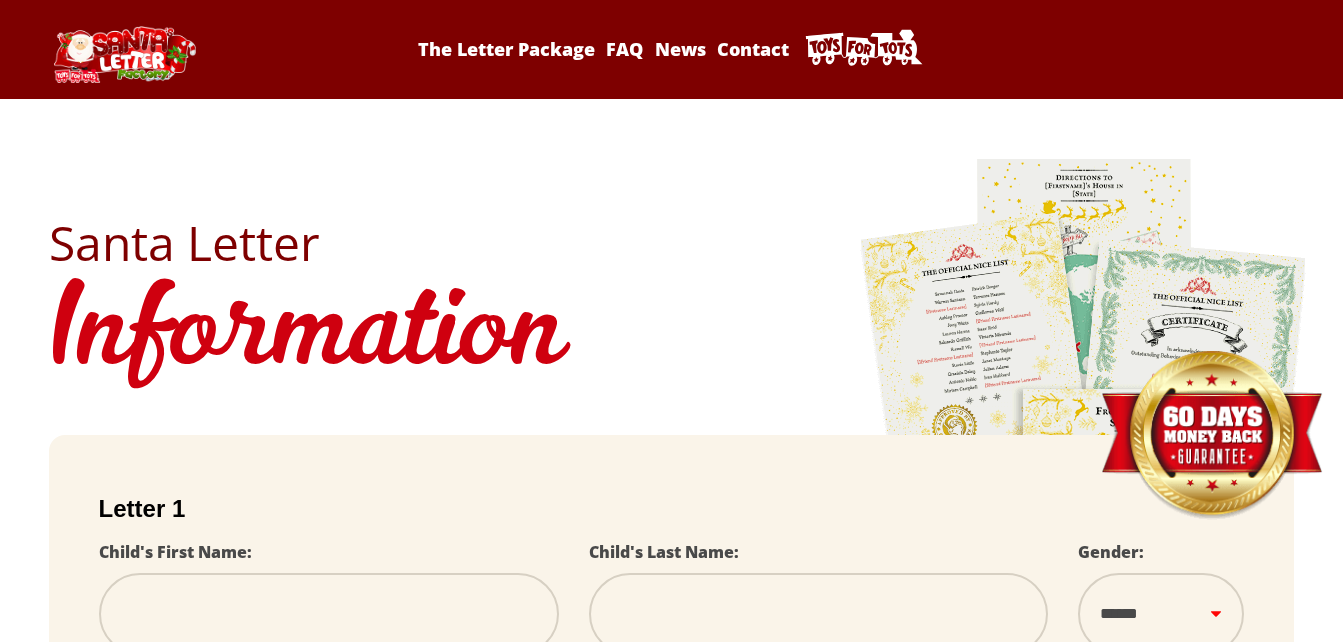 scroll, scrollTop: 0, scrollLeft: 0, axis: both 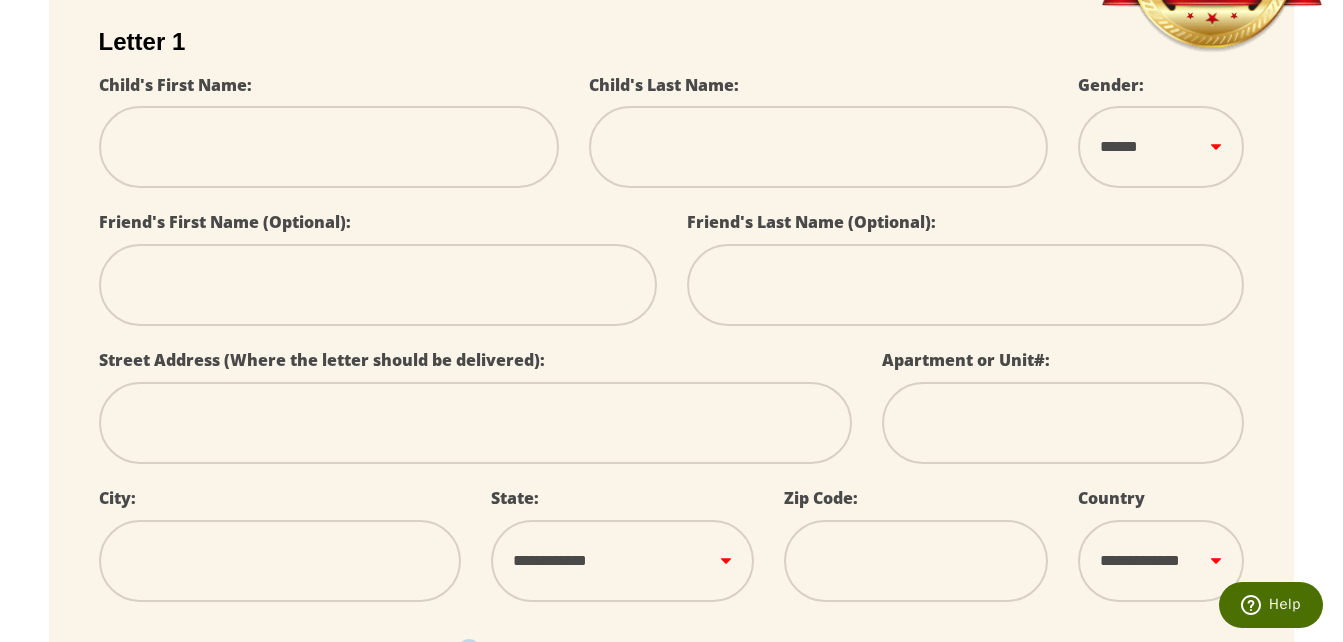 click at bounding box center (329, 147) 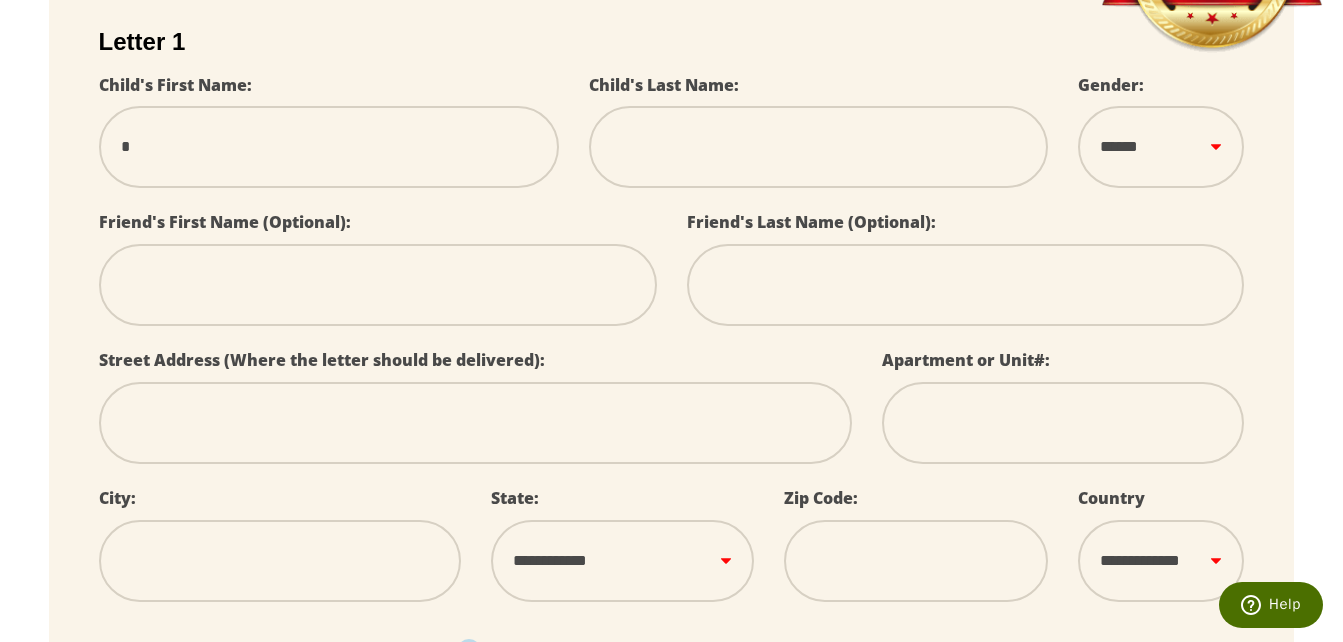 type on "**" 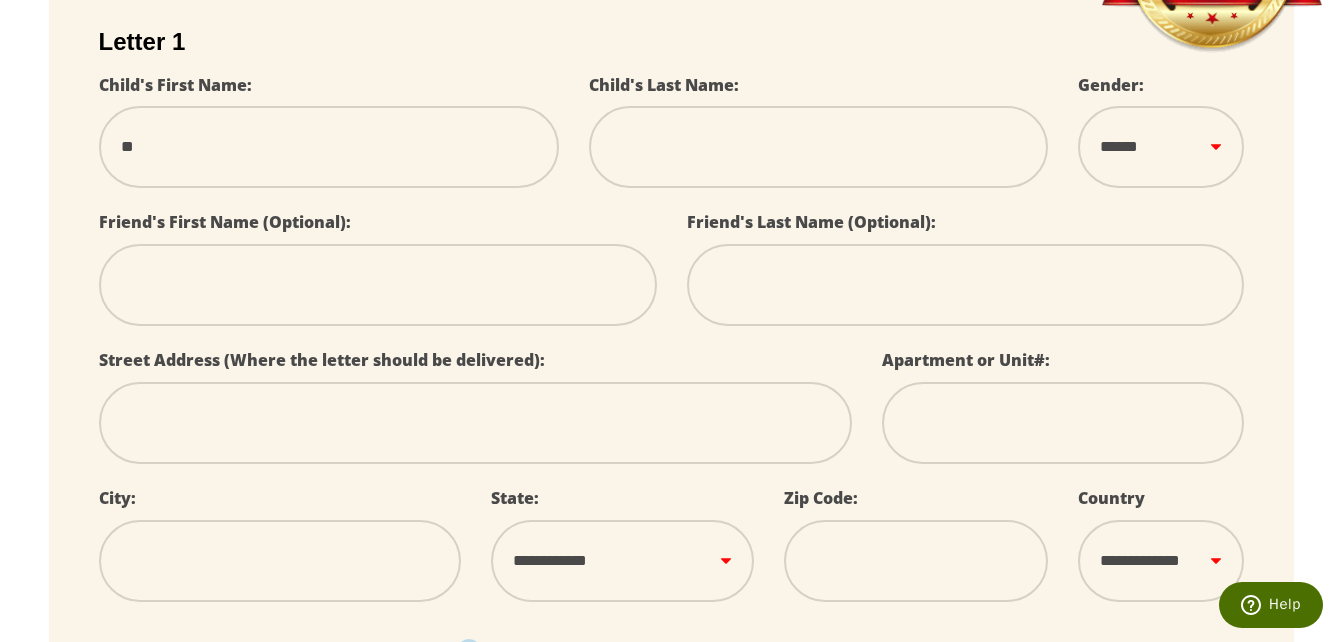 type on "***" 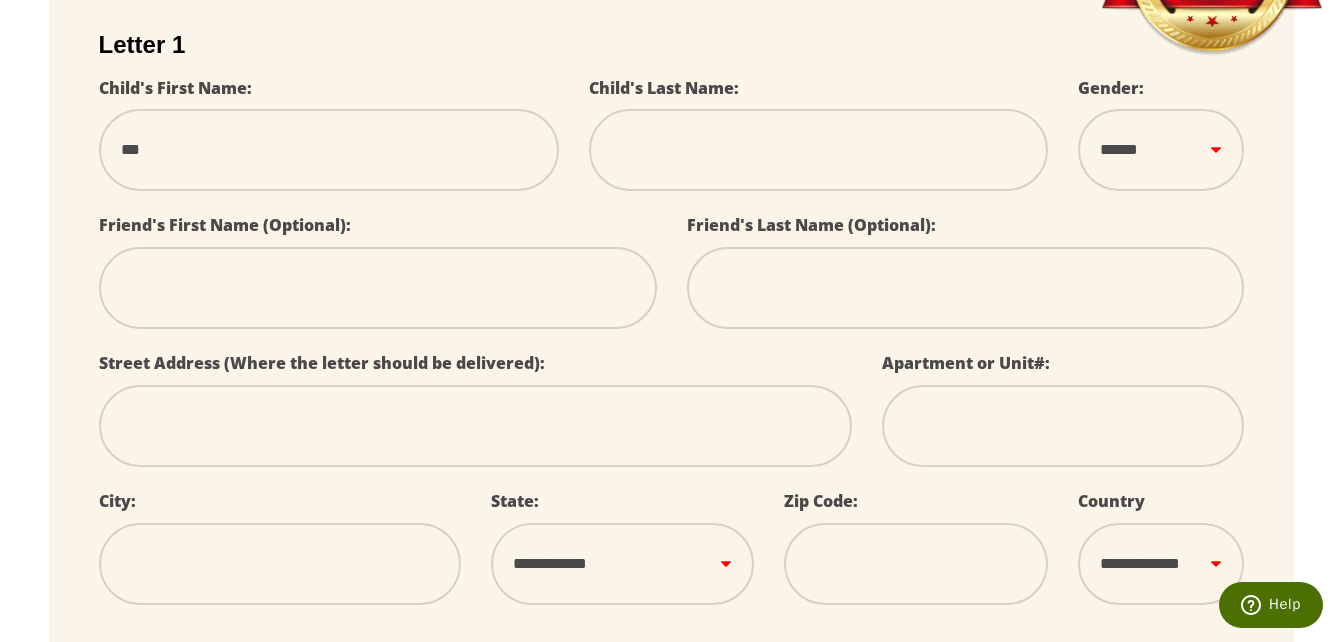 type on "****" 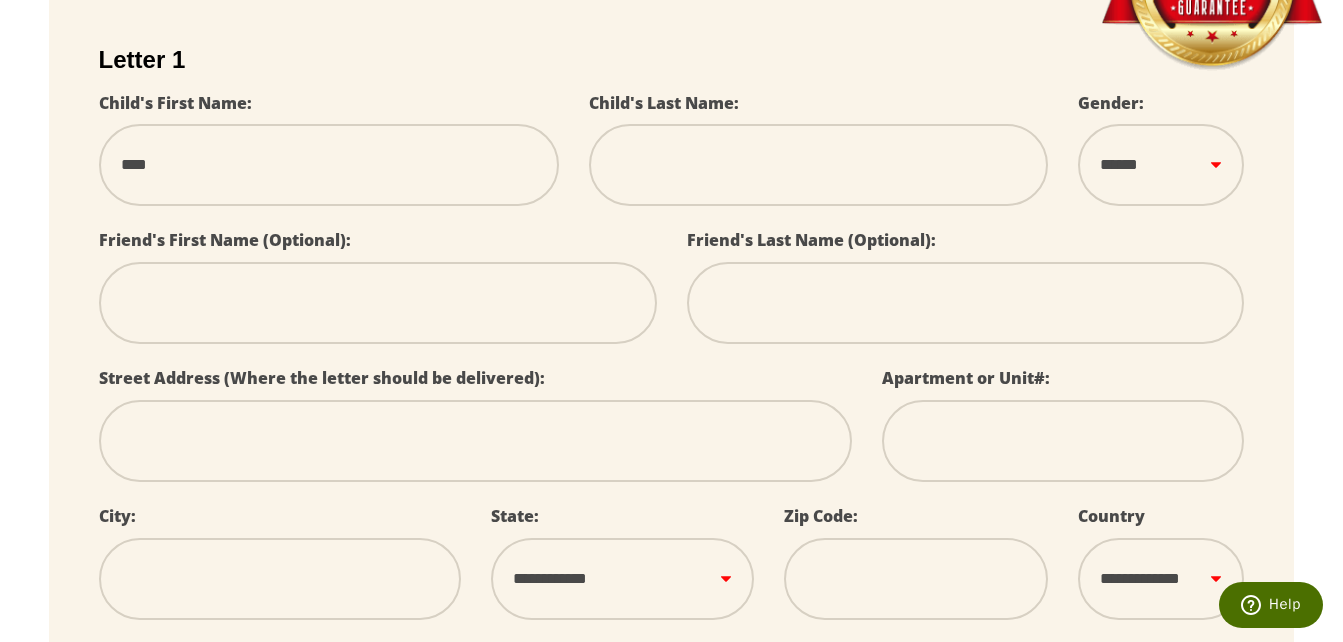 type on "*****" 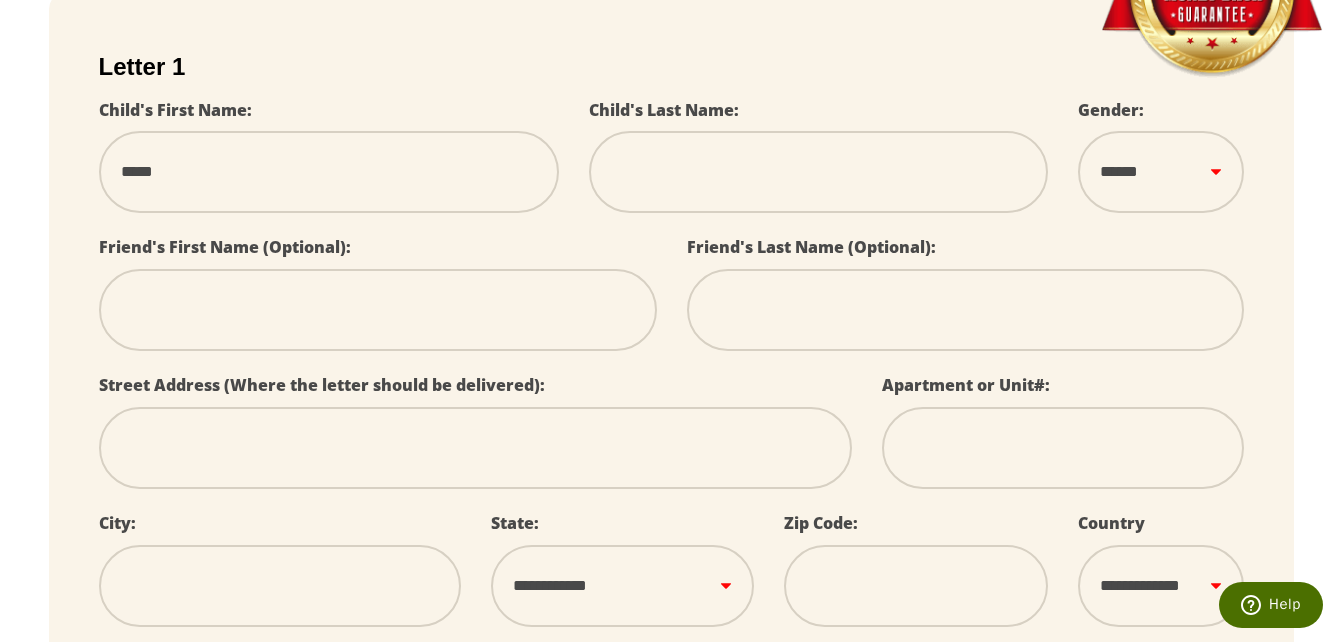 scroll, scrollTop: 441, scrollLeft: 0, axis: vertical 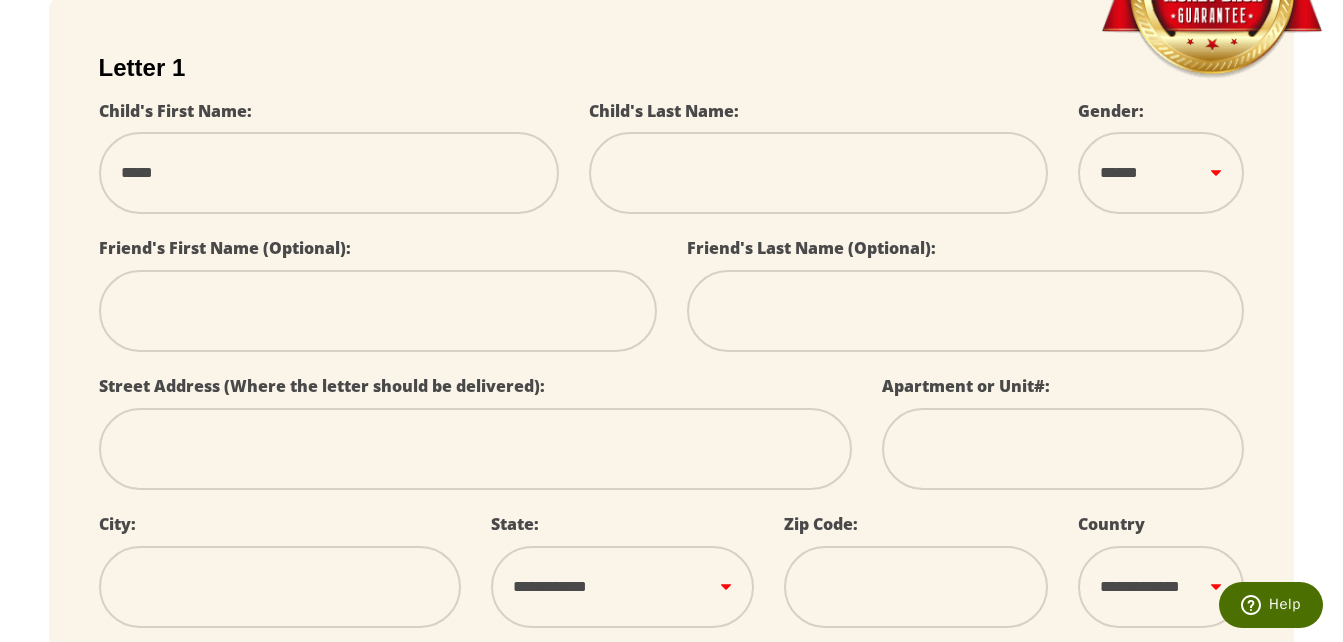 type on "******" 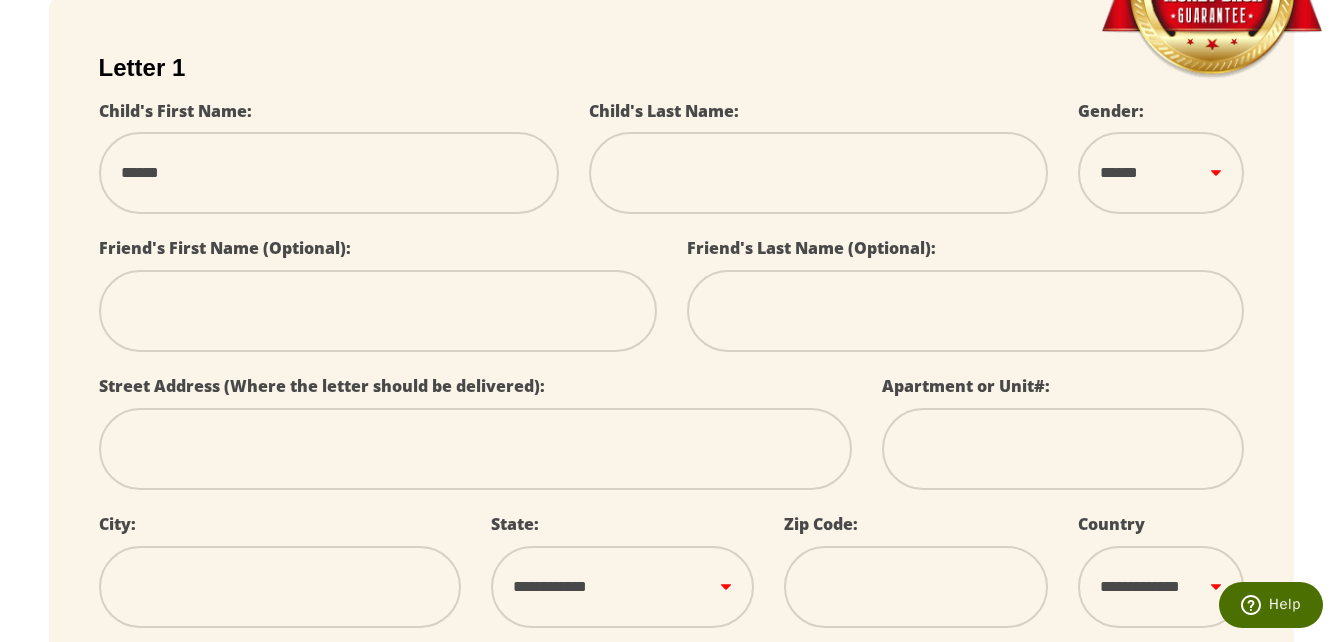 type on "******" 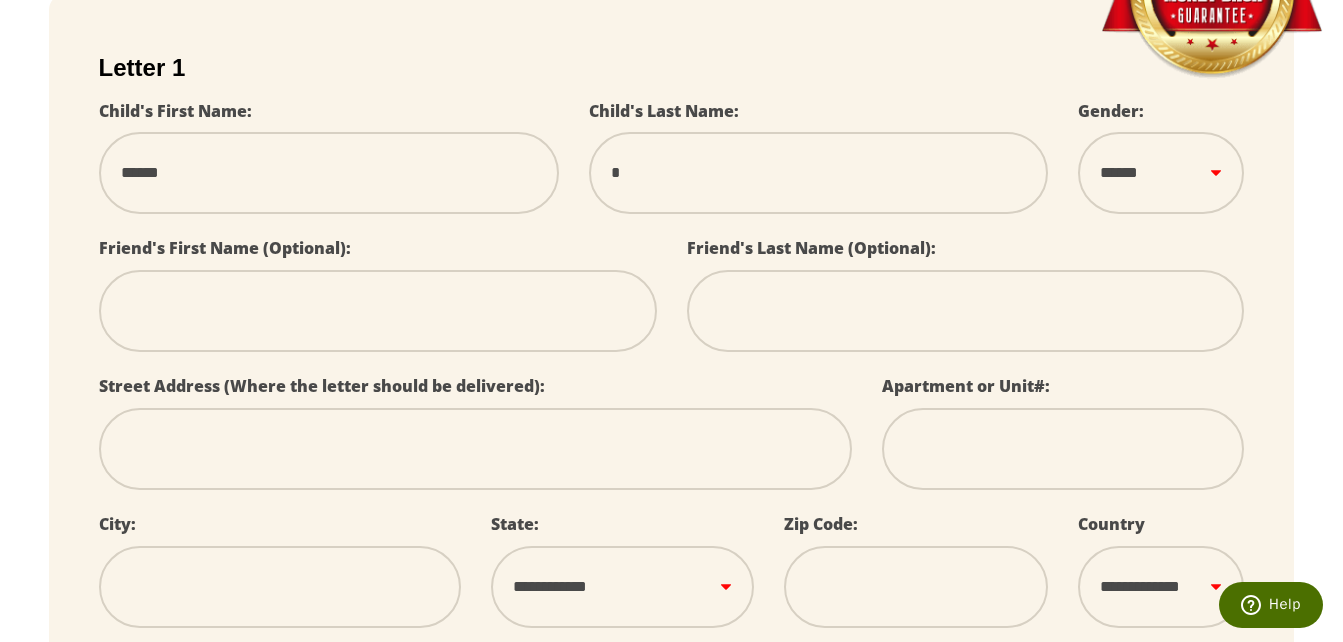 type on "**" 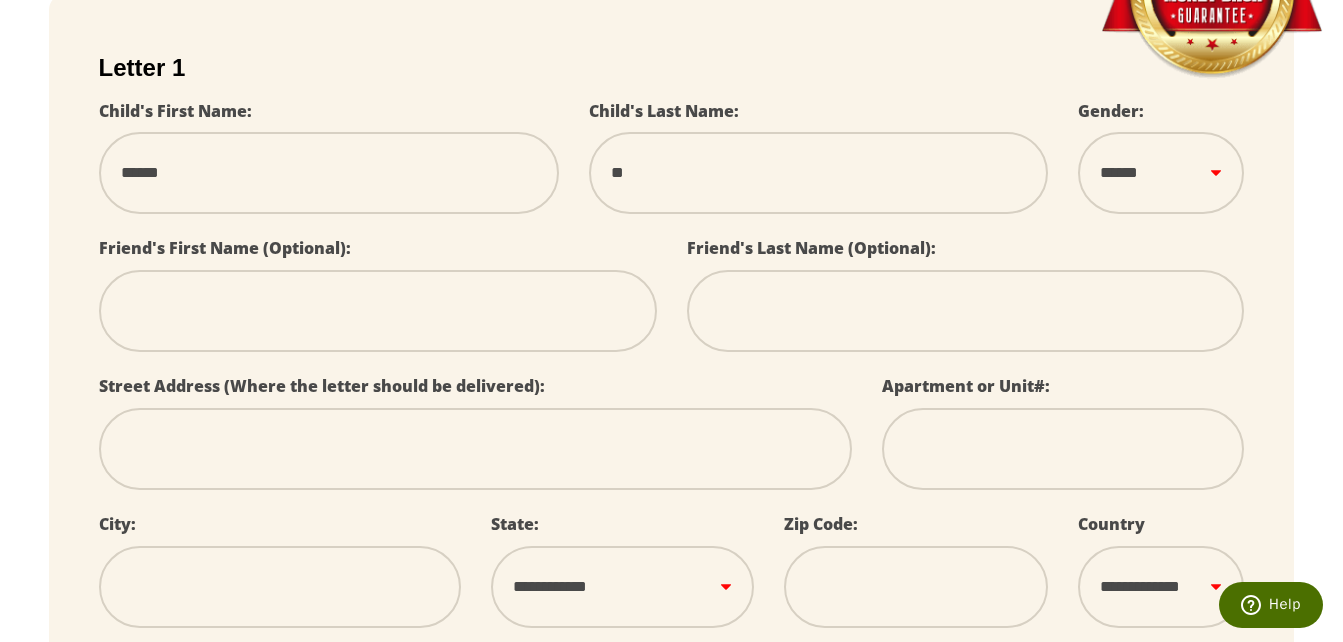 type on "***" 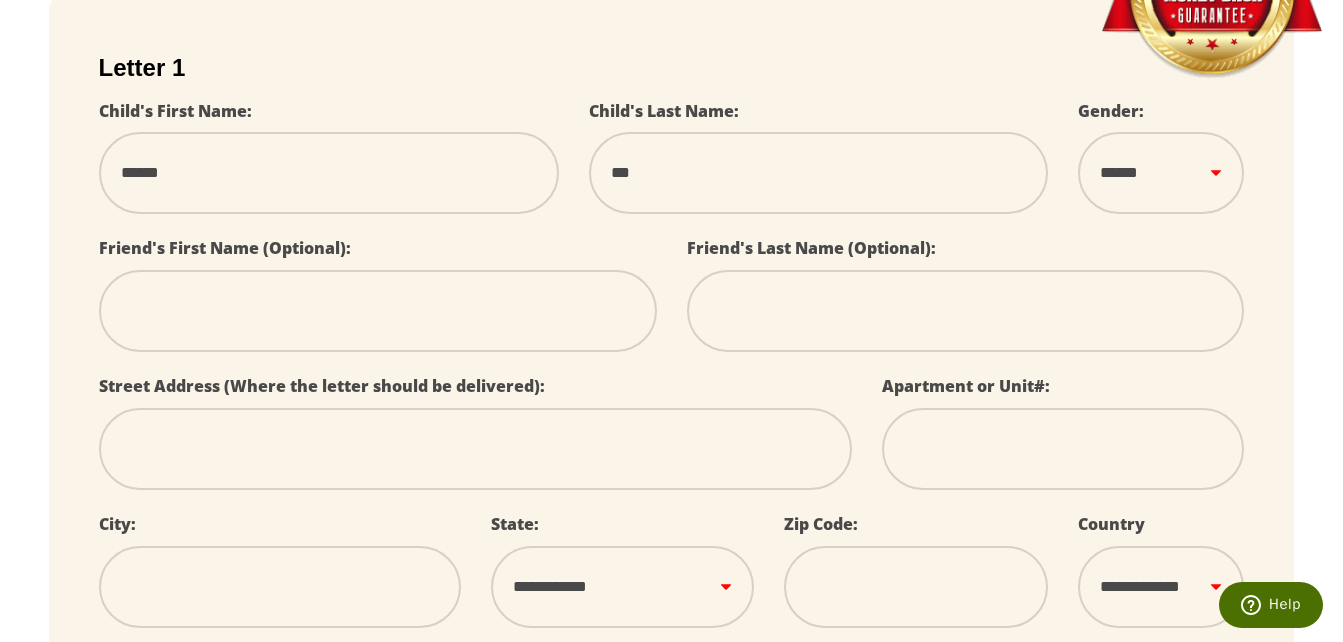 type on "****" 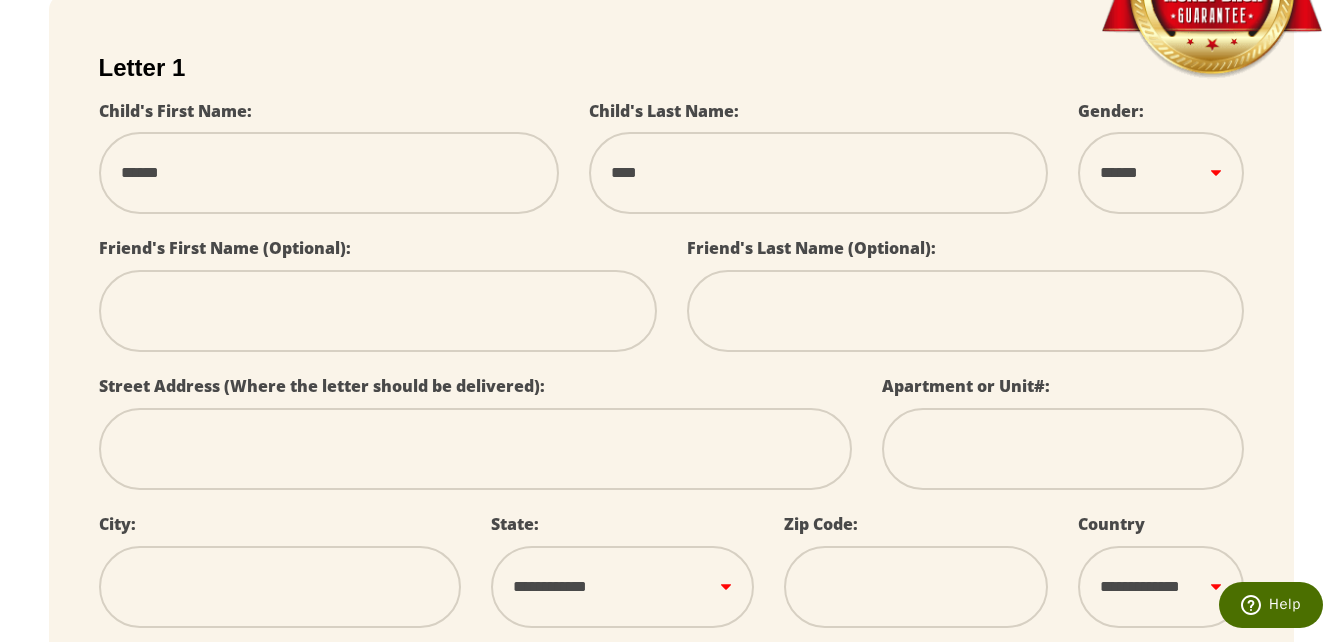 type on "*****" 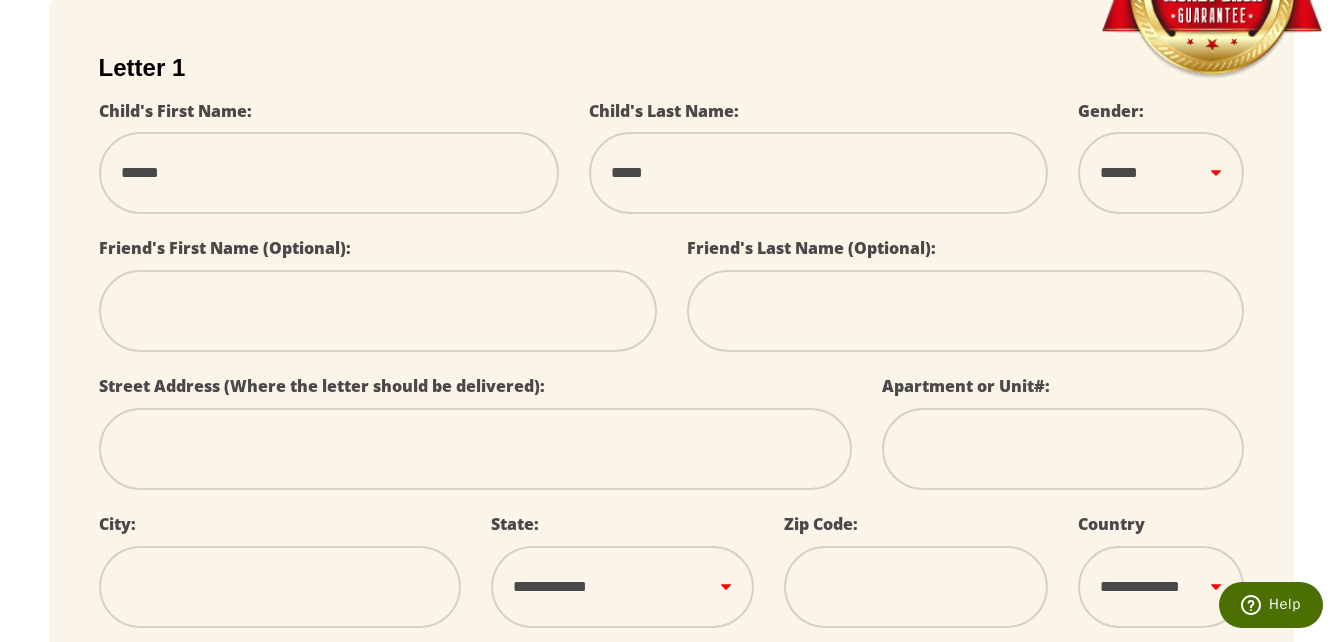 type on "*****" 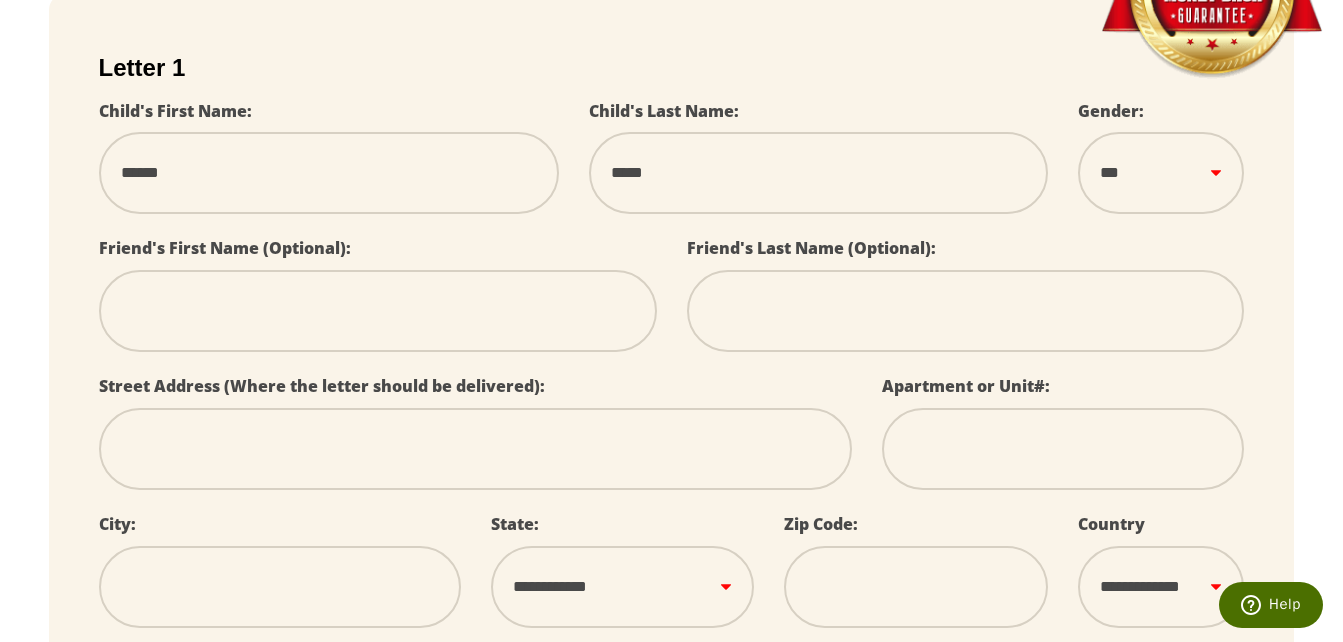 click on "******   ***   ****" at bounding box center (1161, 173) 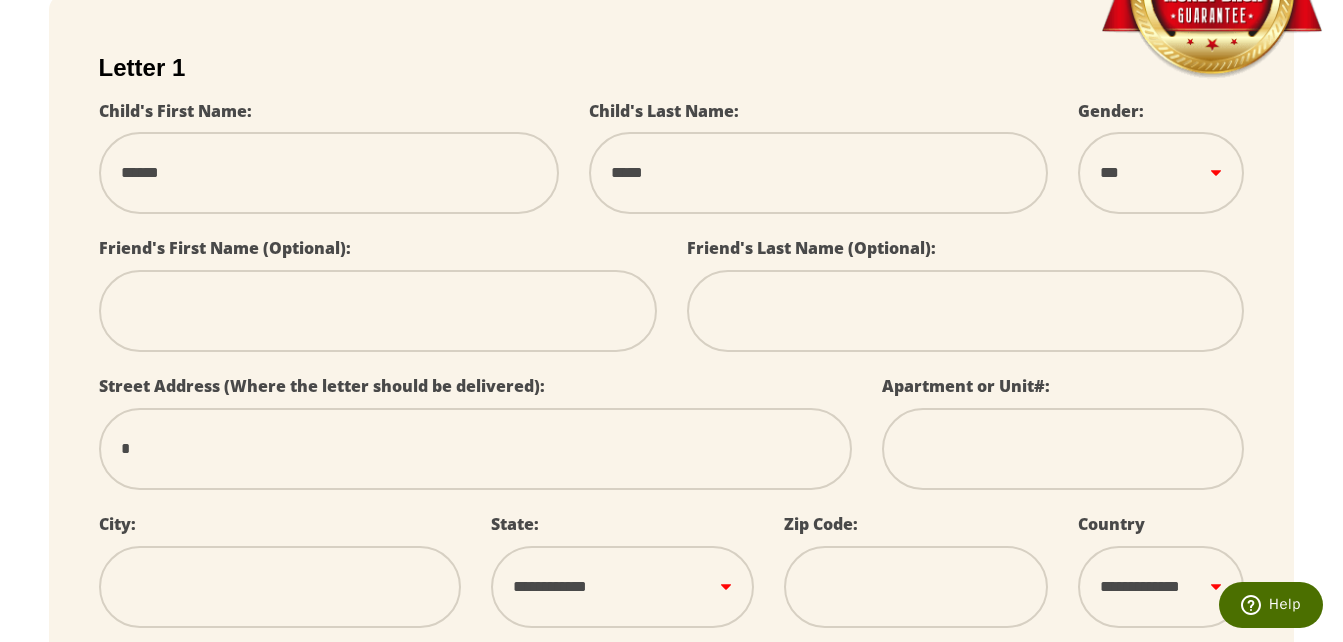 type on "**" 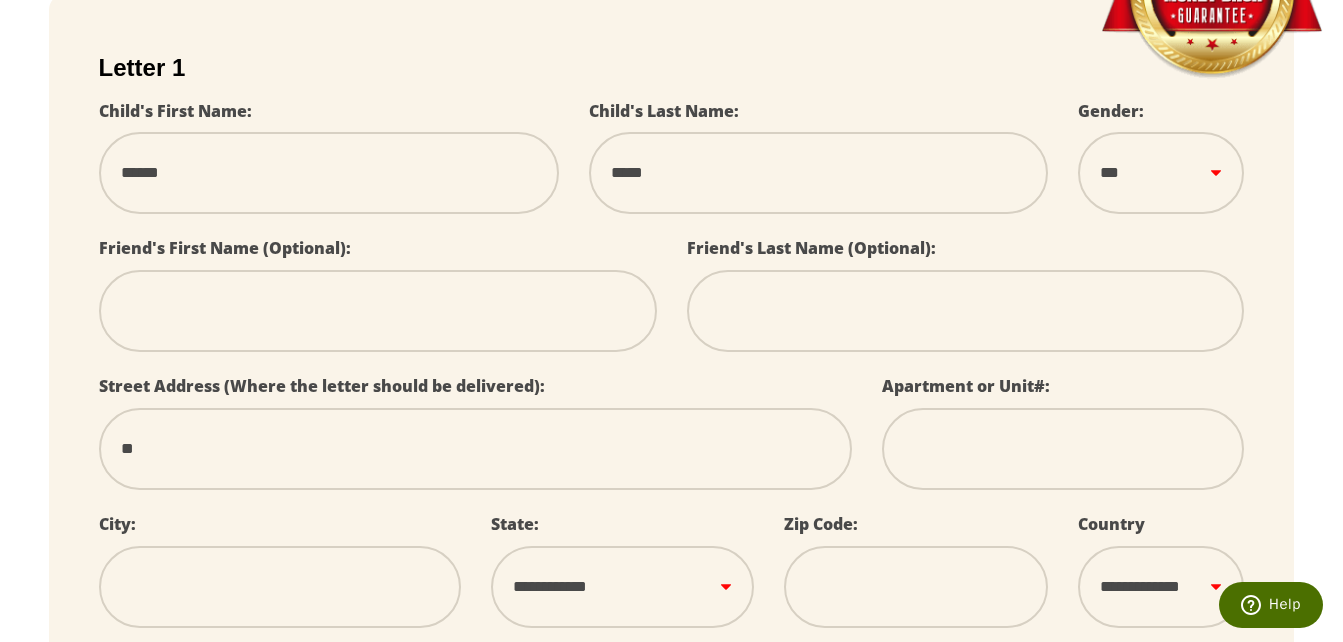 type on "**" 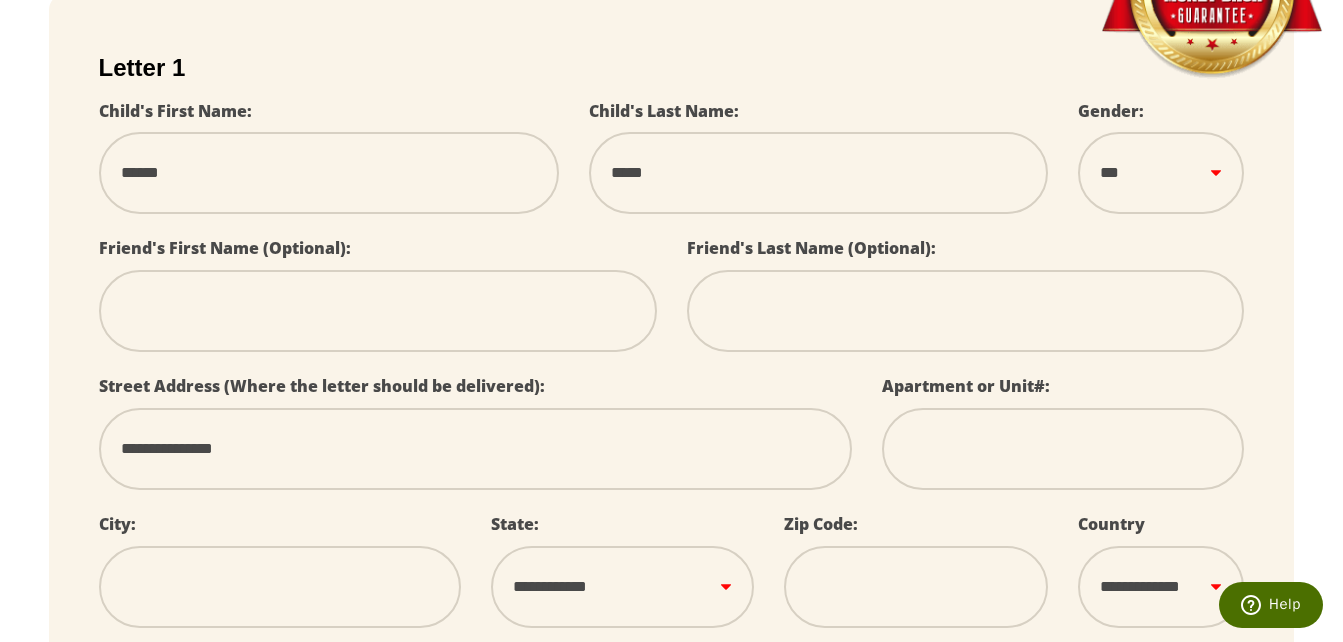 type on "******" 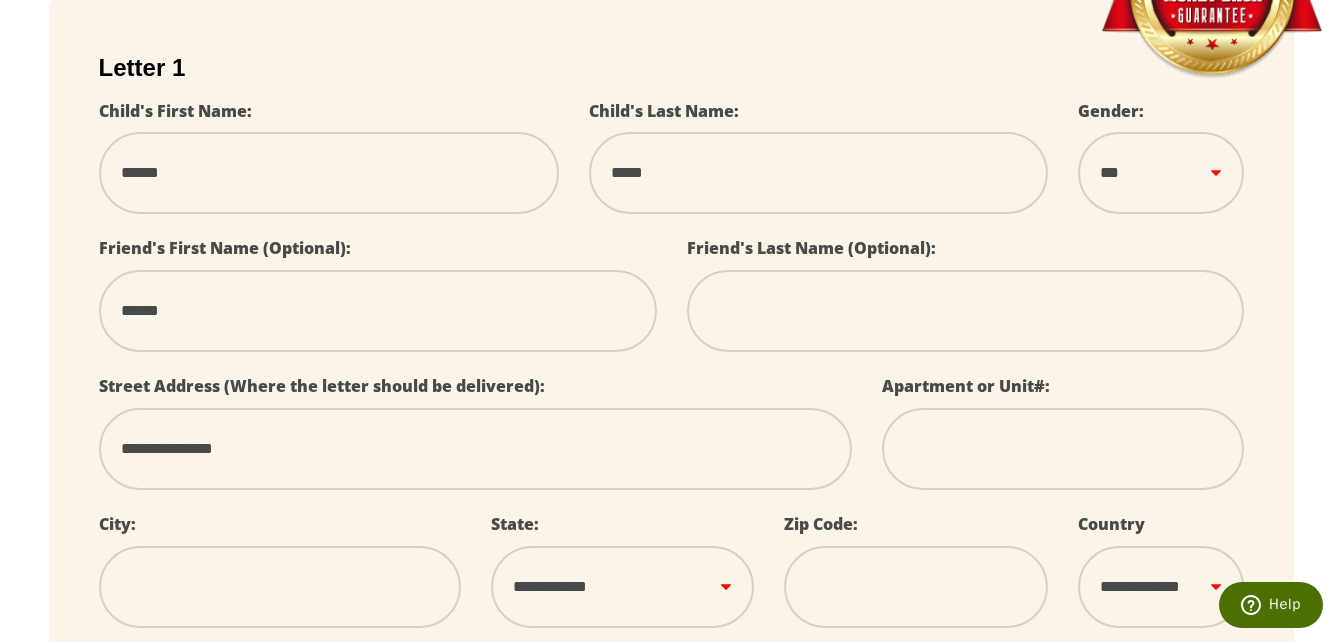 type on "*****" 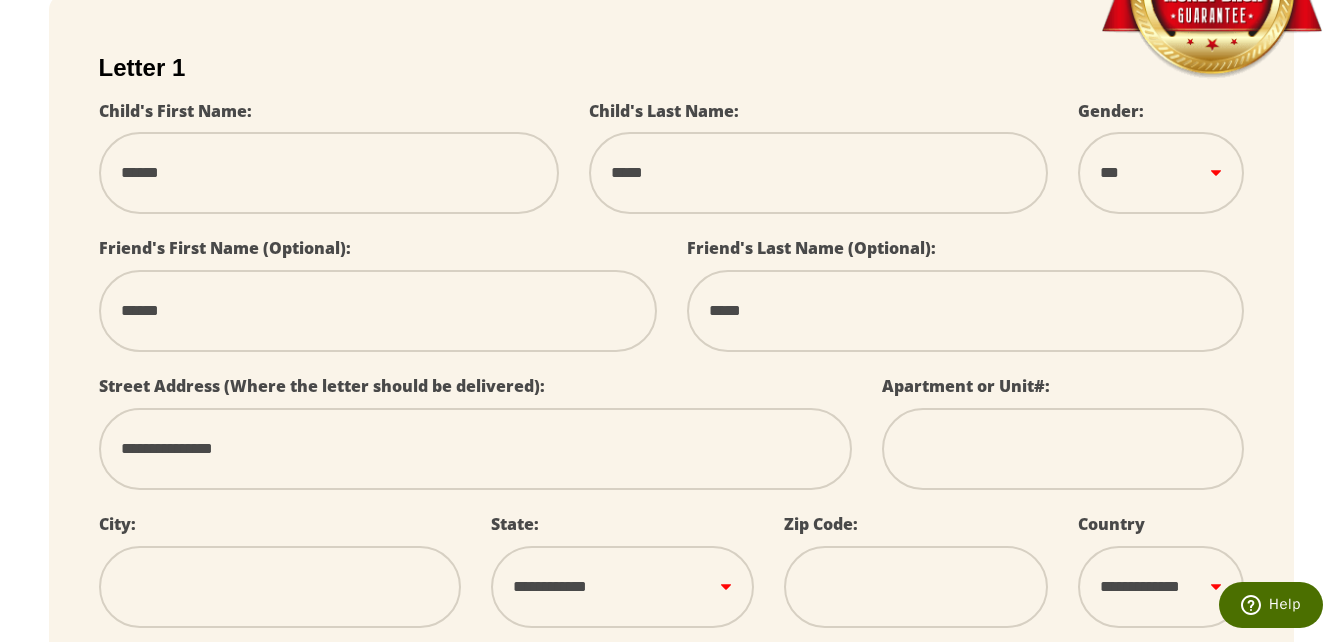 type on "**********" 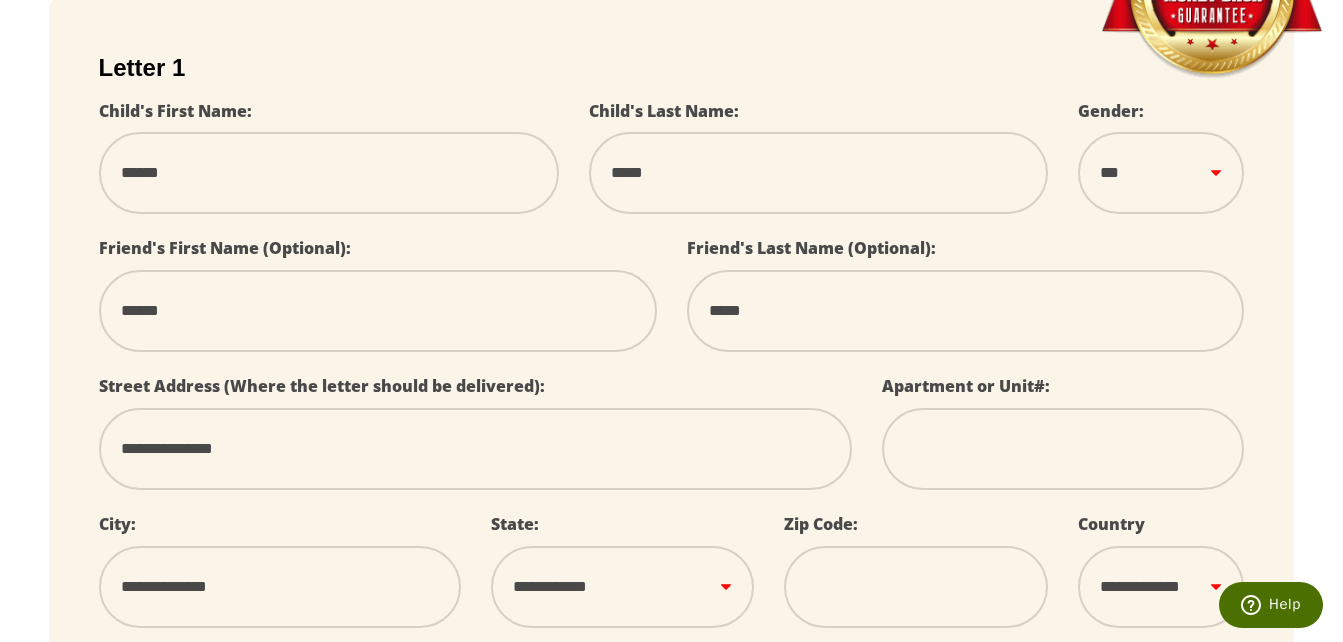select on "**" 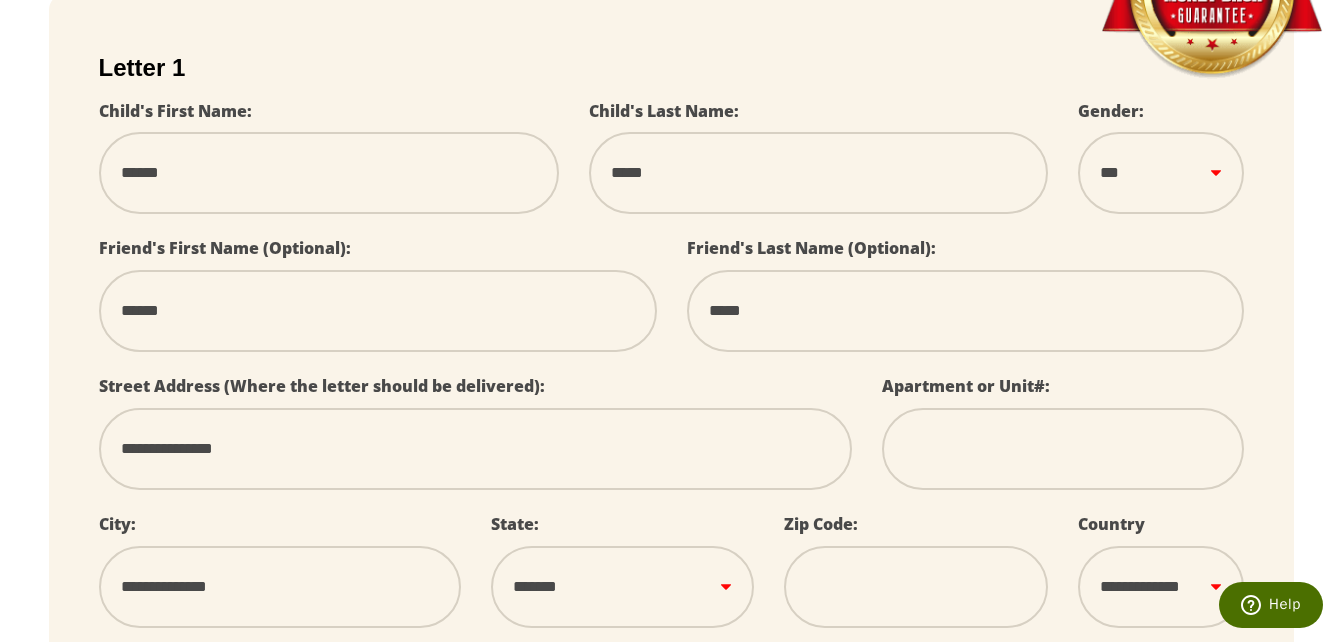 type on "*****" 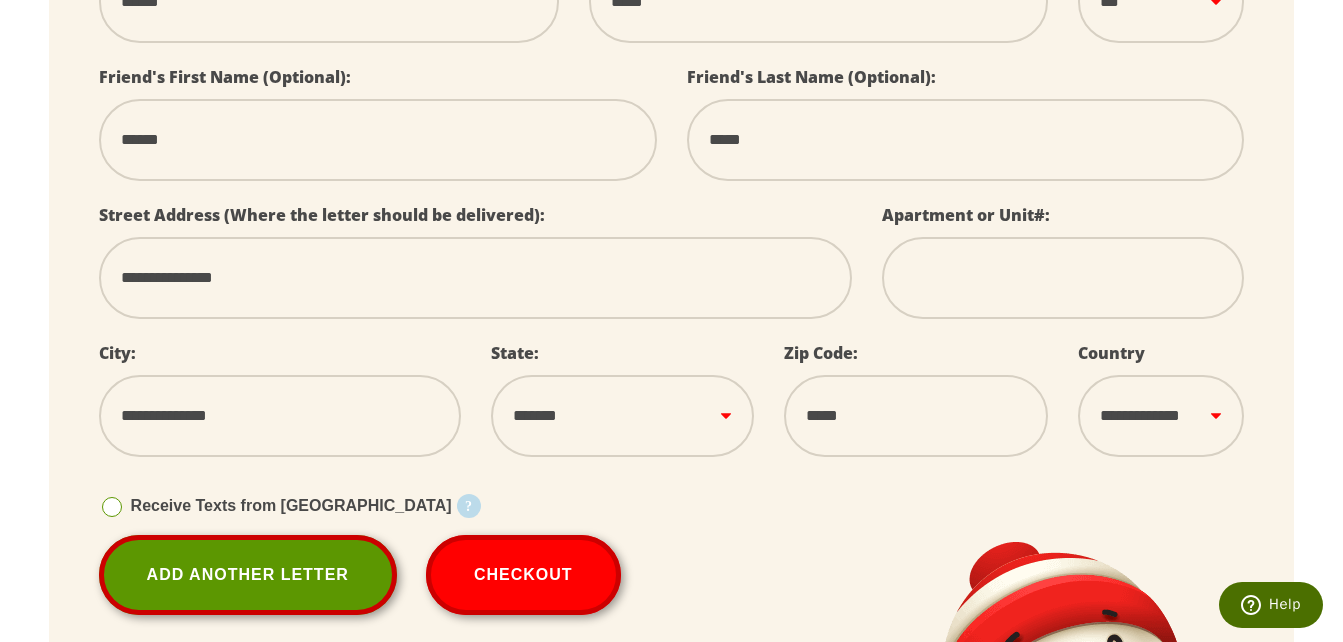 scroll, scrollTop: 632, scrollLeft: 0, axis: vertical 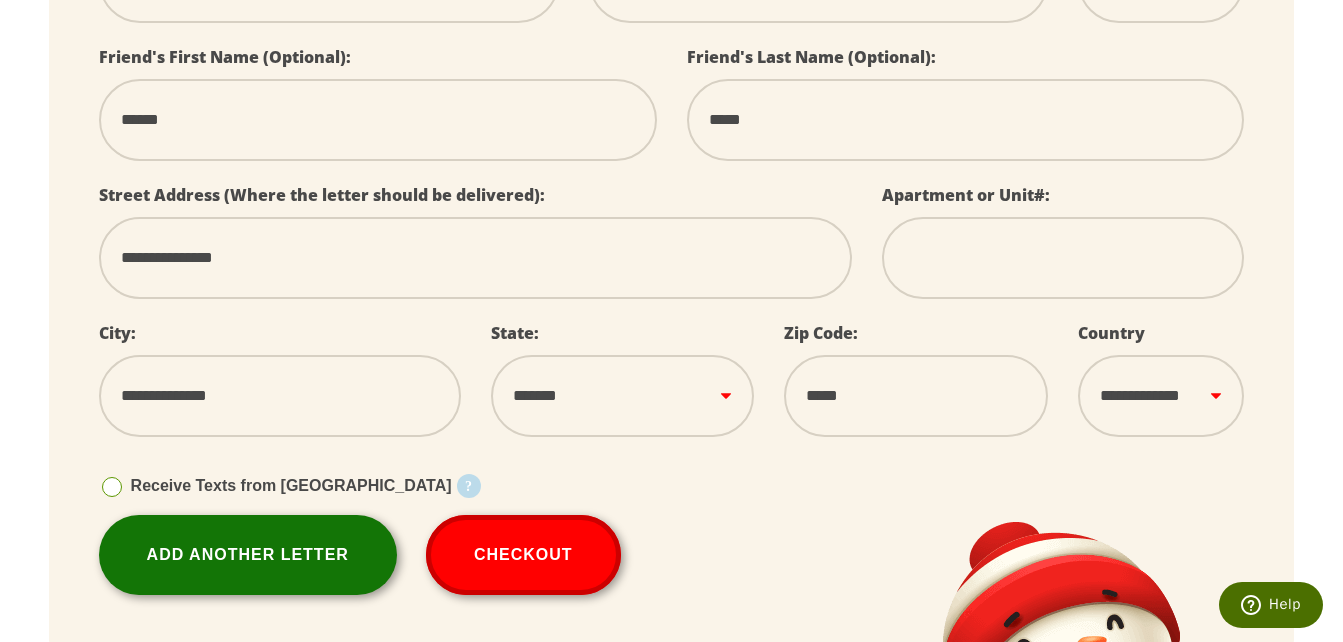 click on "Add Another Letter" at bounding box center (248, 555) 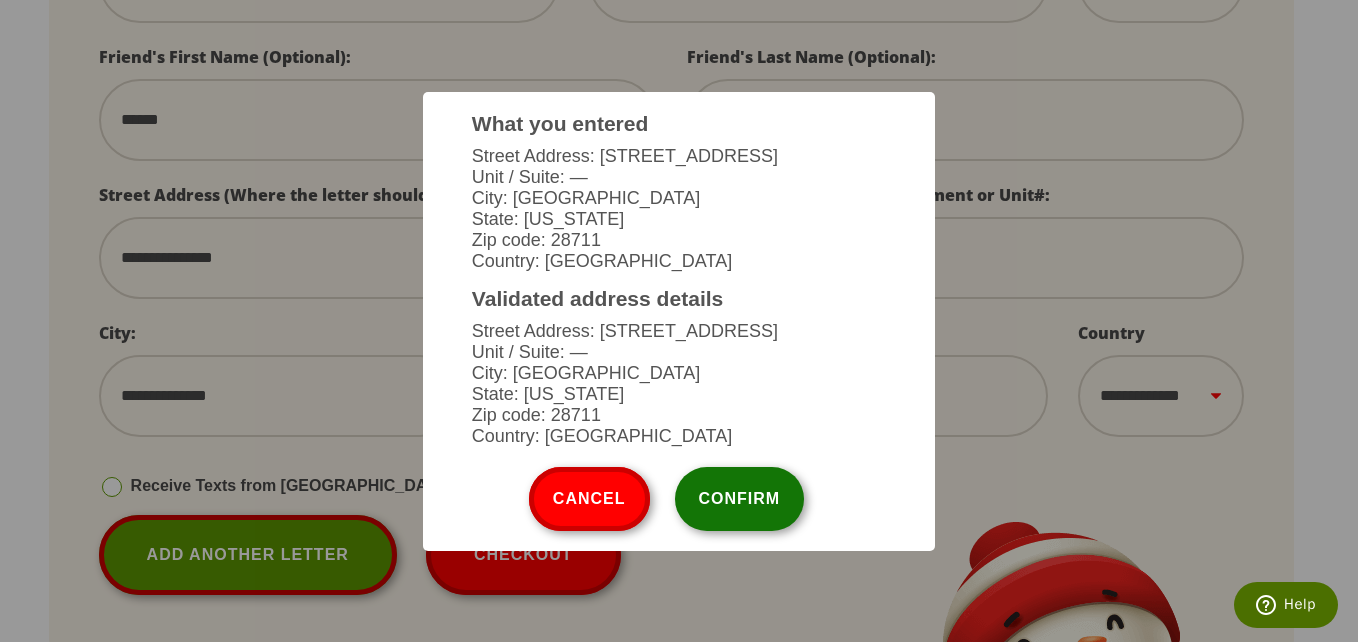 click on "Confirm" at bounding box center (740, 499) 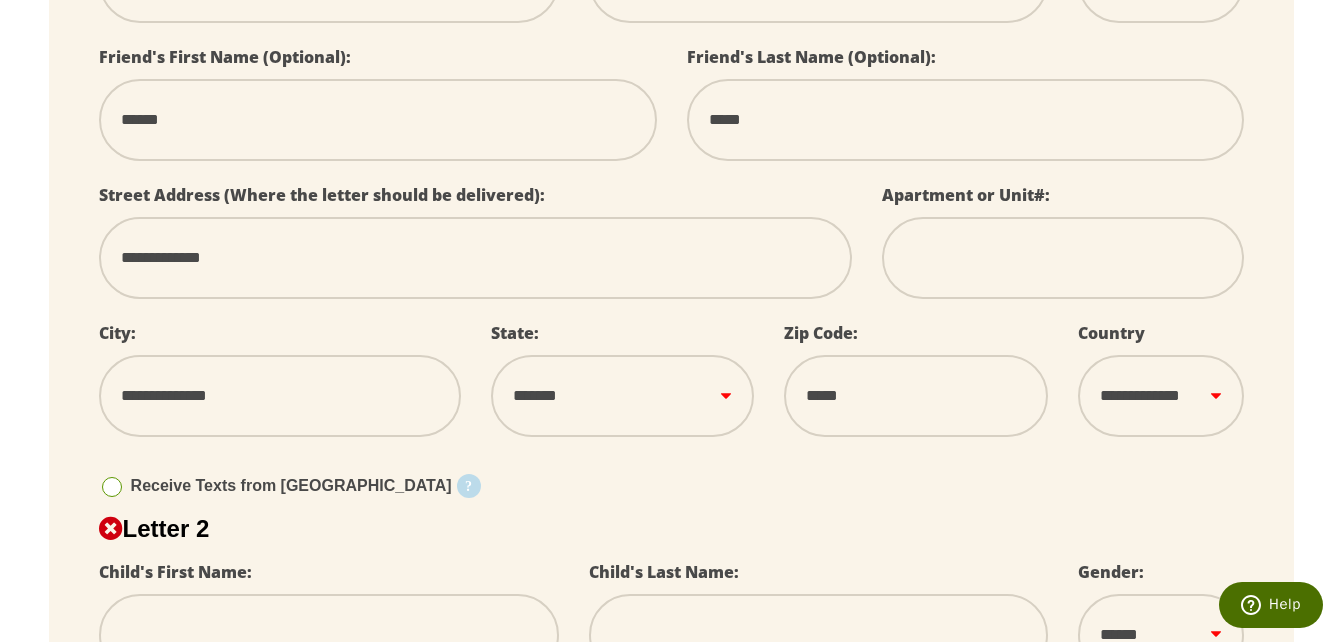 click at bounding box center (329, 635) 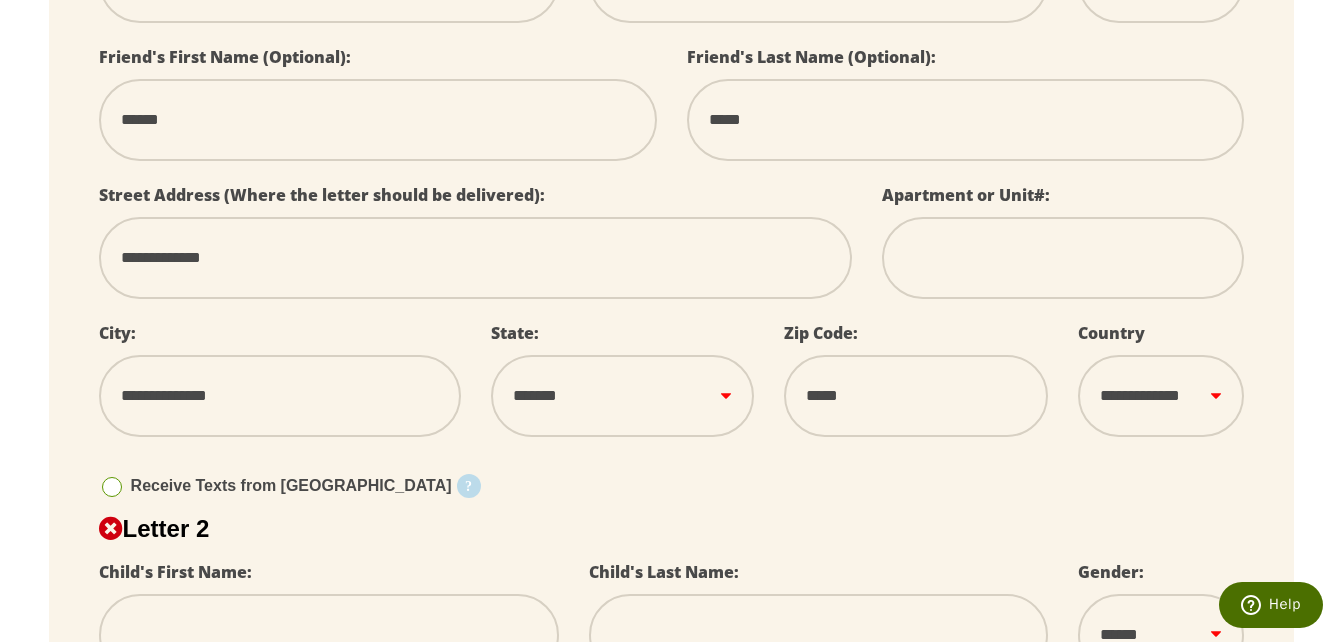 type on "*" 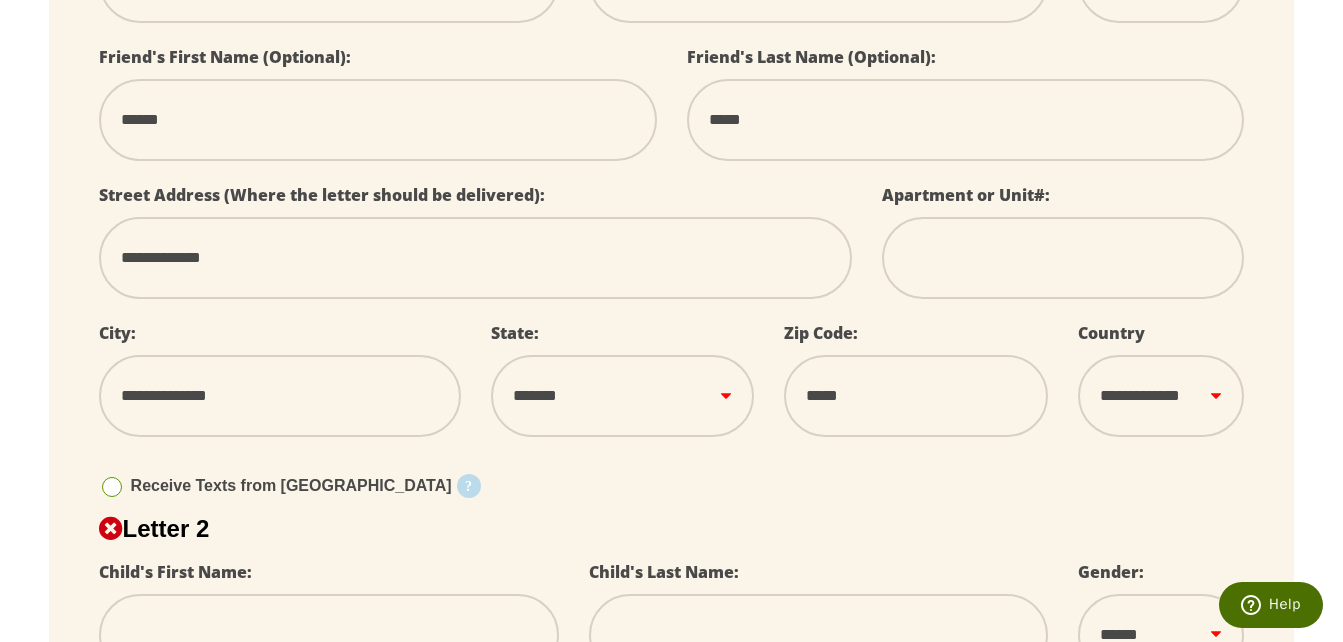 select 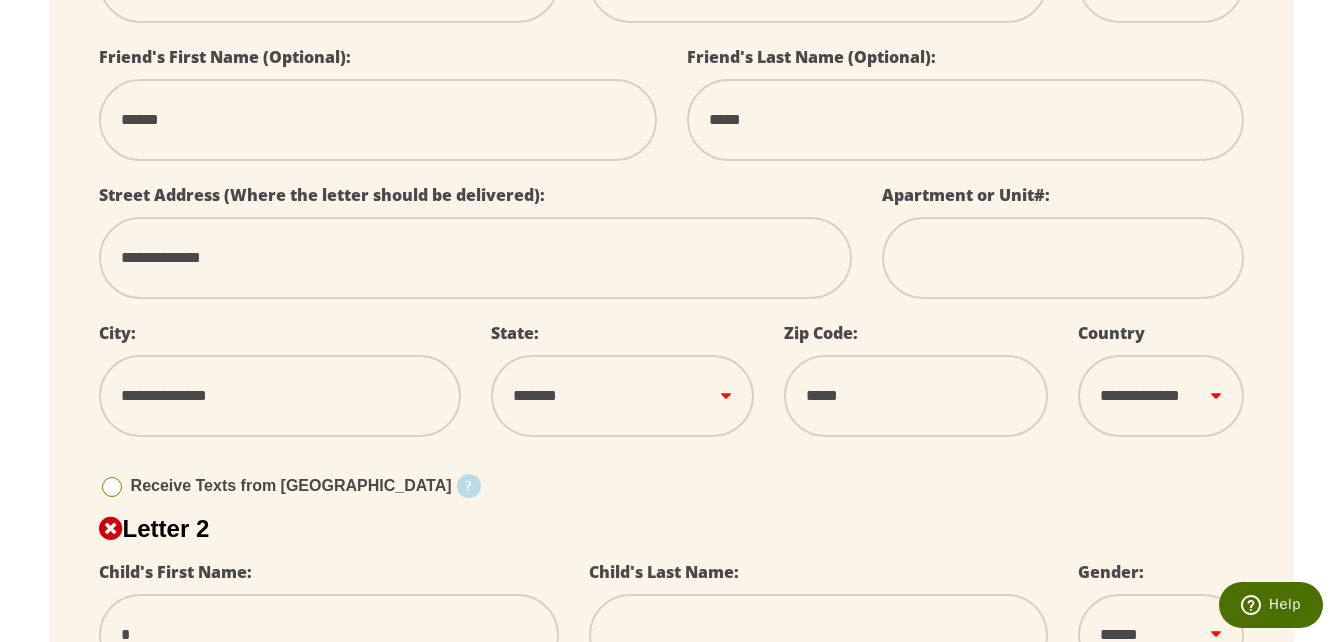 scroll, scrollTop: 636, scrollLeft: 0, axis: vertical 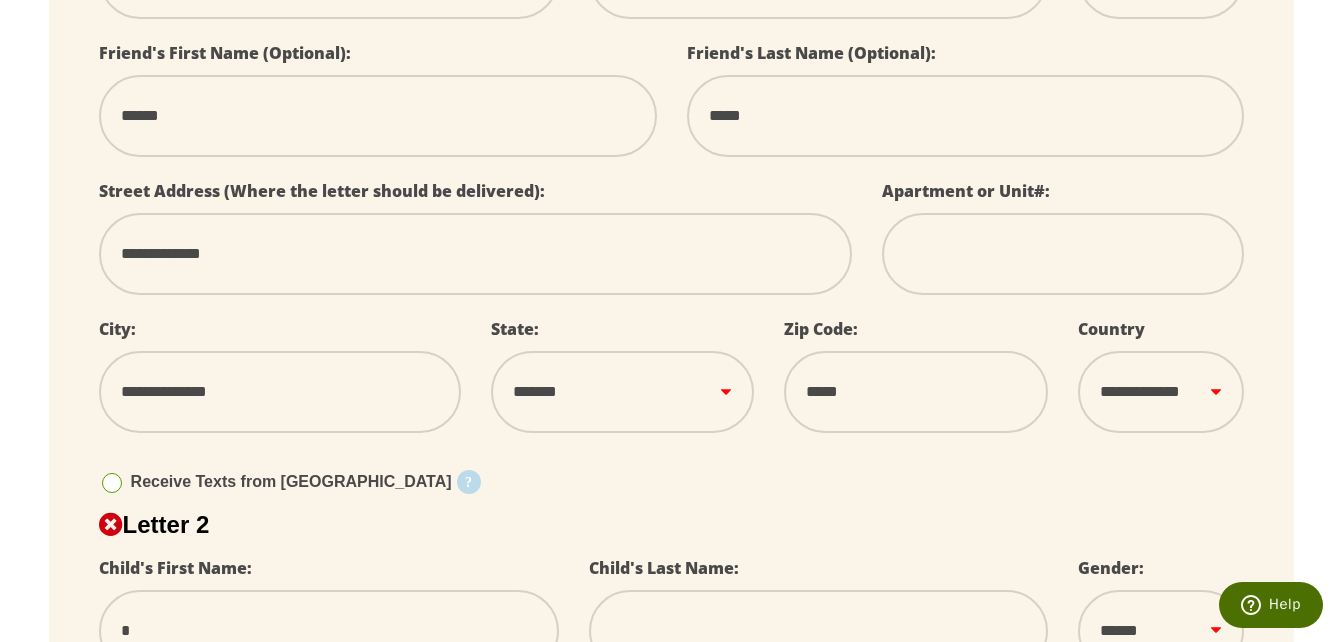 type on "**" 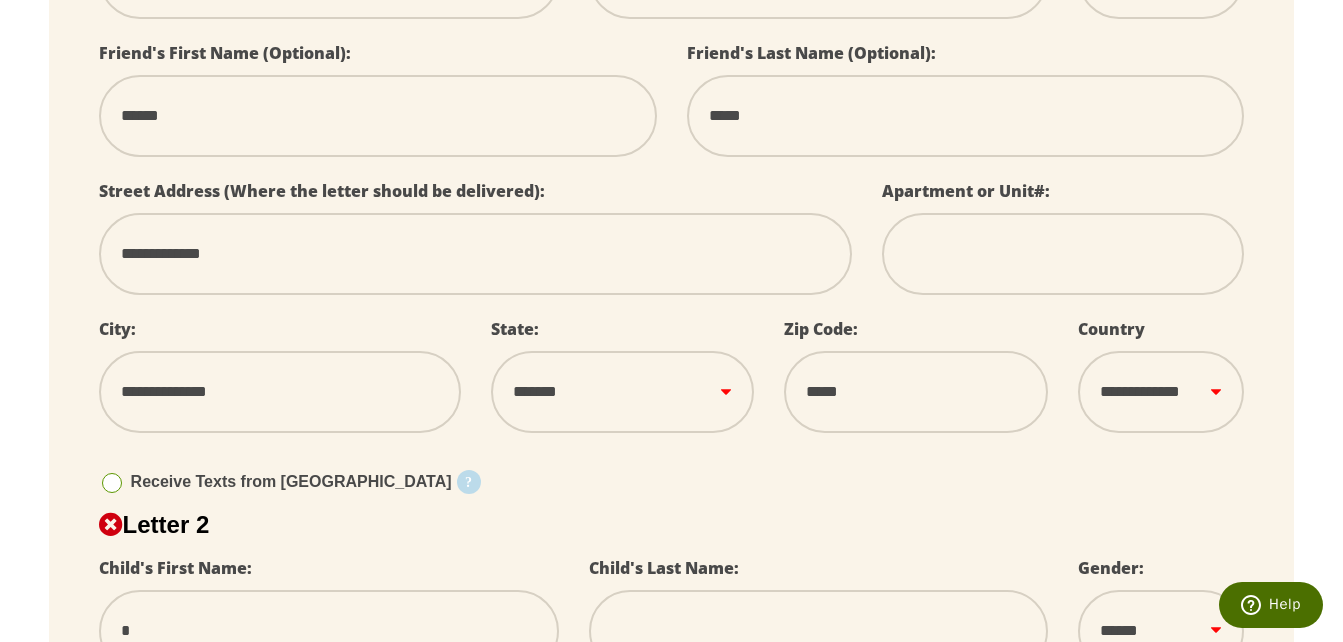 select 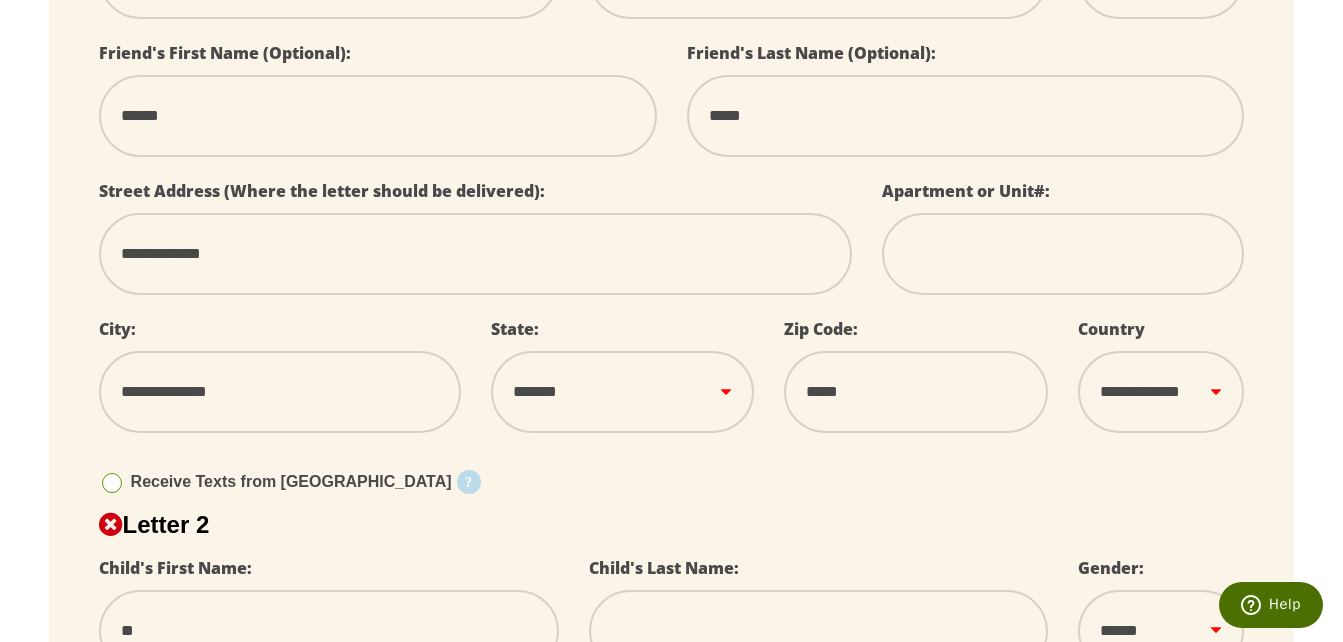 type on "***" 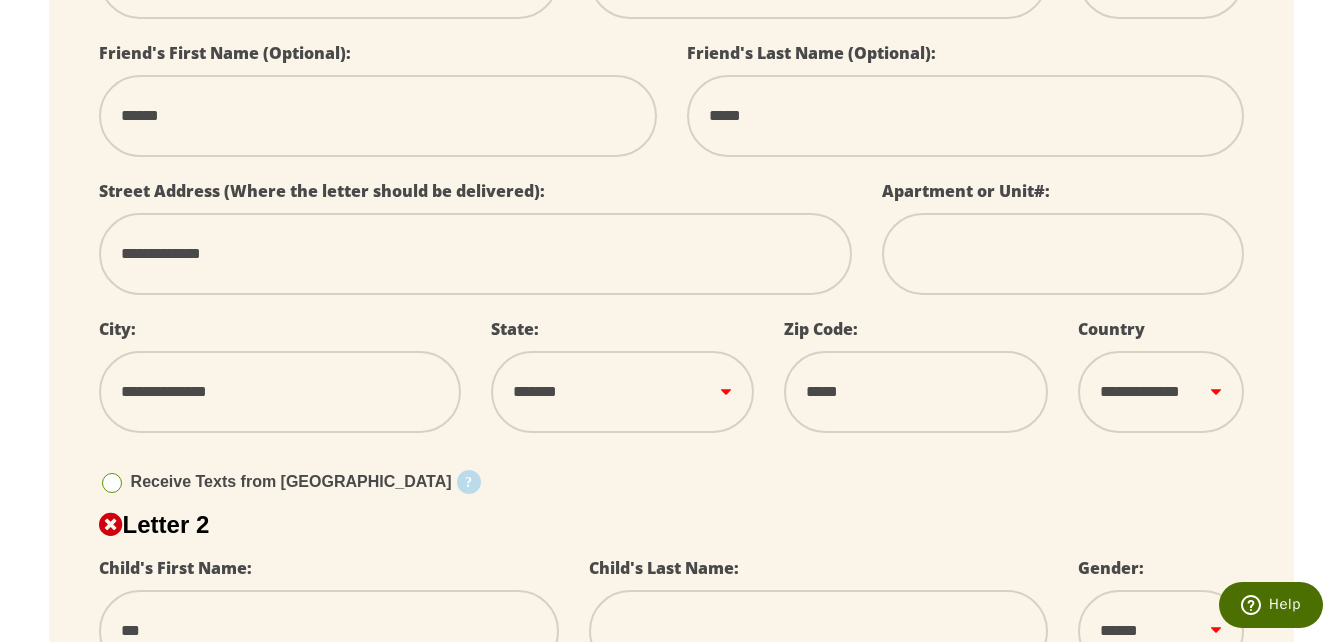 type on "****" 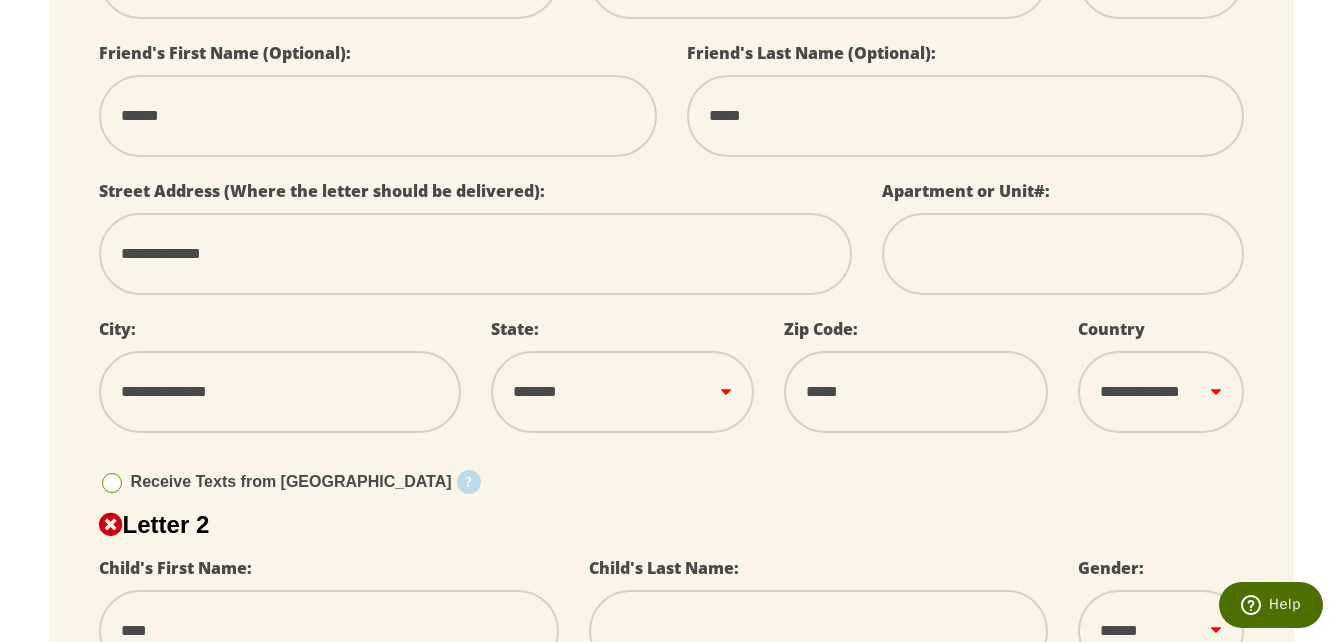 type on "****" 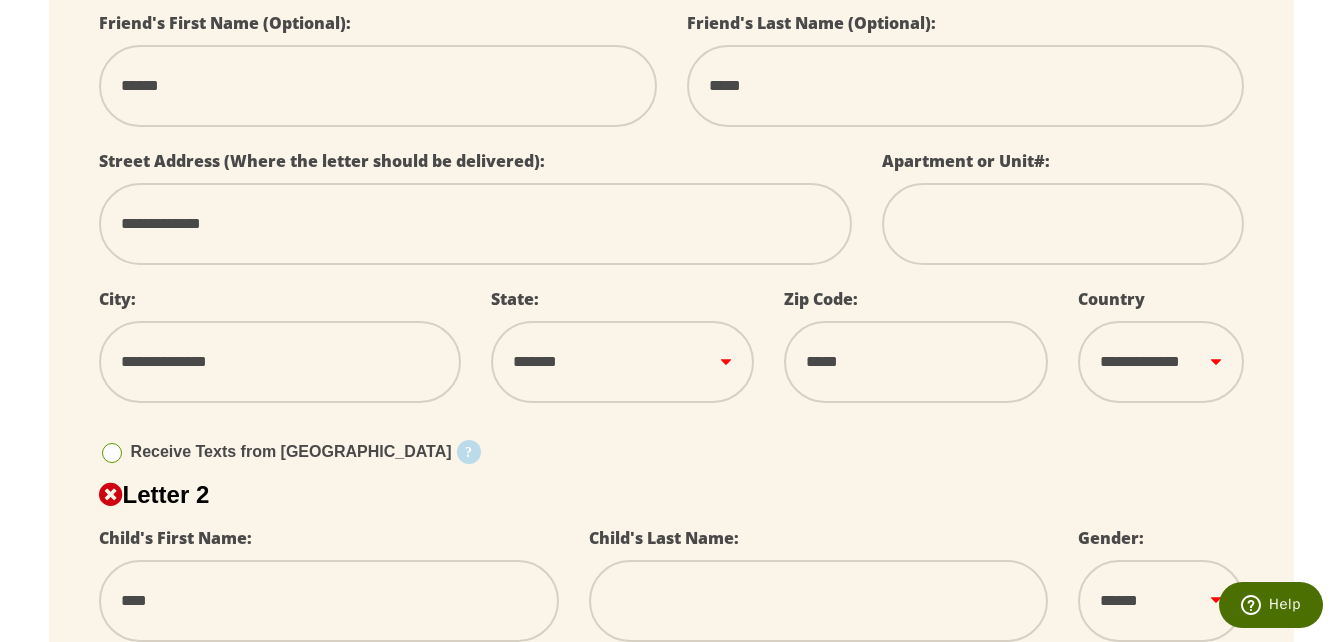 type on "*" 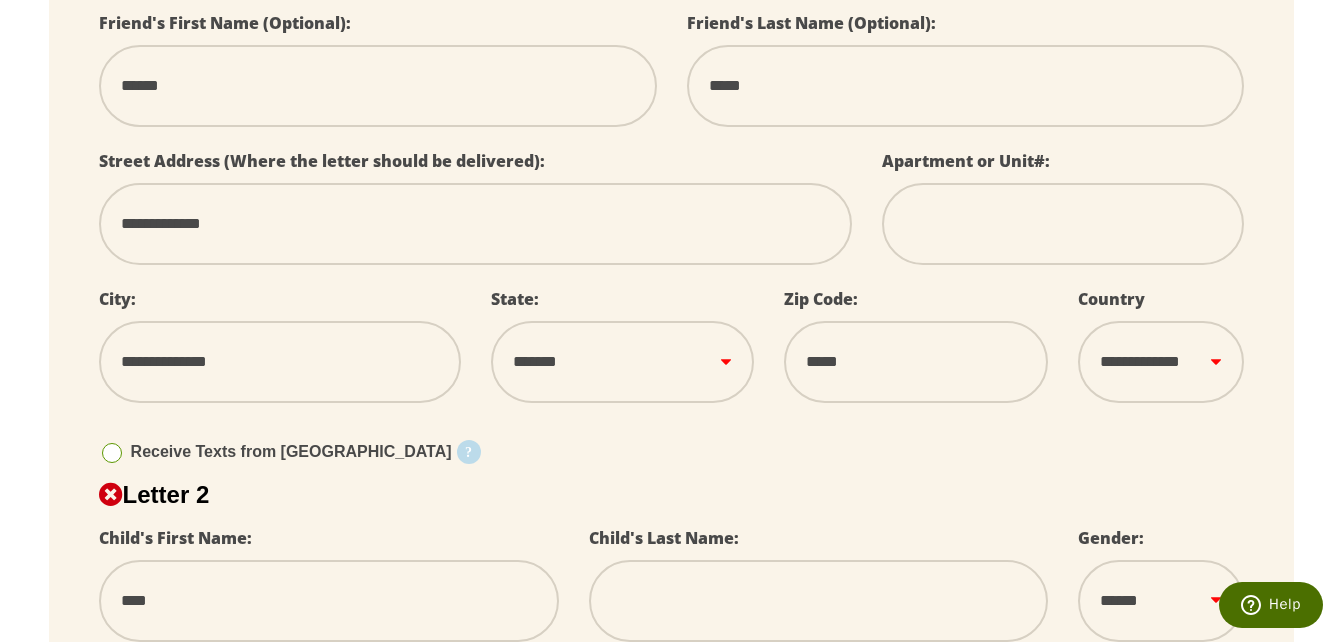 select 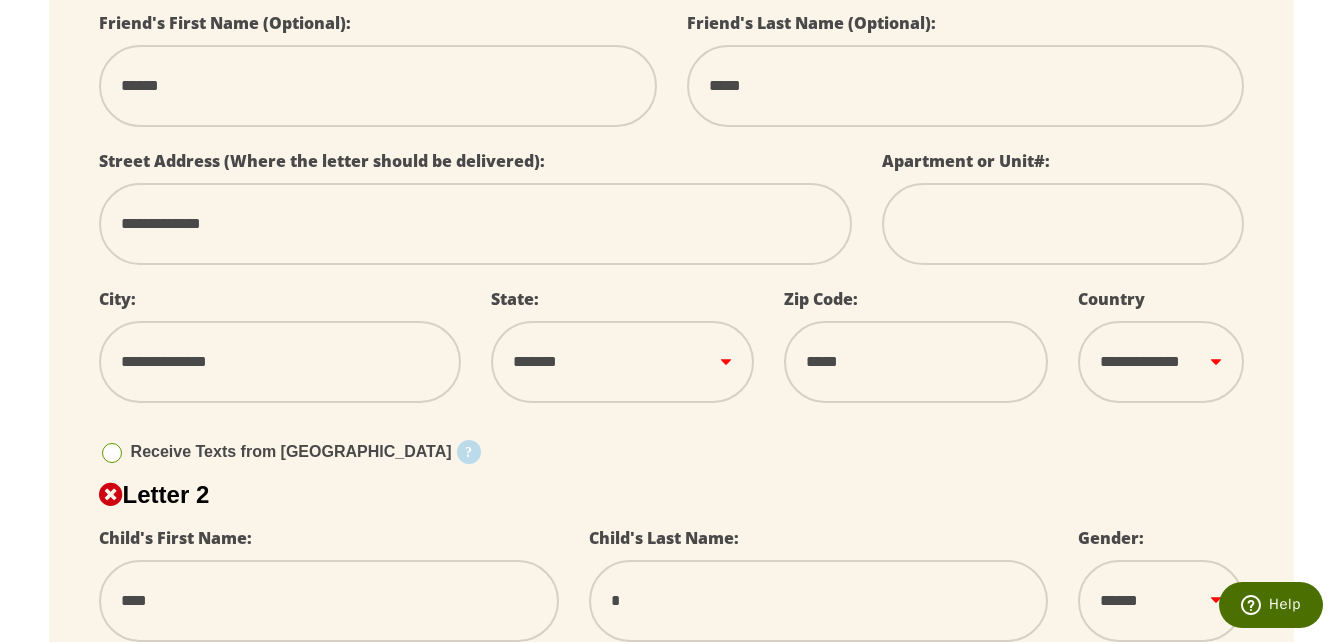 type on "**" 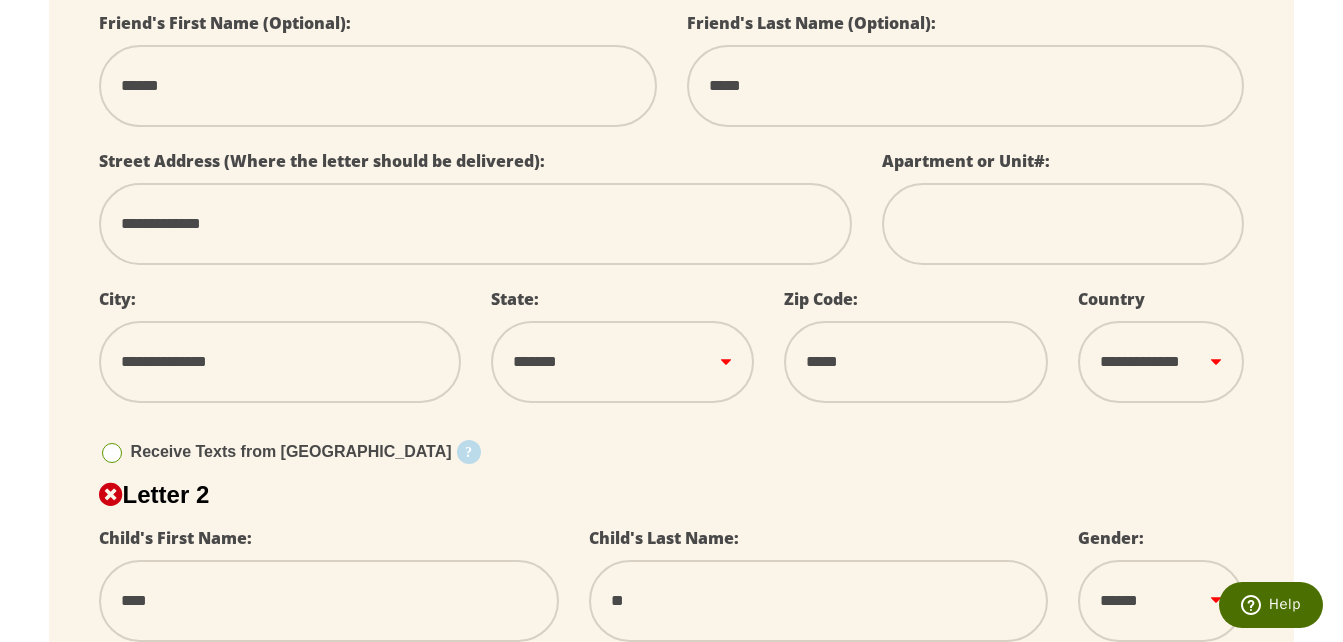 type on "***" 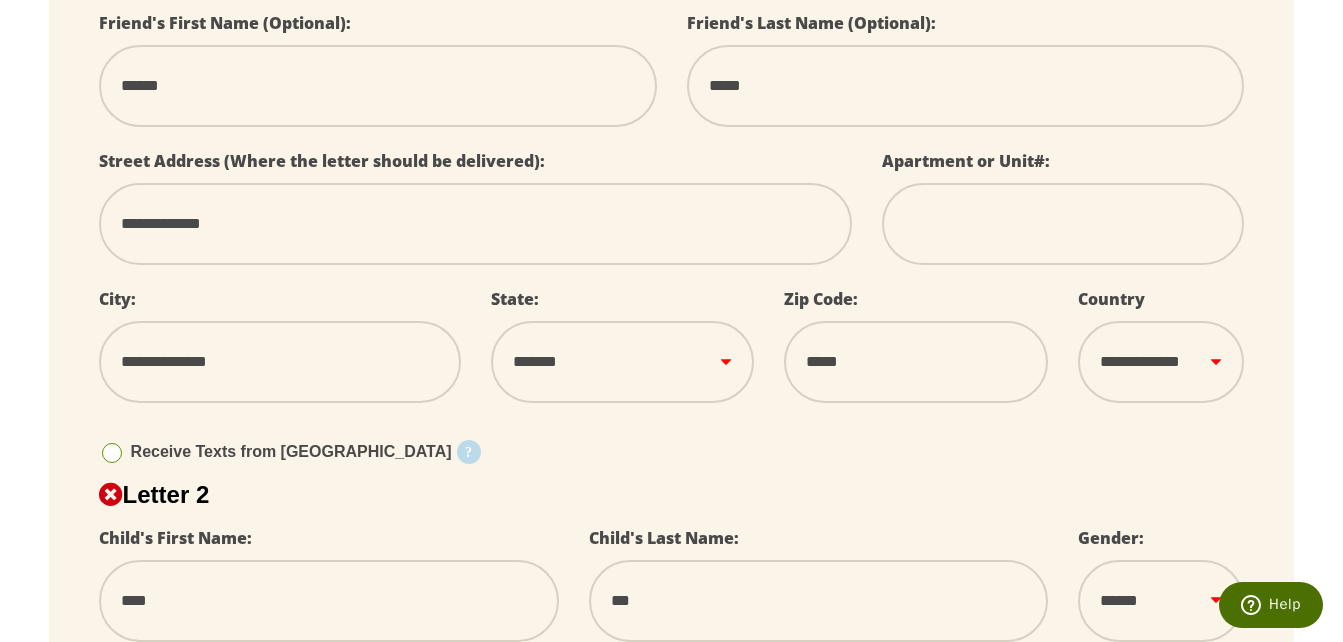 type on "****" 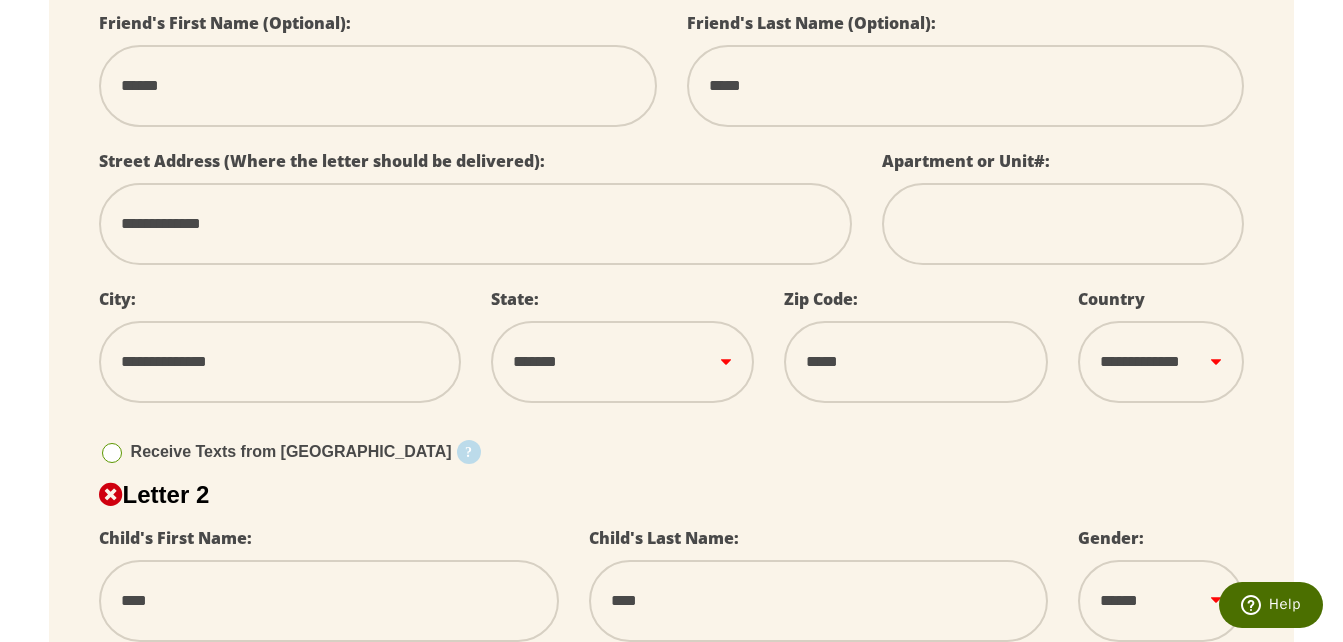 type on "*****" 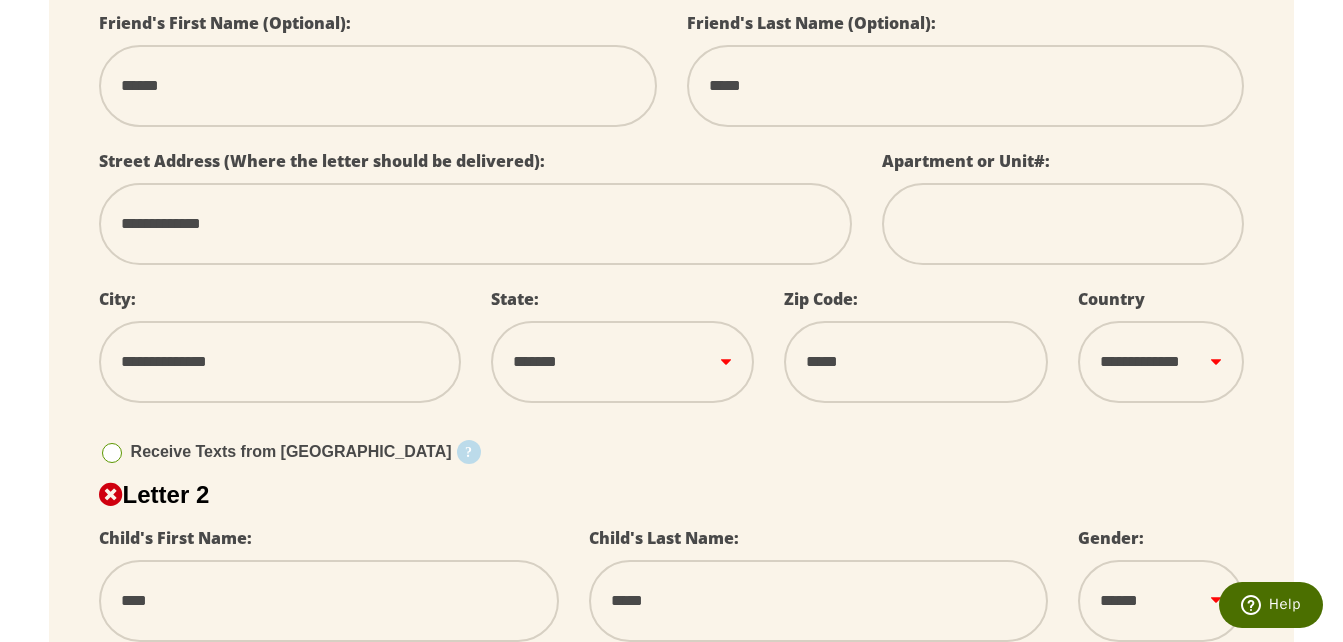type on "******" 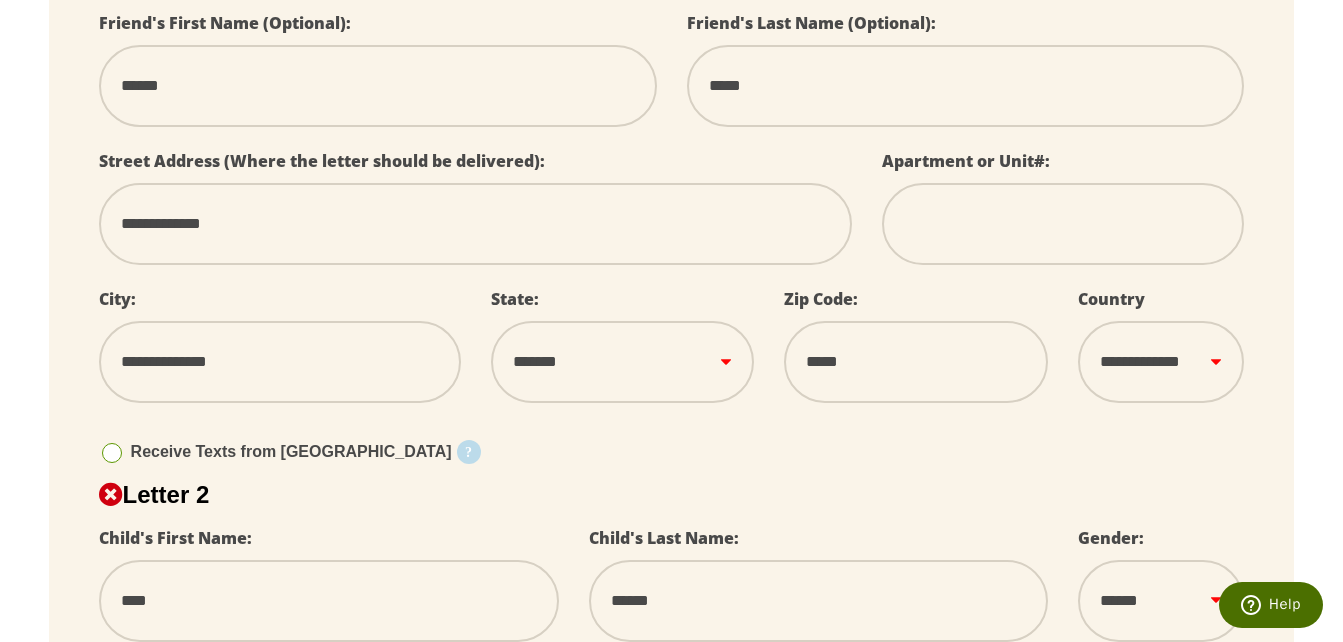 type on "******" 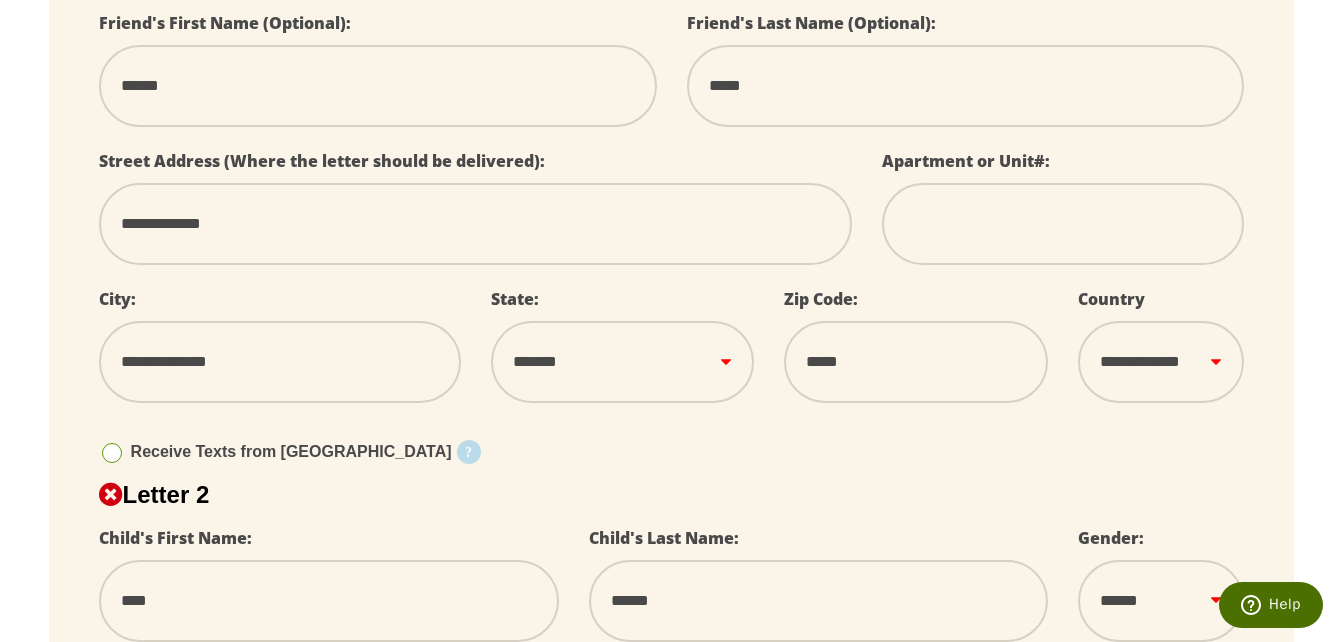 scroll, scrollTop: 1083, scrollLeft: 0, axis: vertical 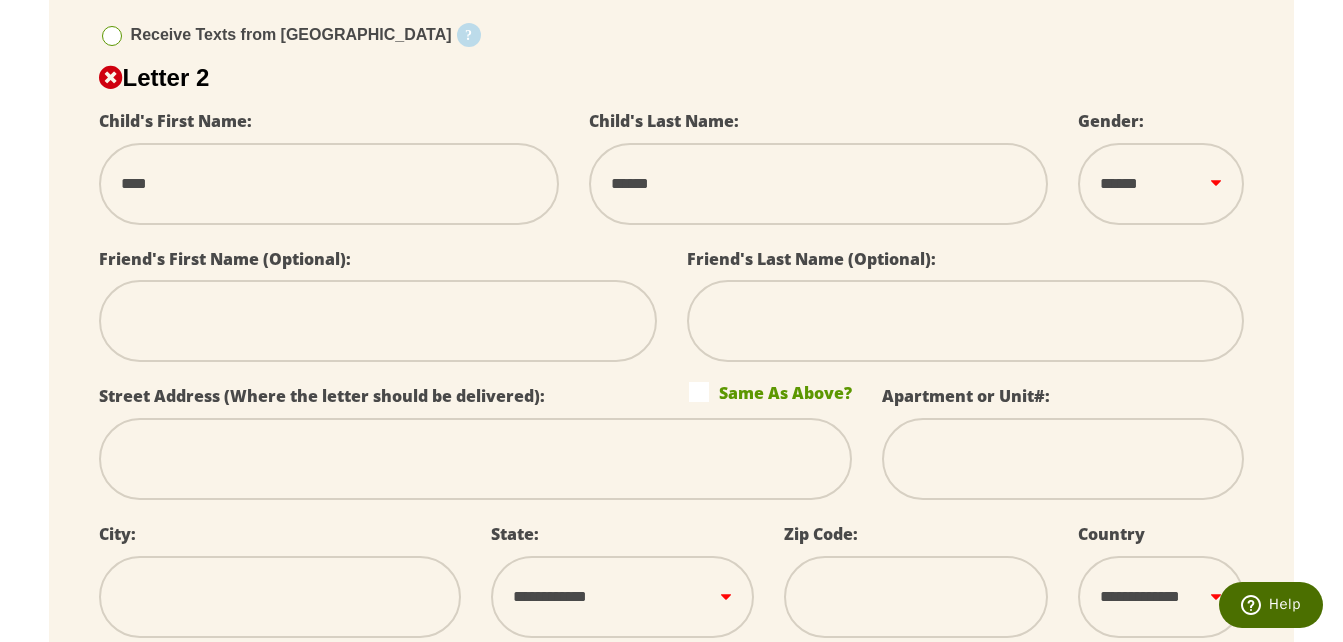 click at bounding box center [476, 459] 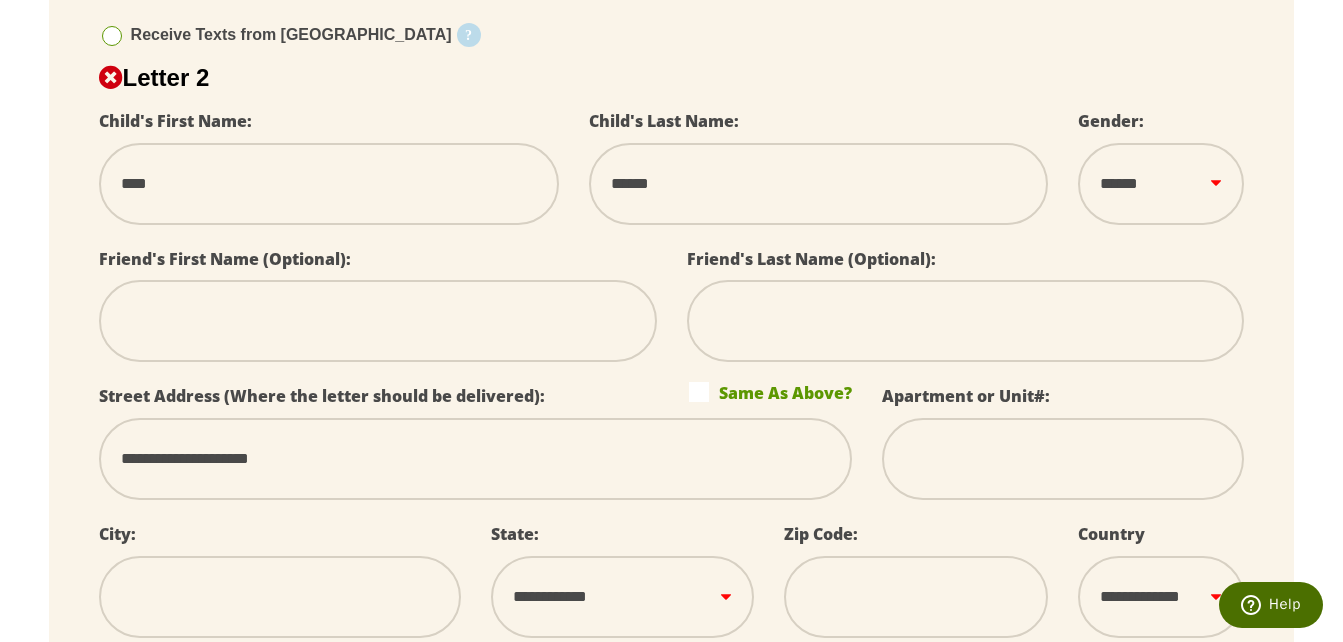 select 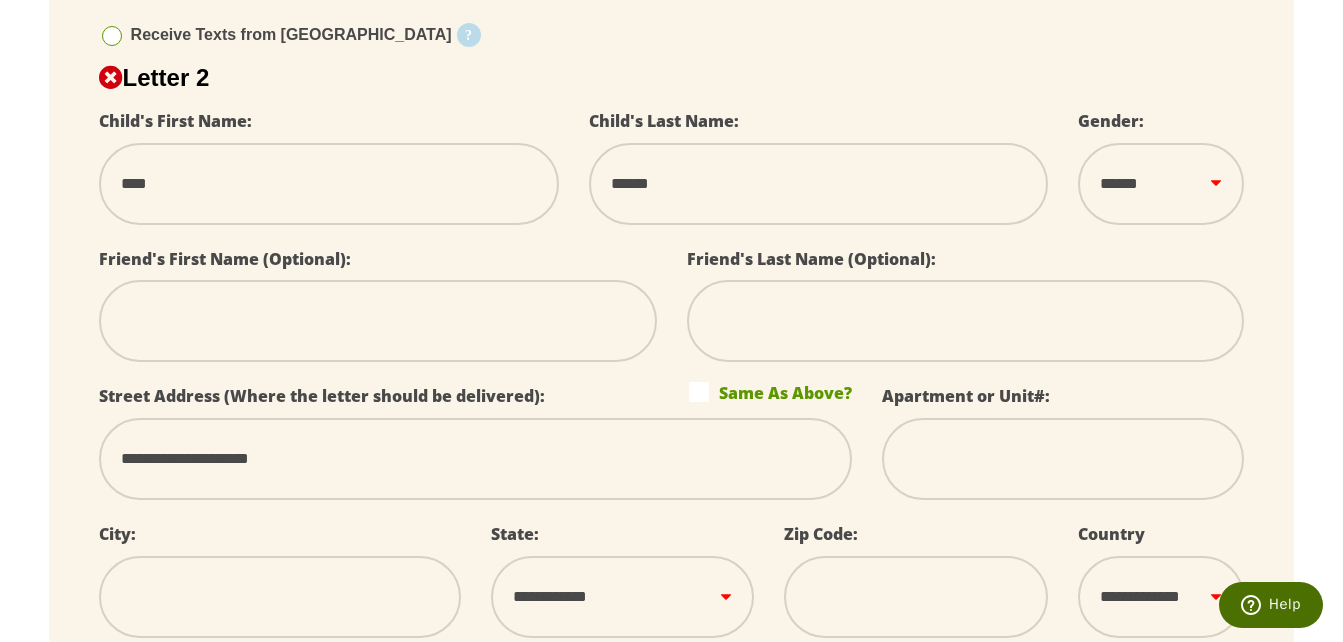 type on "****" 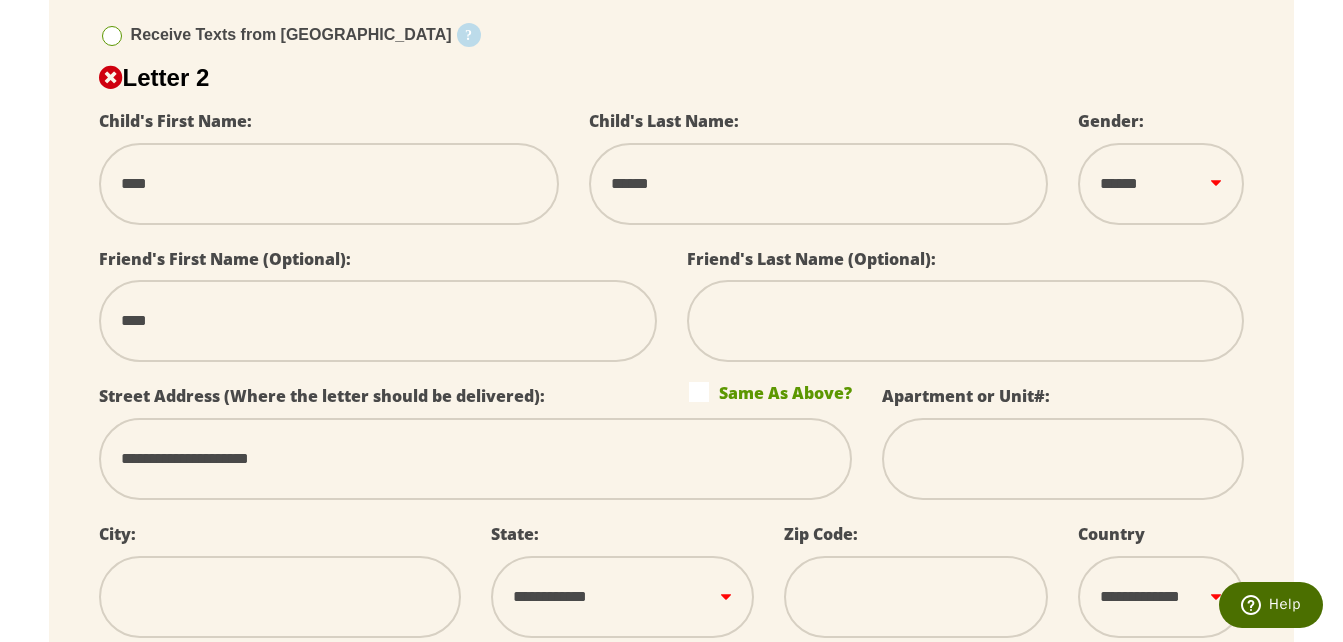 type on "******" 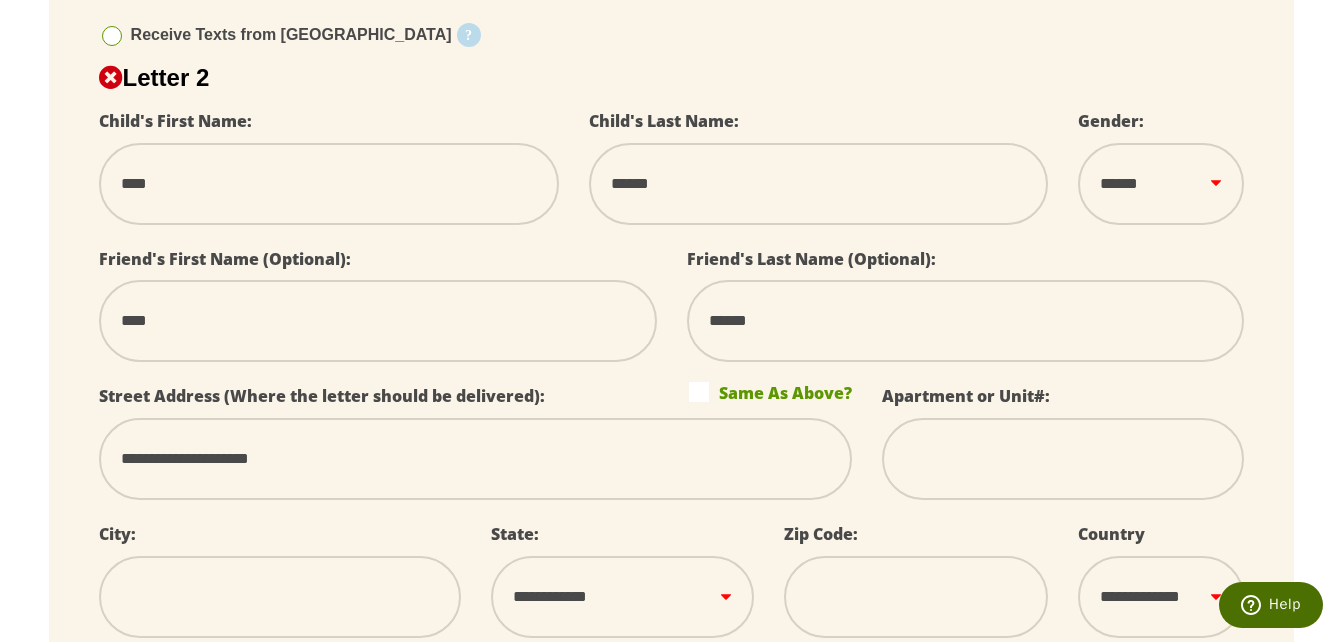 type on "**********" 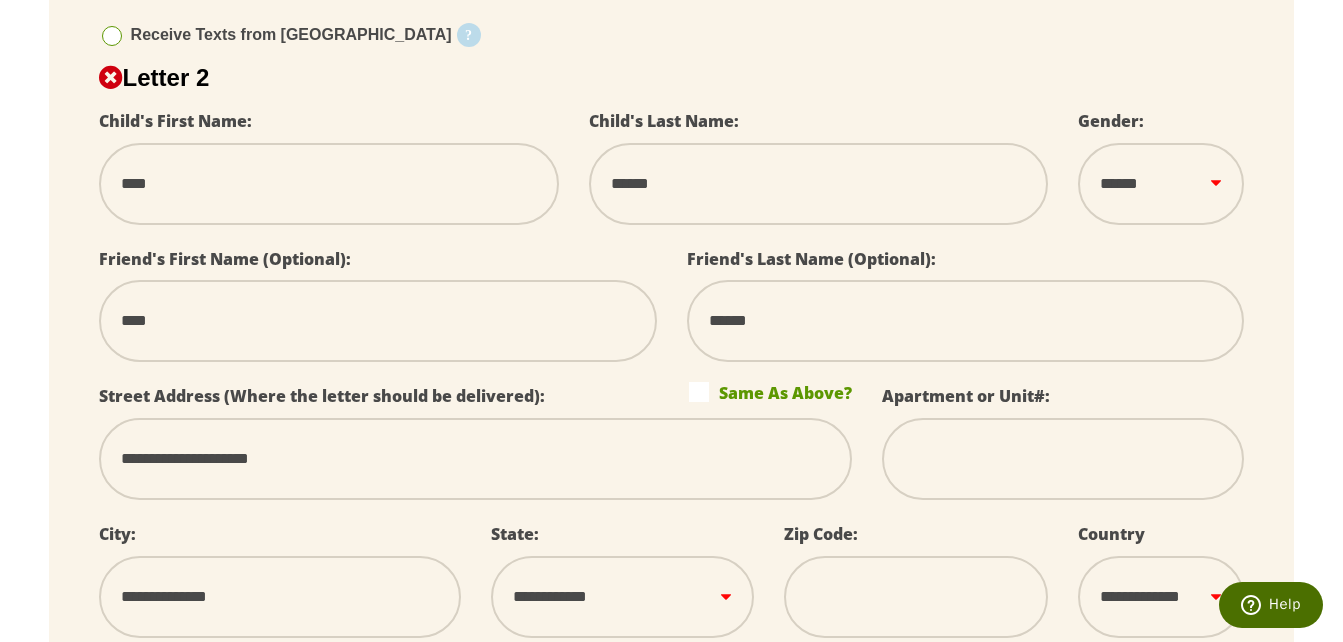 select on "**" 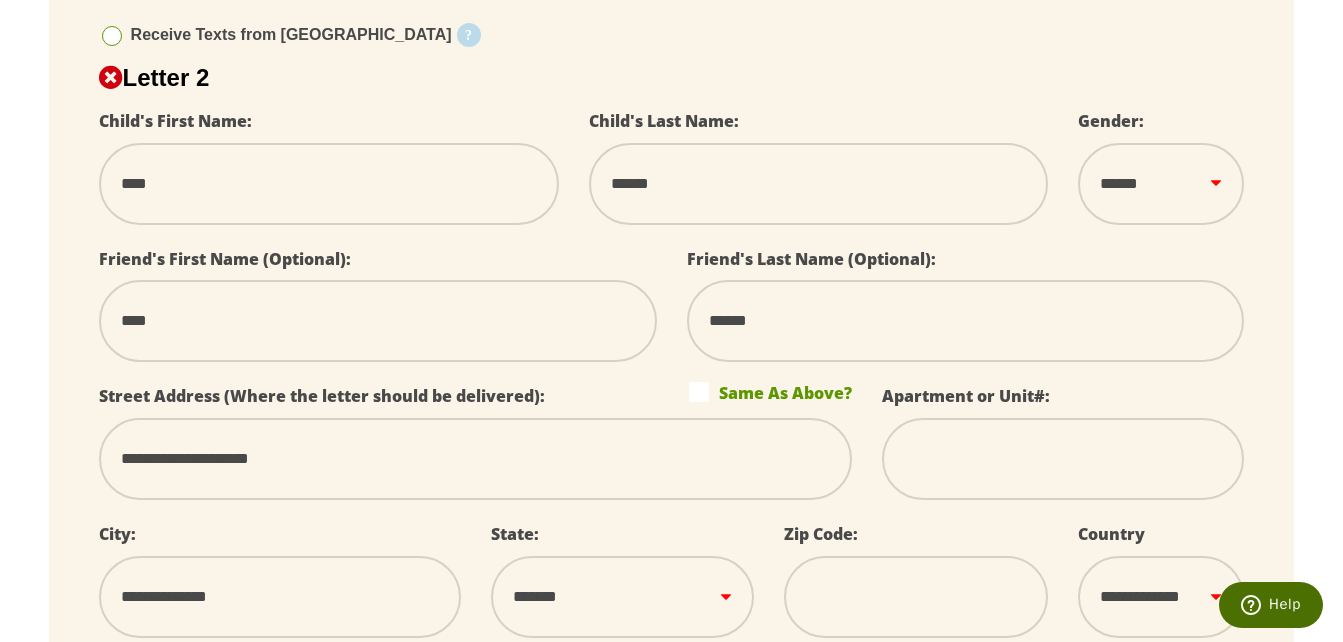 type on "*****" 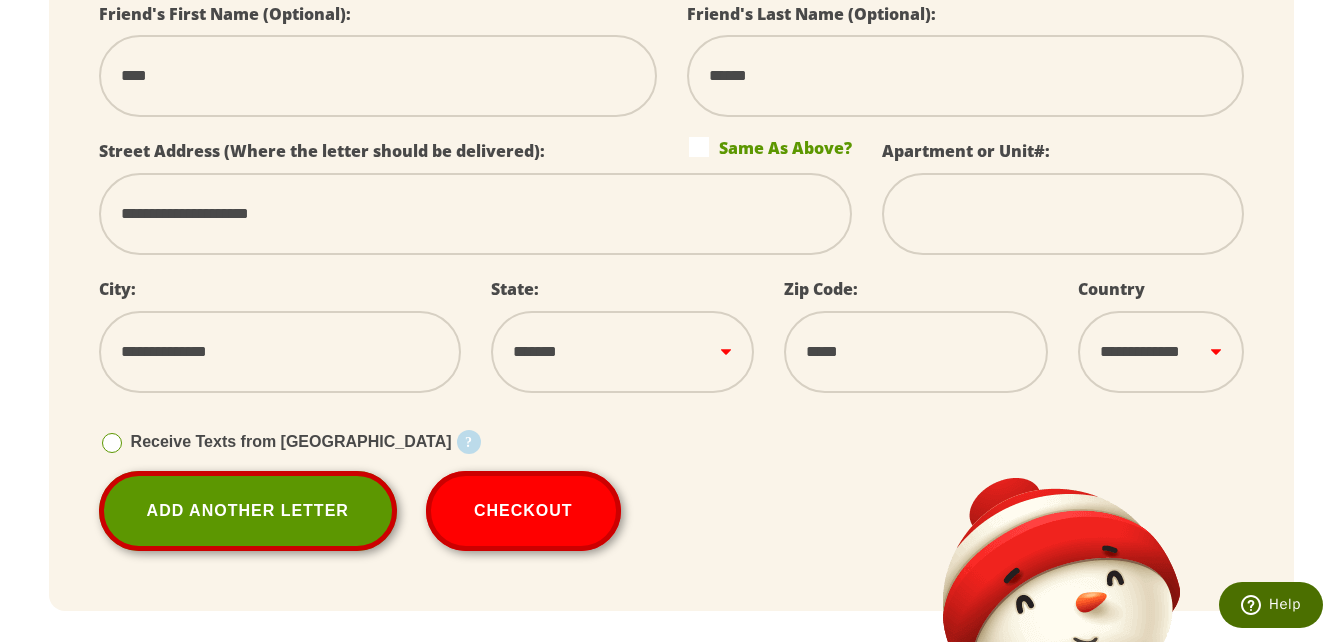 scroll, scrollTop: 1367, scrollLeft: 0, axis: vertical 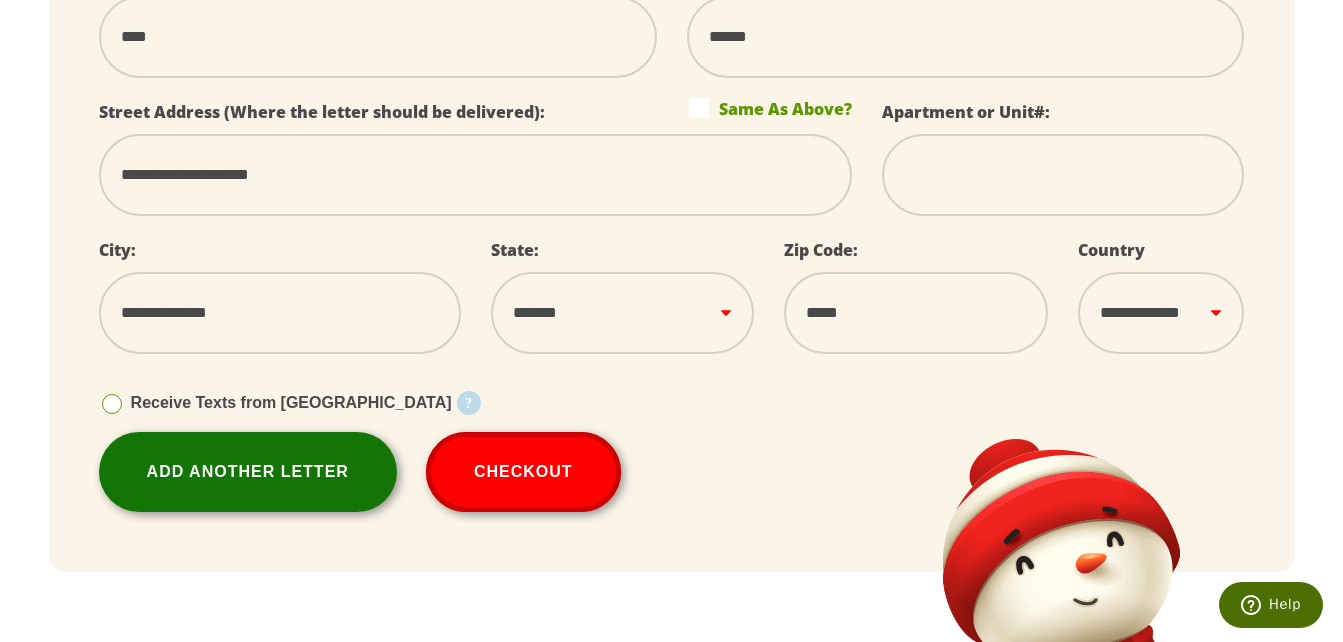 click on "Add Another Letter" at bounding box center (248, 472) 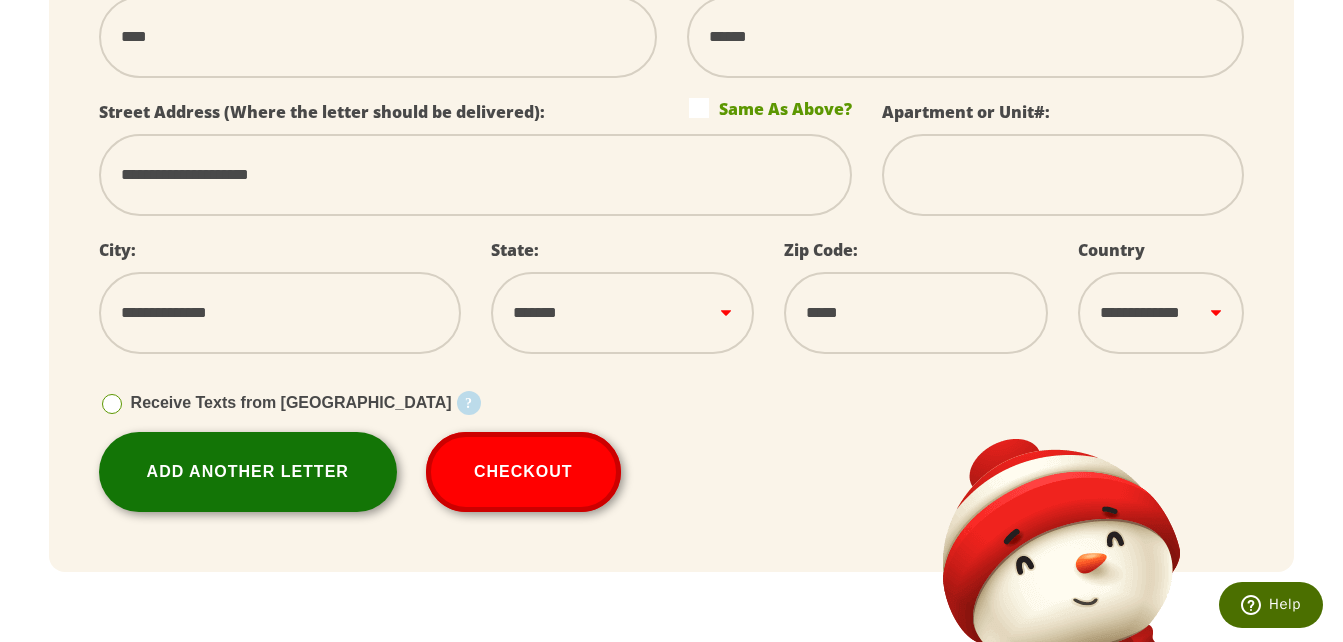 click on "Add Another Letter" at bounding box center (248, 472) 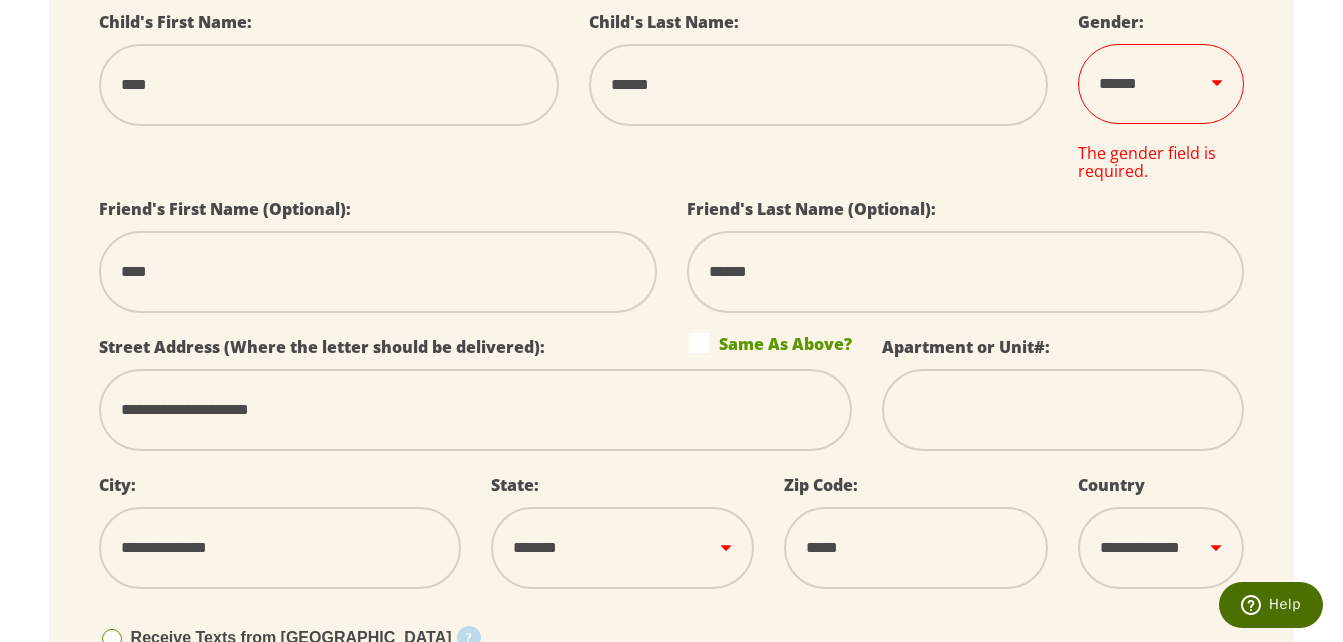 scroll, scrollTop: 1150, scrollLeft: 0, axis: vertical 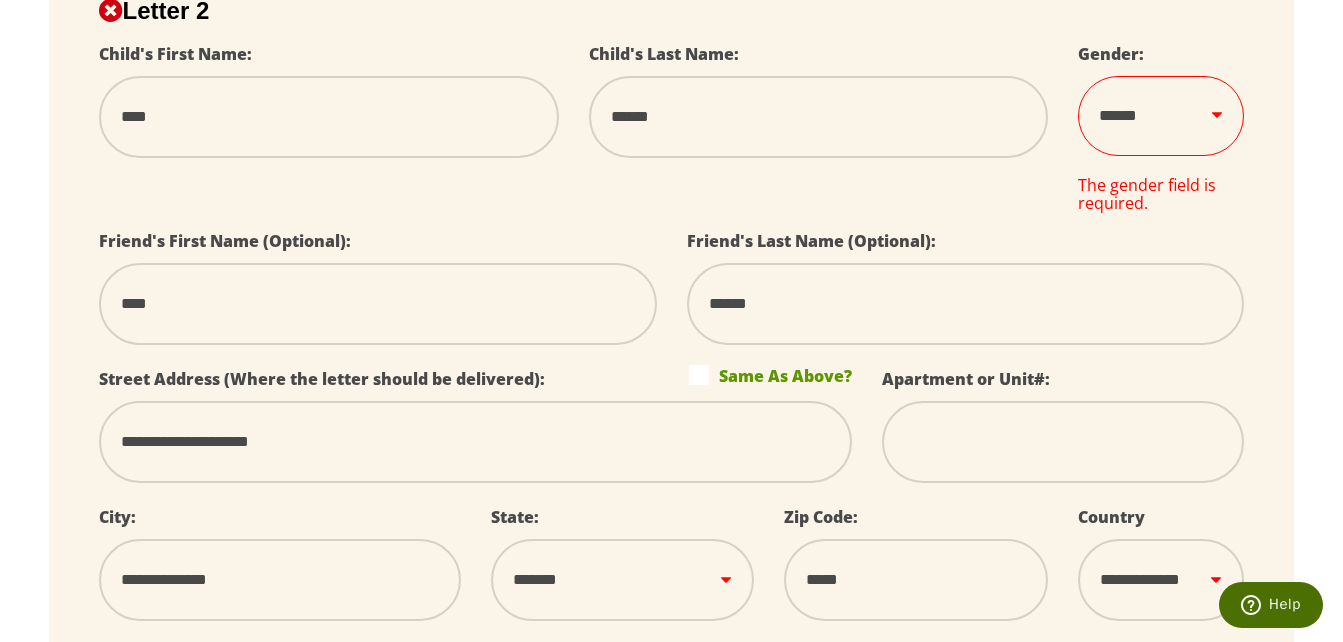 drag, startPoint x: 224, startPoint y: 295, endPoint x: 18, endPoint y: 334, distance: 209.65924 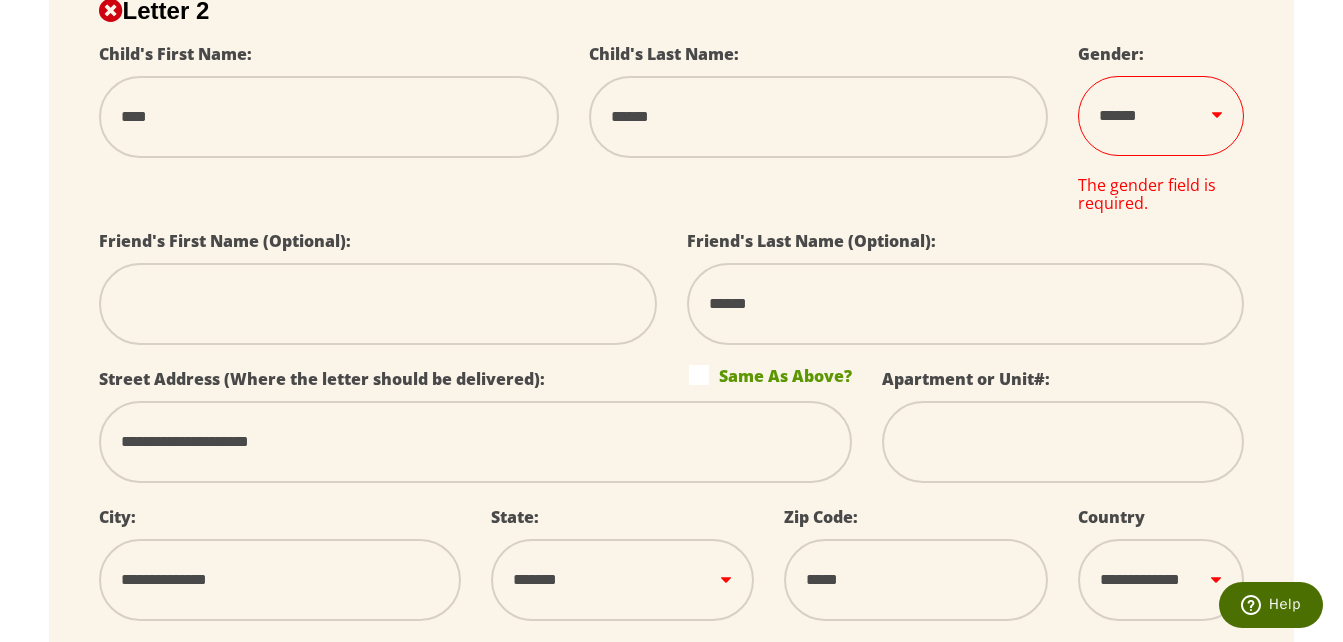 type 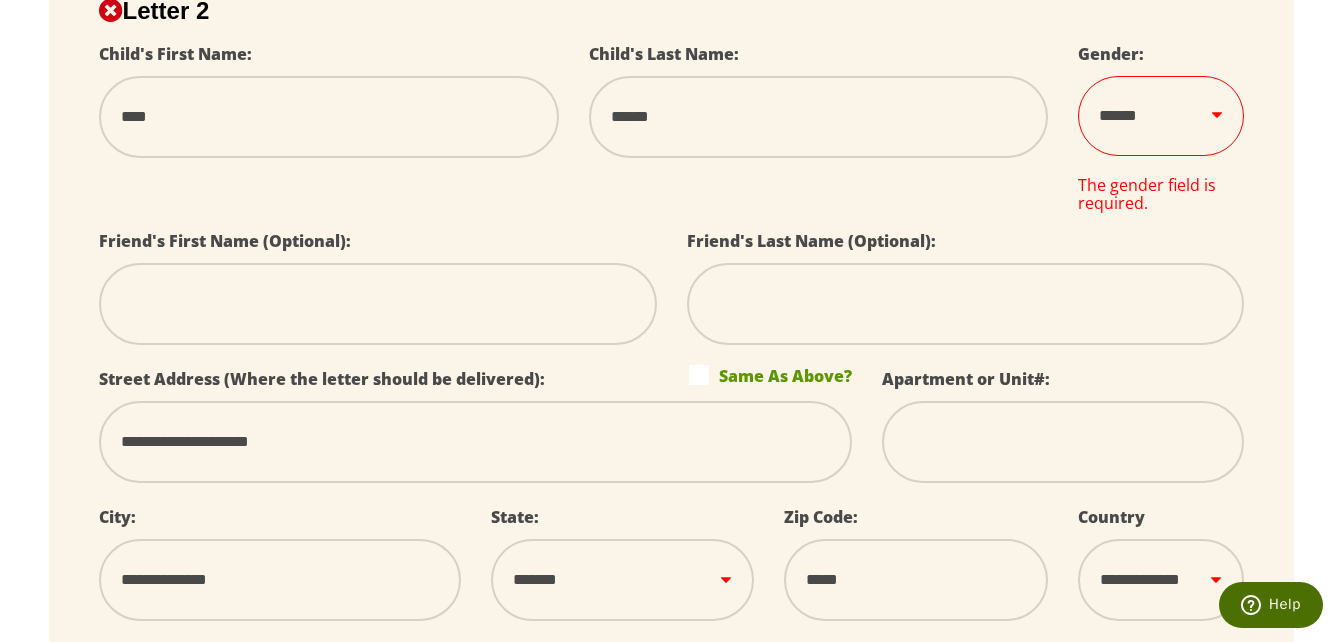 type 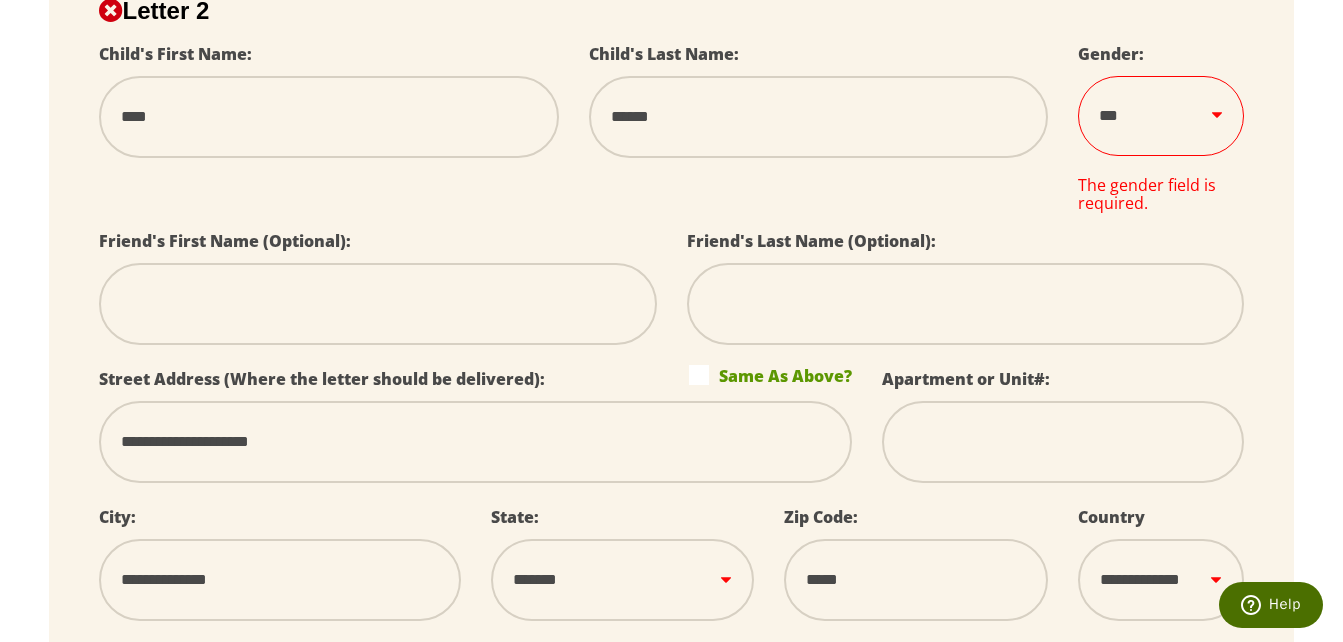 click on "******   ***   ****" at bounding box center [1161, 116] 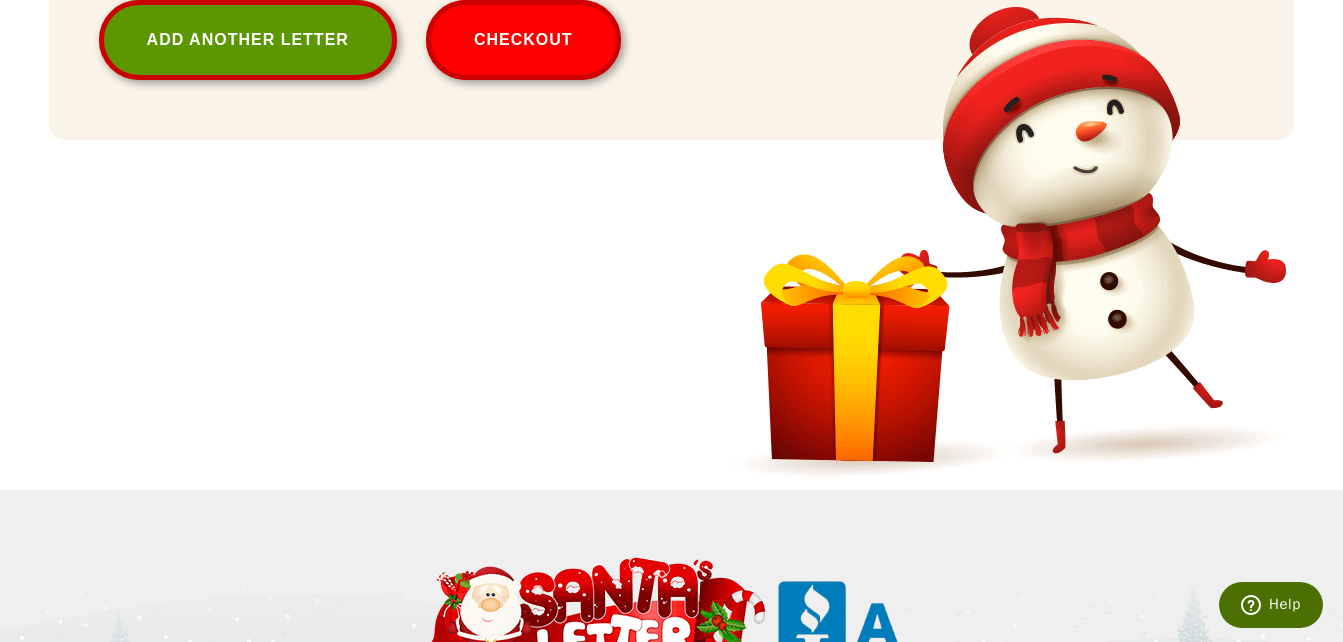 scroll, scrollTop: 1850, scrollLeft: 0, axis: vertical 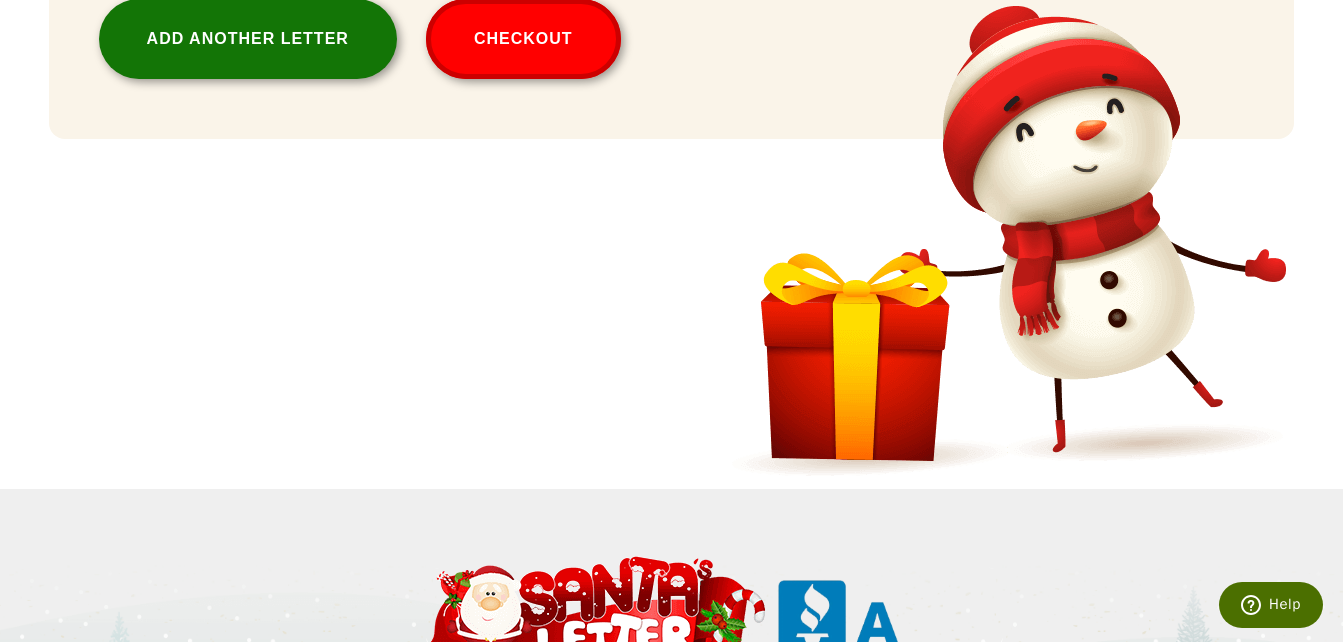 click on "Add Another Letter" at bounding box center [248, 39] 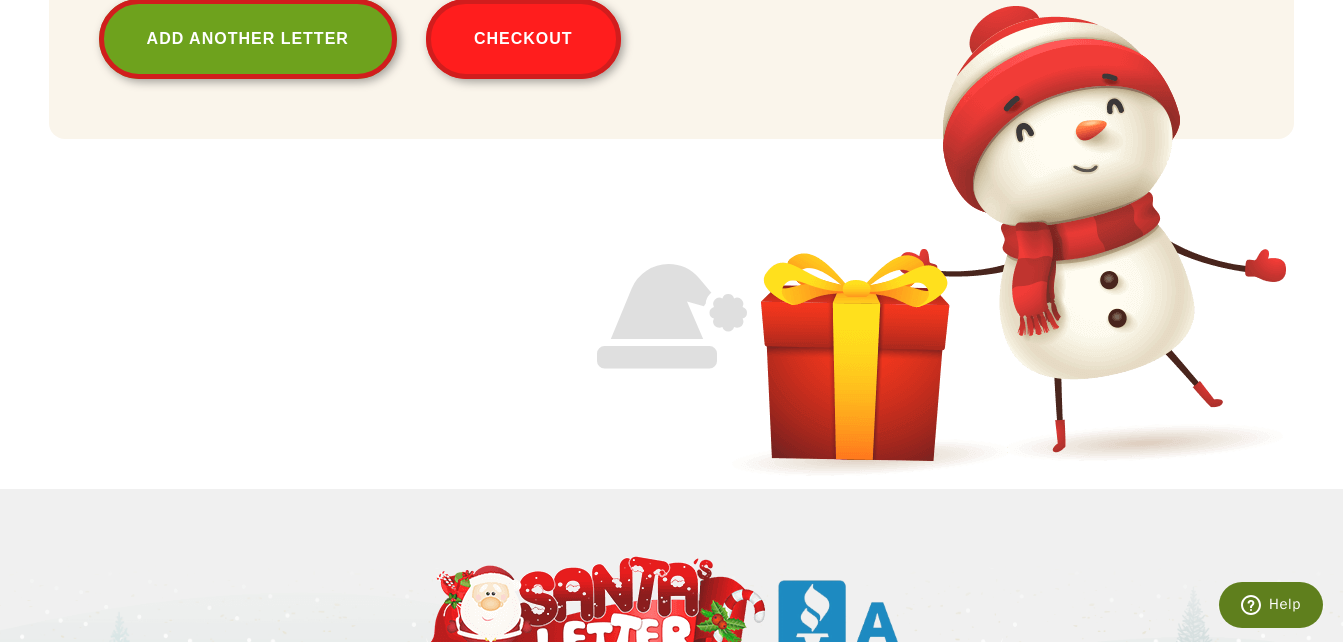 scroll, scrollTop: 2452, scrollLeft: 0, axis: vertical 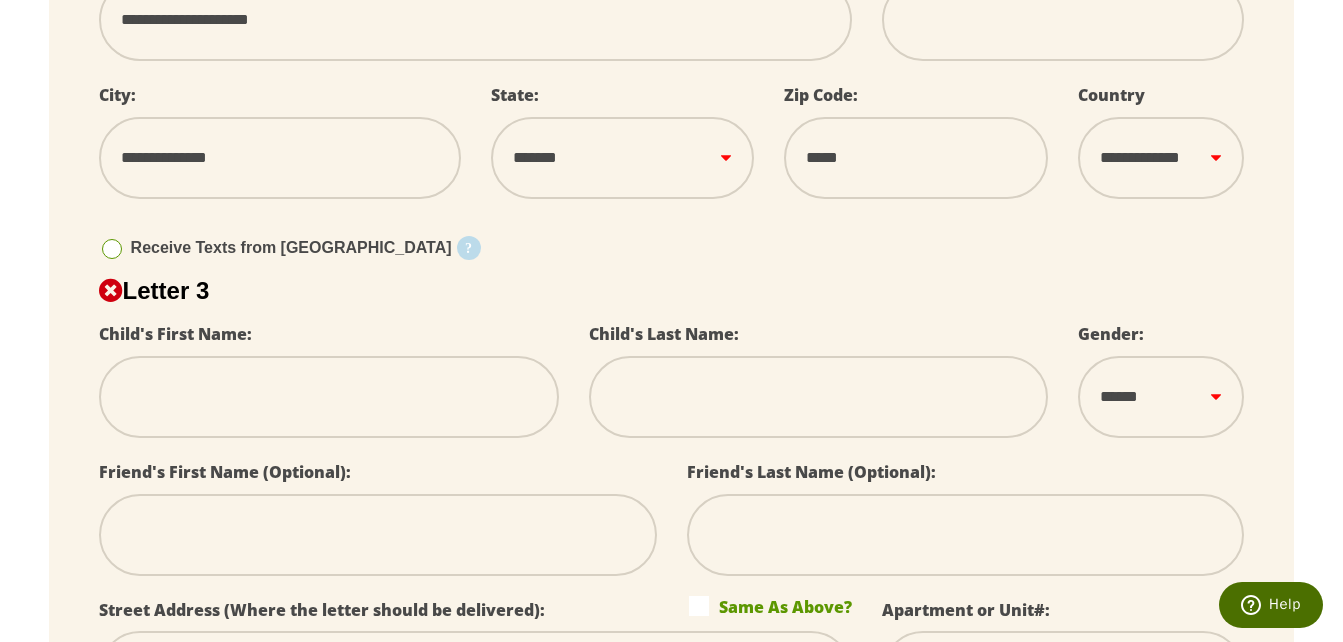 click at bounding box center [329, 397] 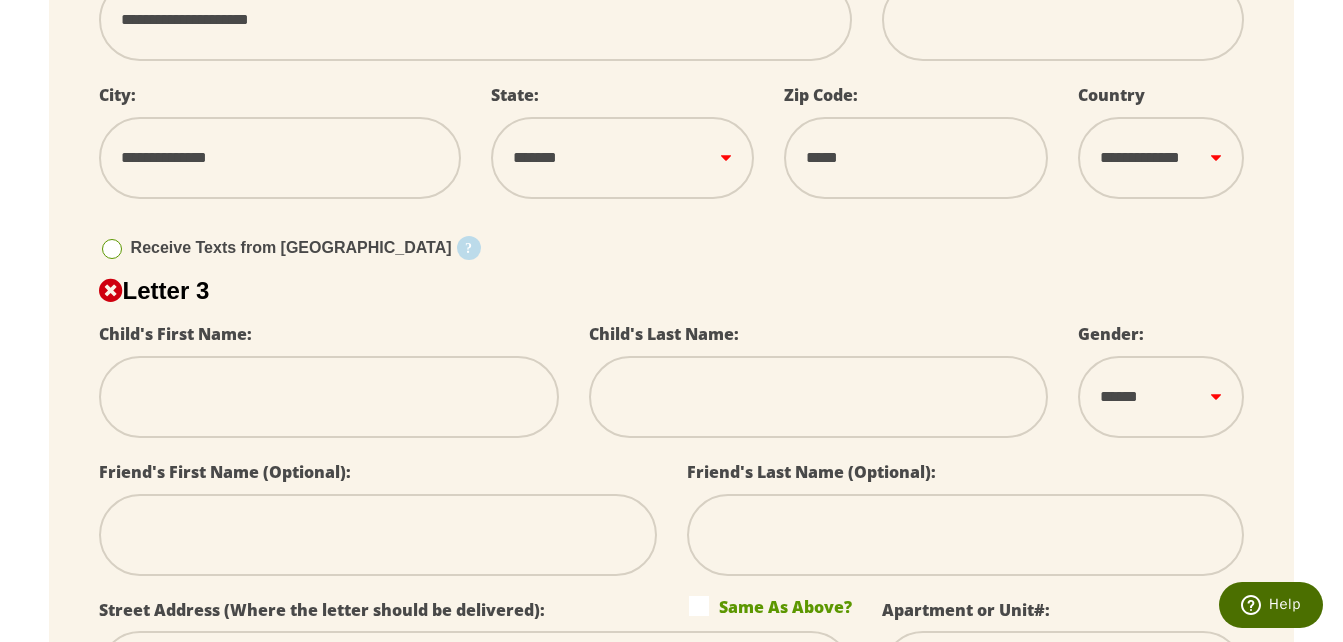 type on "*" 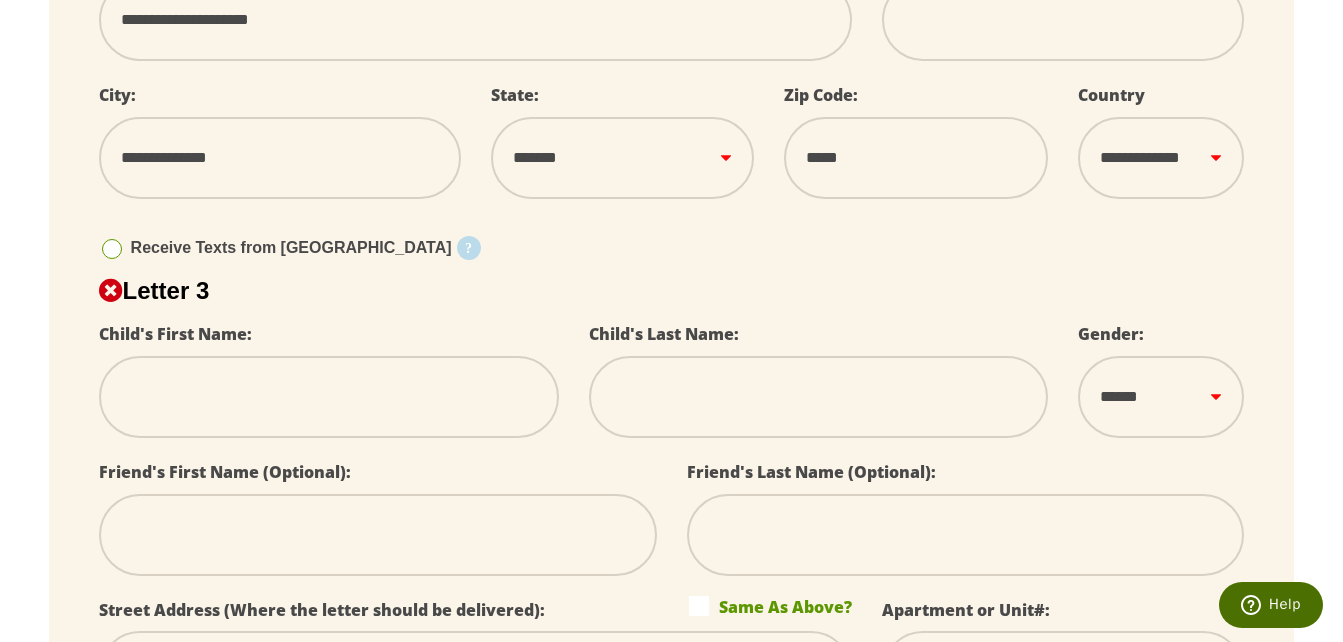 select 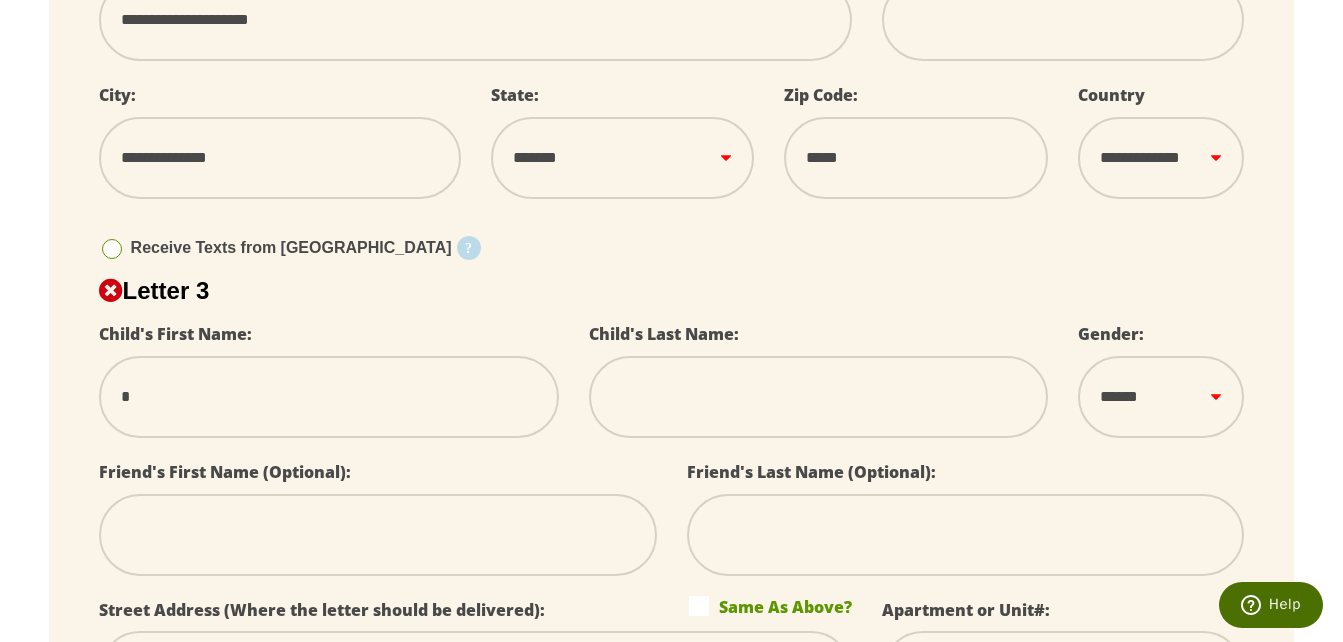 type on "**" 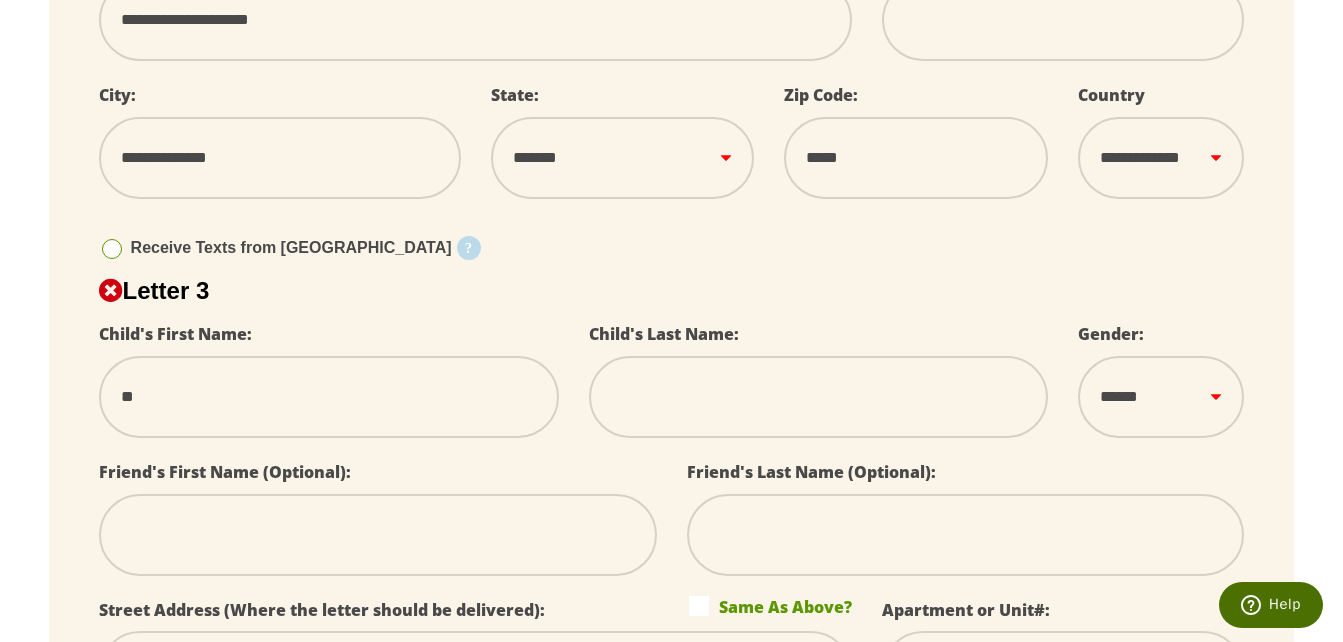 type on "***" 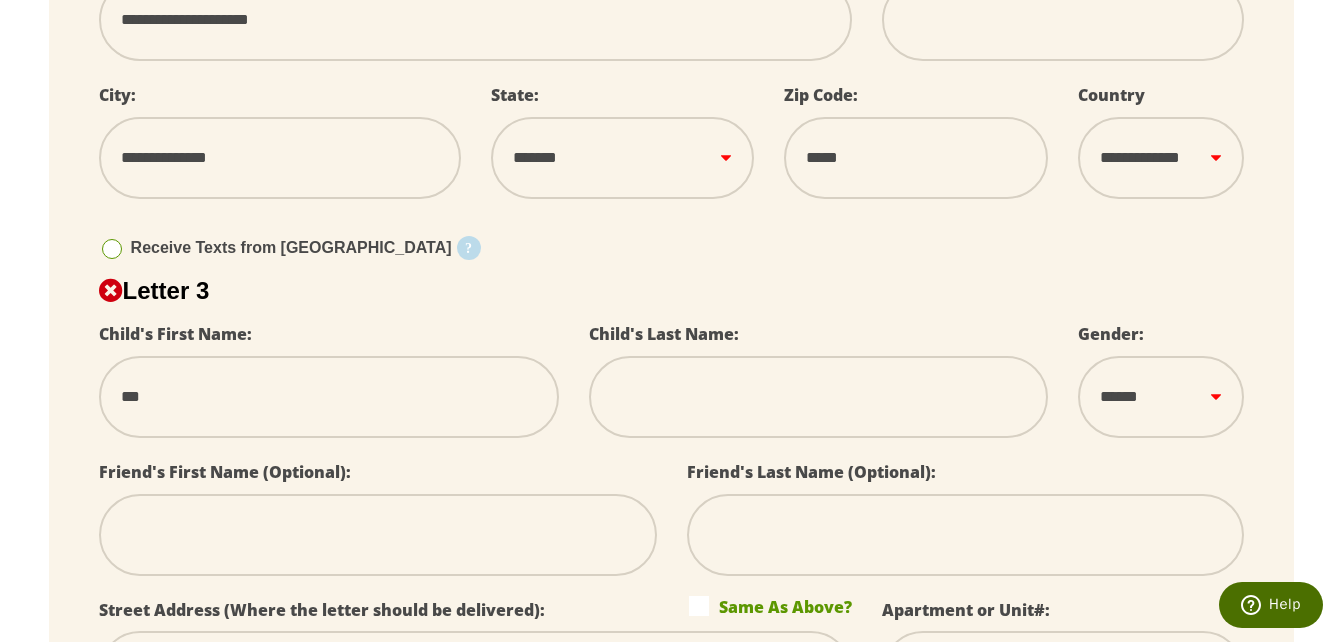 type on "****" 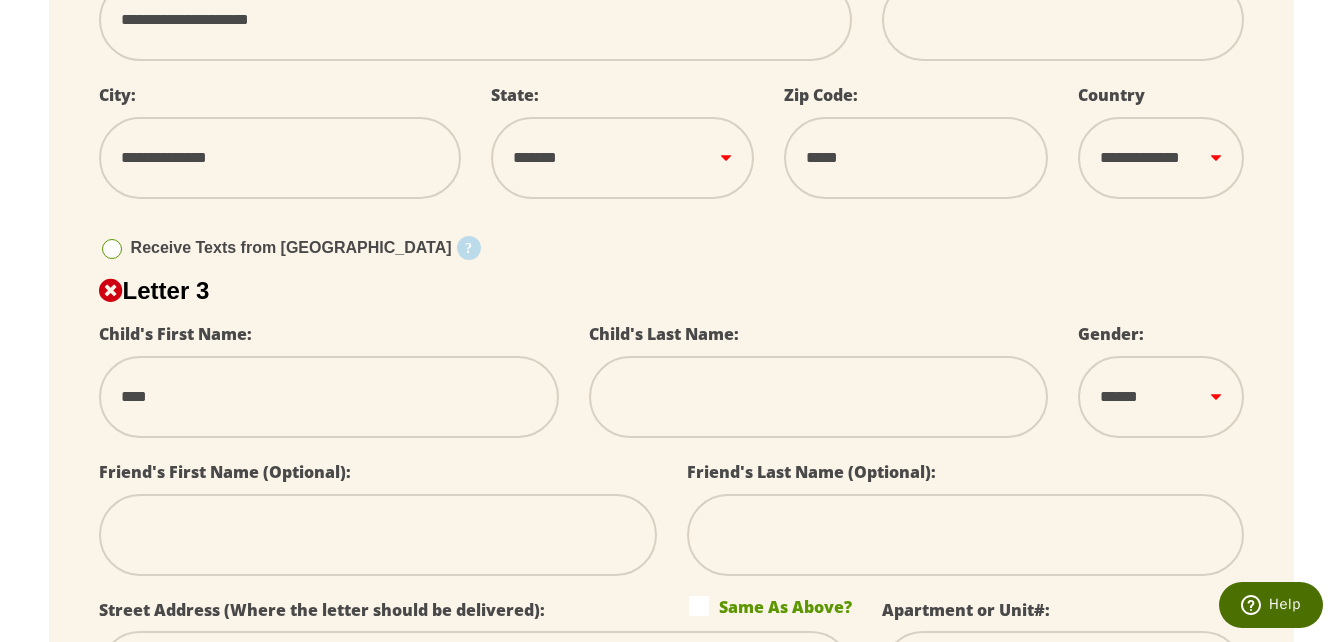type on "*****" 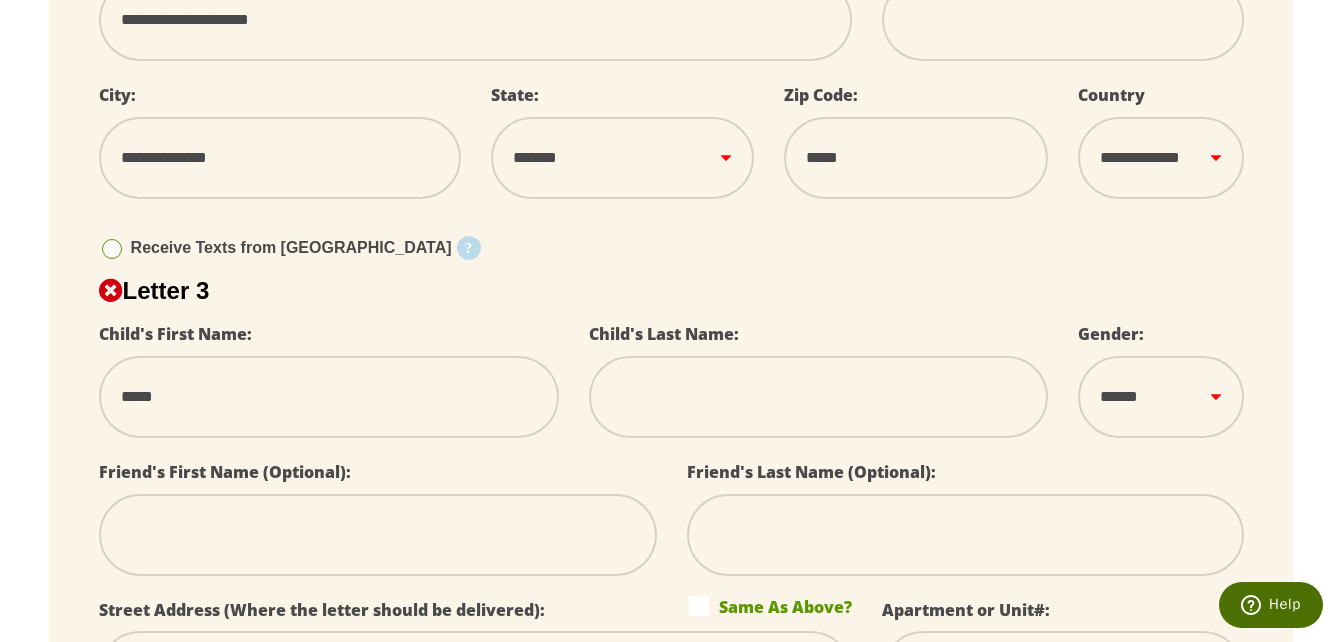 type on "*****" 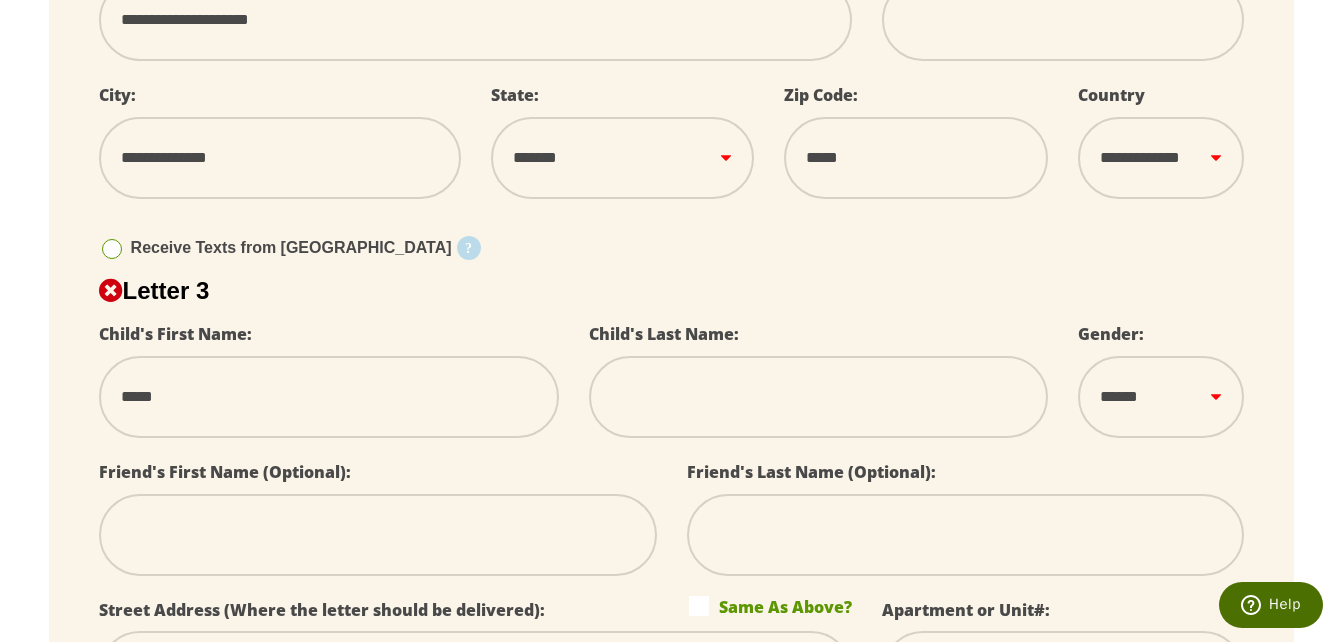 select 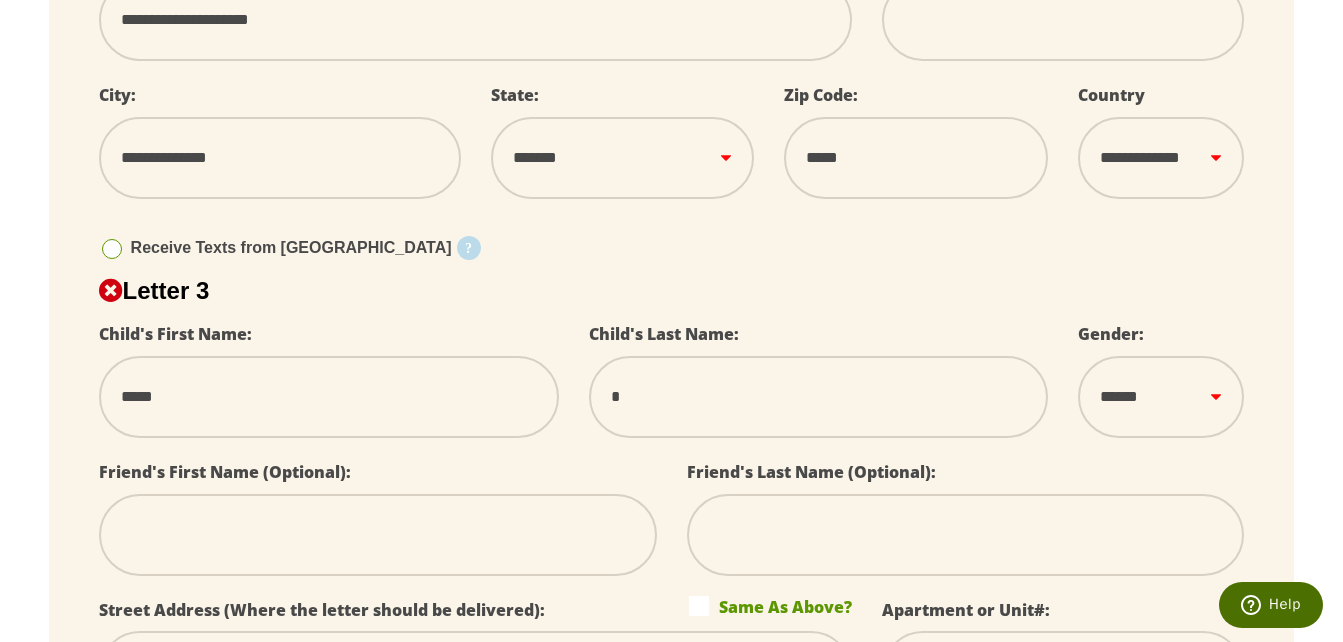 type on "**" 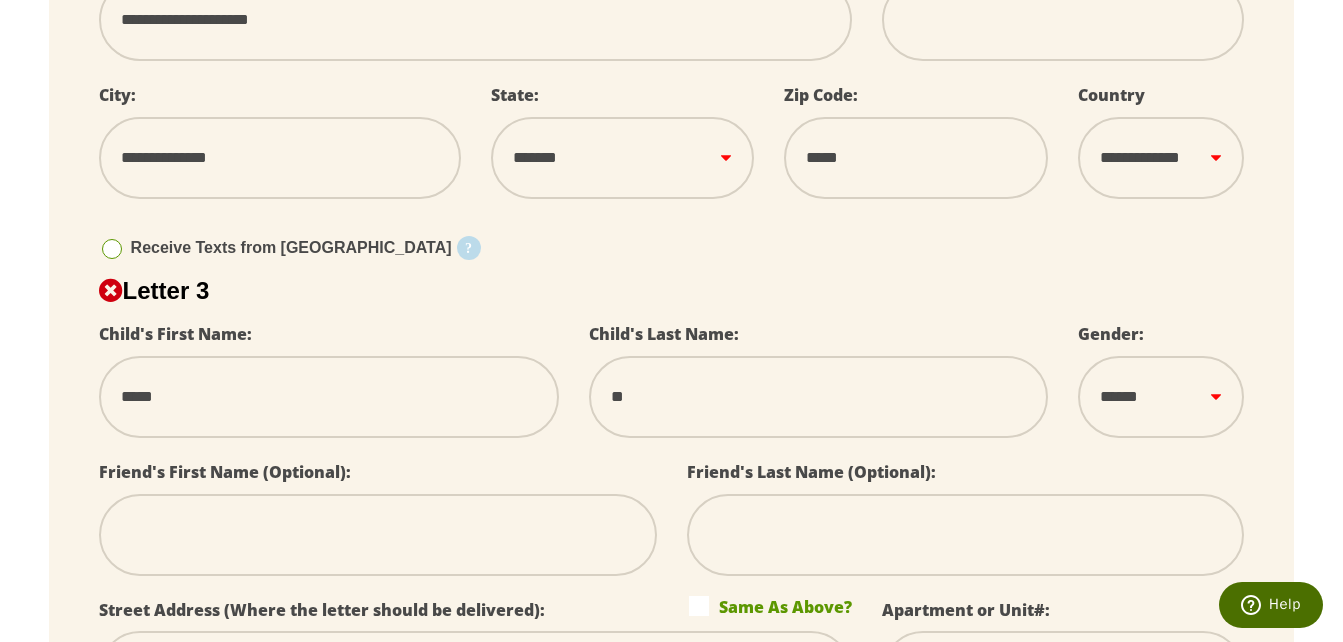 type on "***" 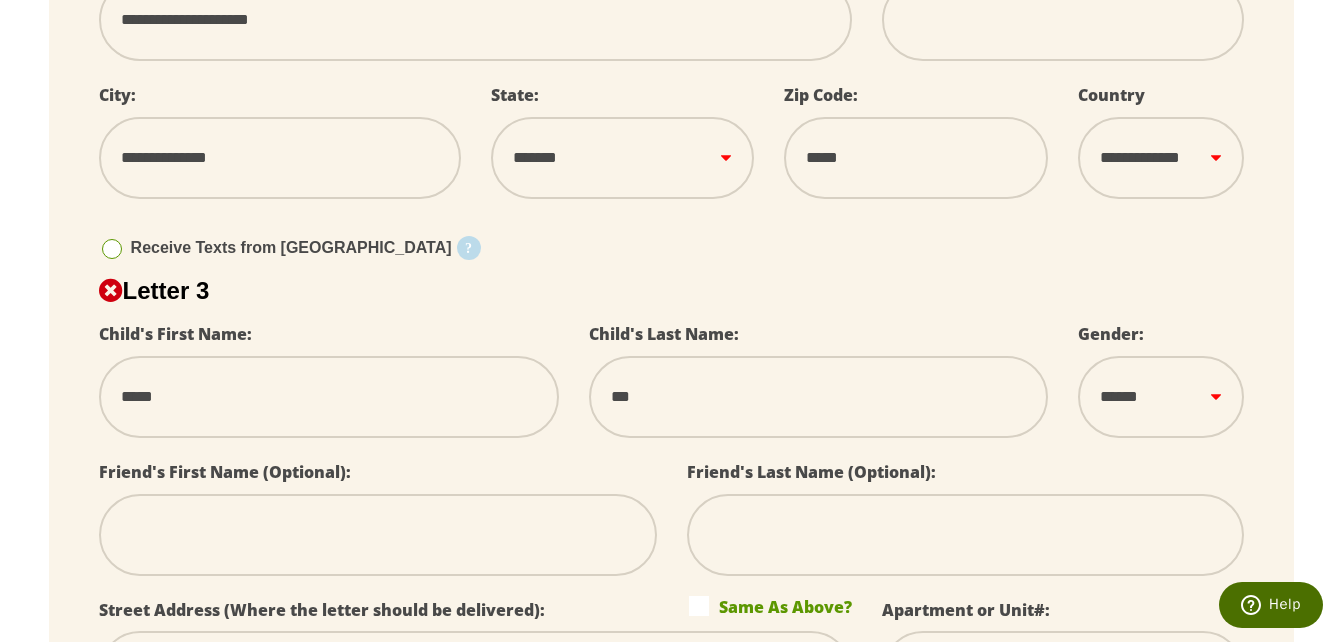 type on "****" 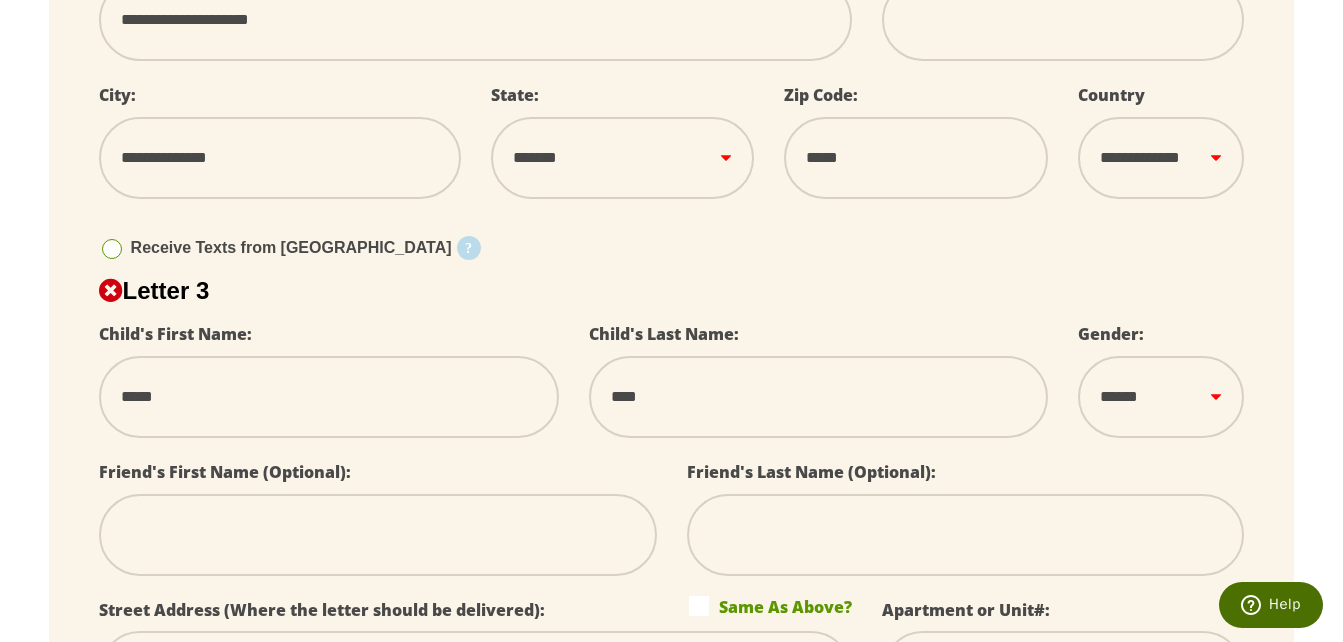 type on "*****" 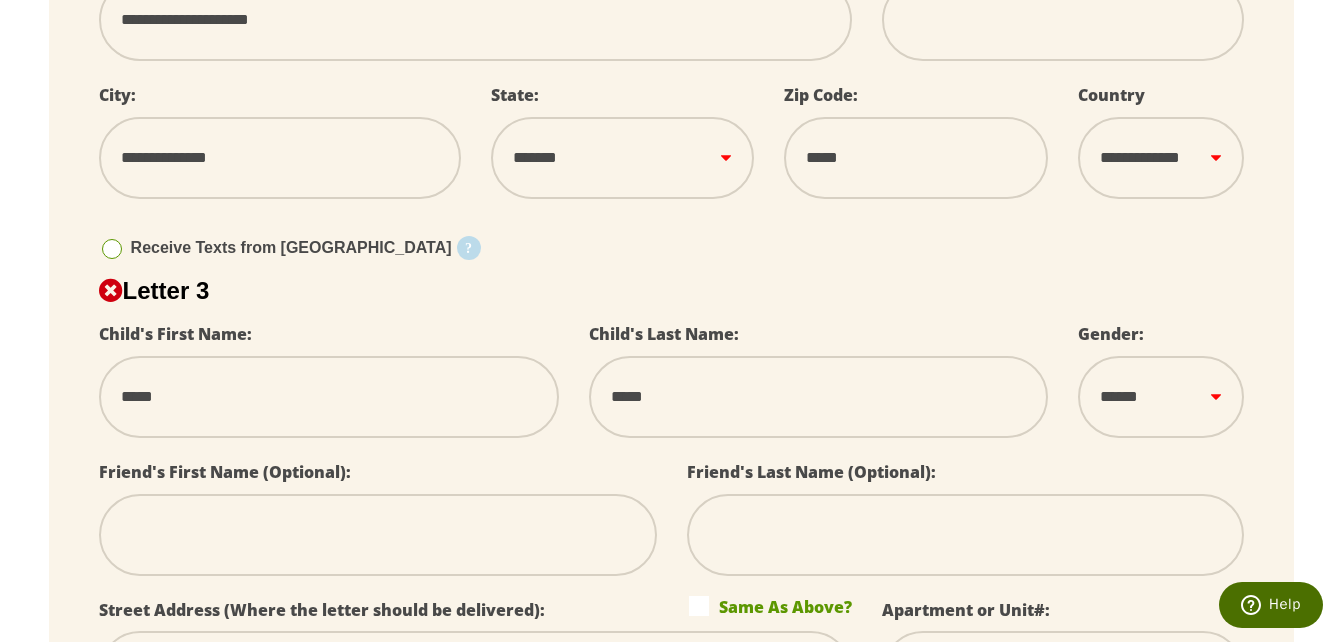 type on "******" 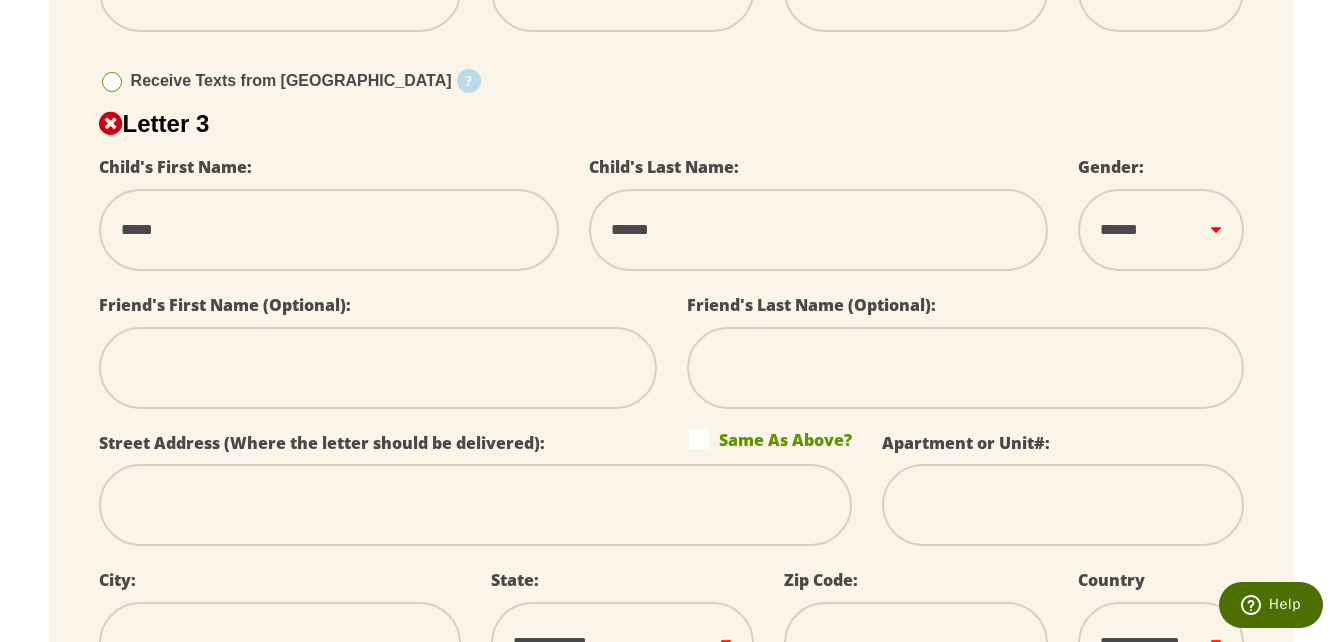 scroll, scrollTop: 1755, scrollLeft: 0, axis: vertical 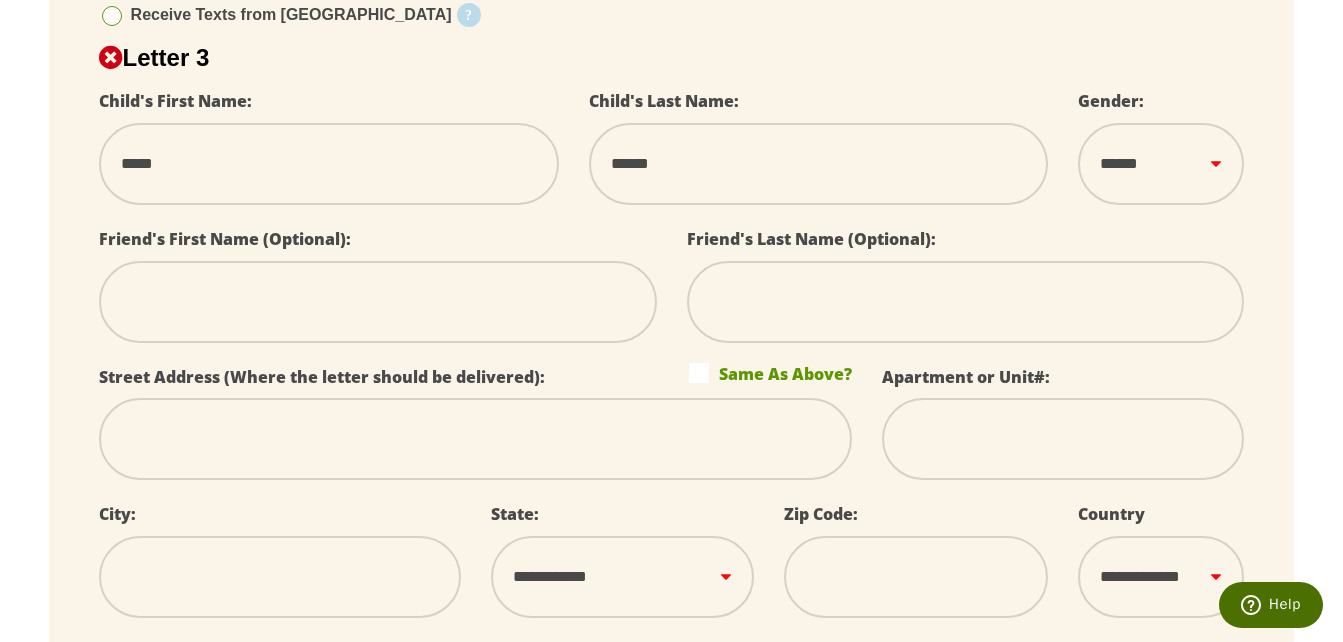 type on "******" 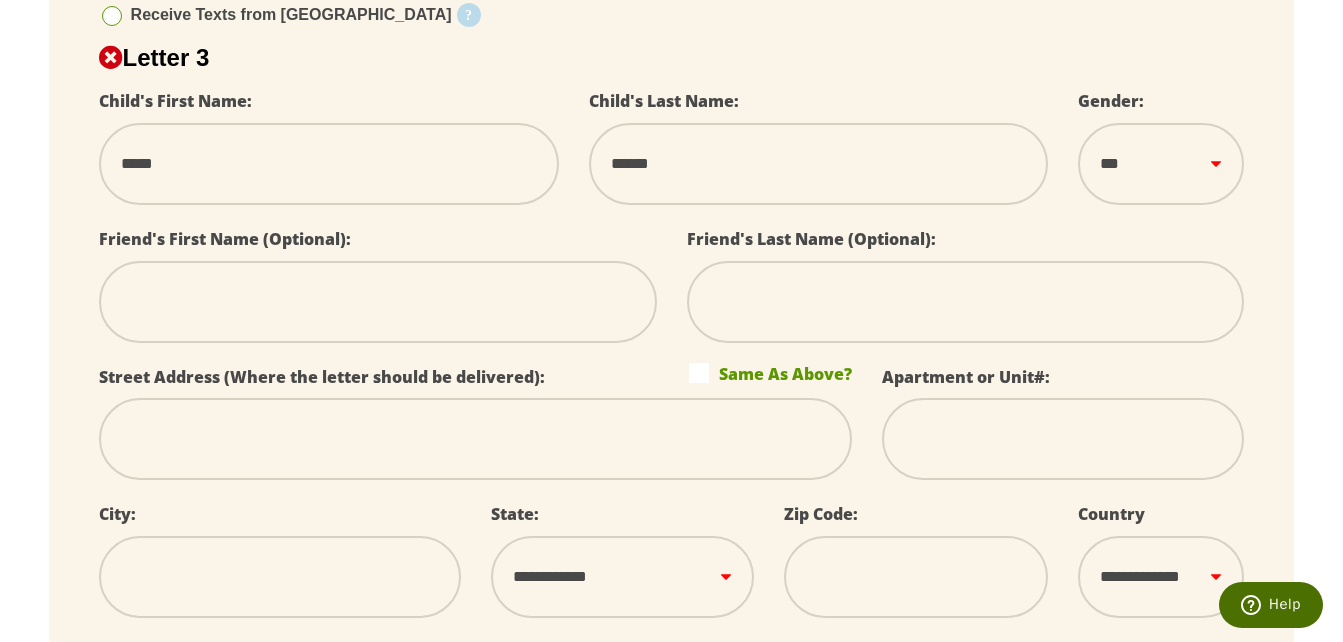 click on "******   ***   ****" at bounding box center (1161, 164) 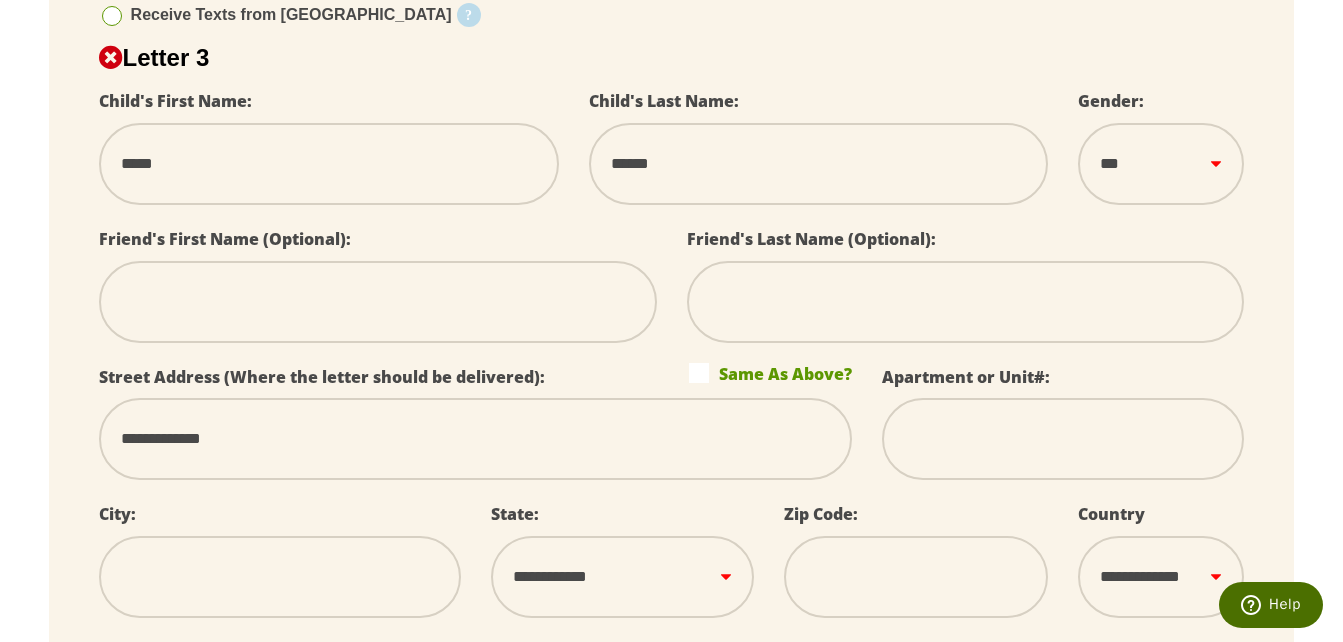 type on "*****" 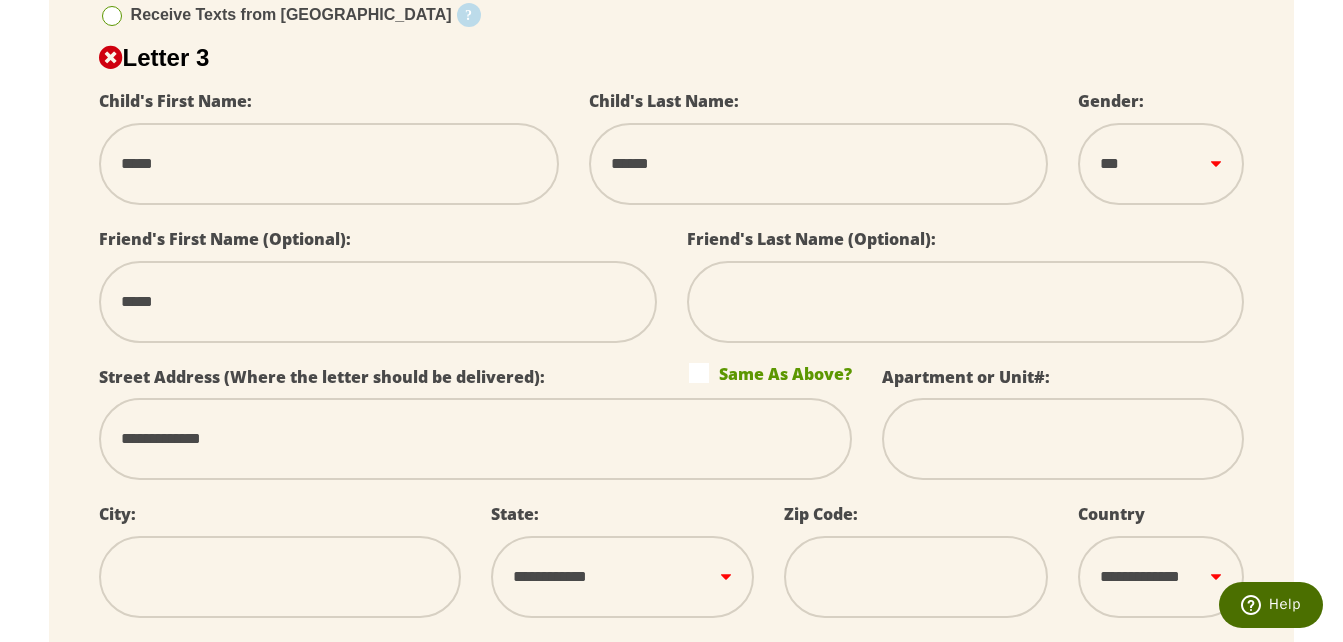 type on "******" 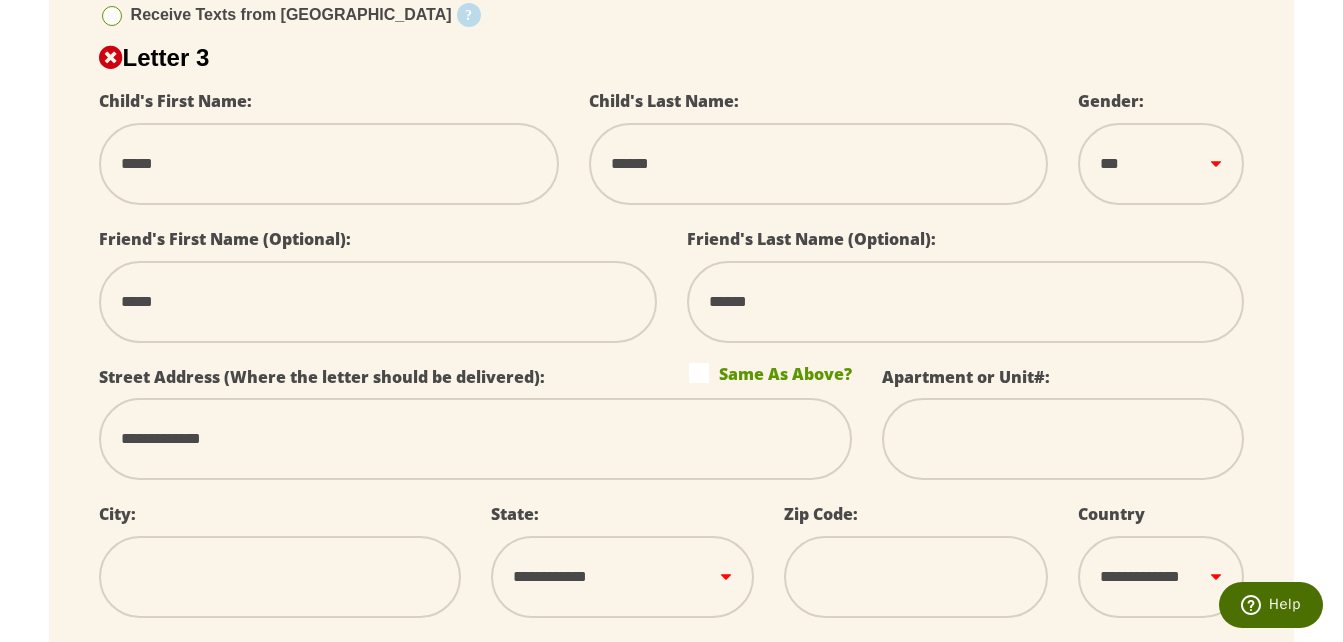 type on "*********" 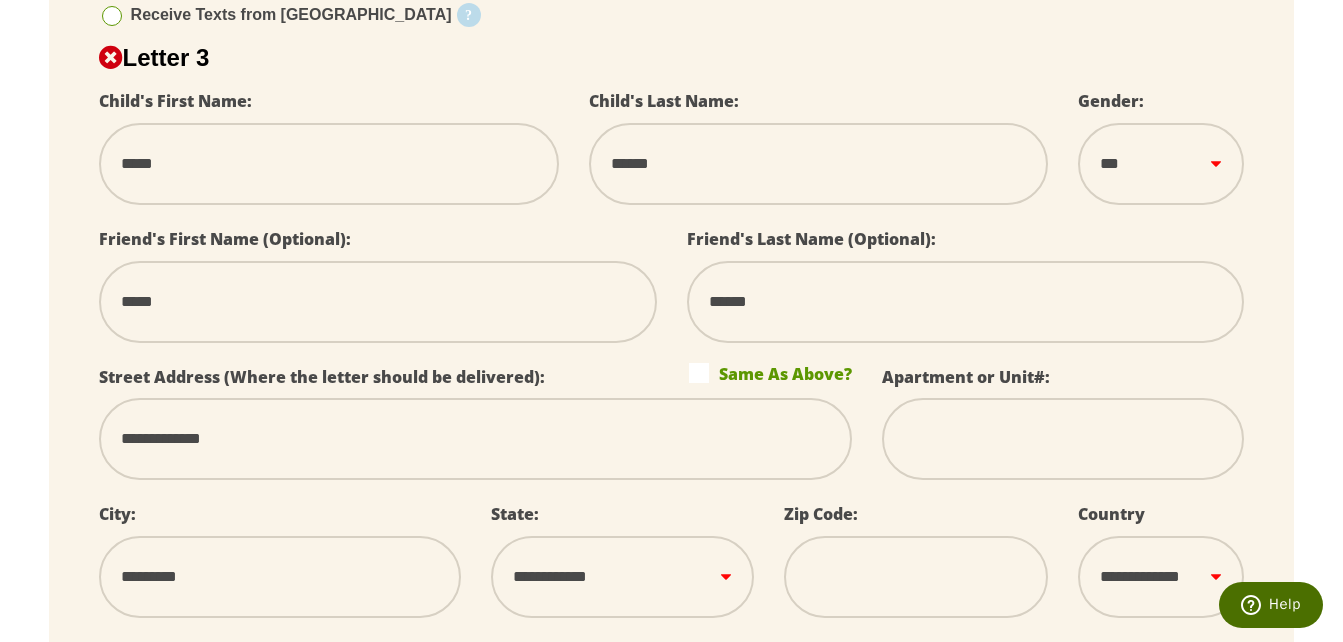 select on "**" 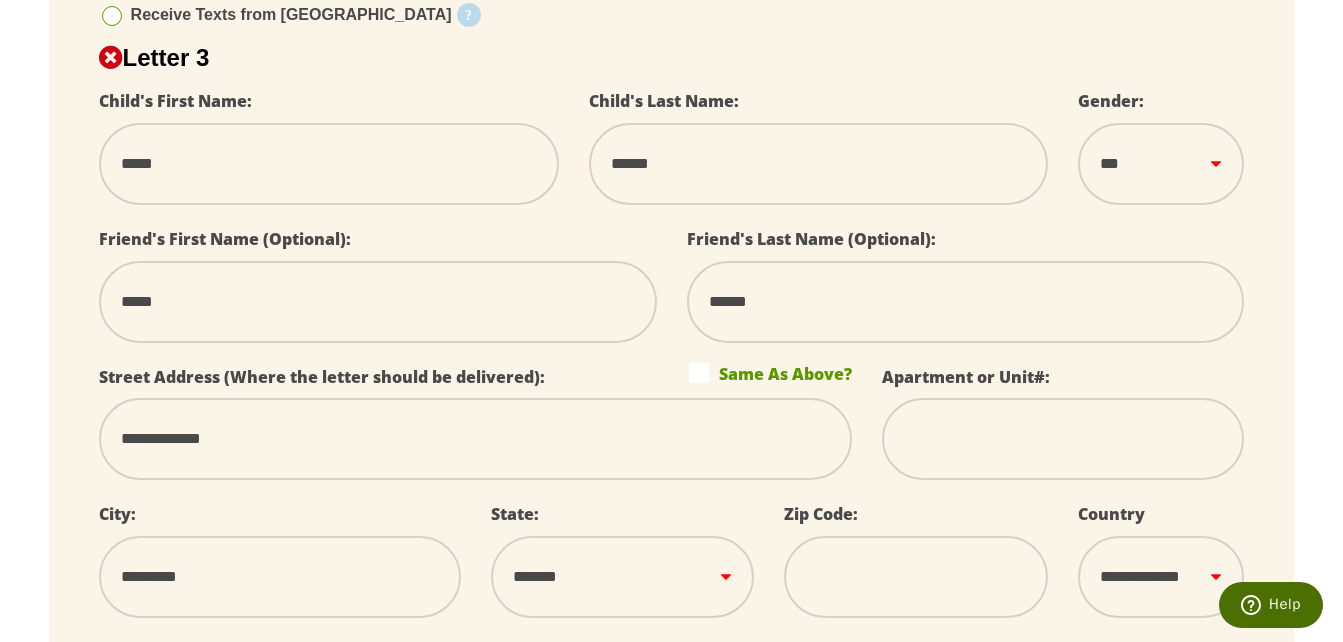 type on "*****" 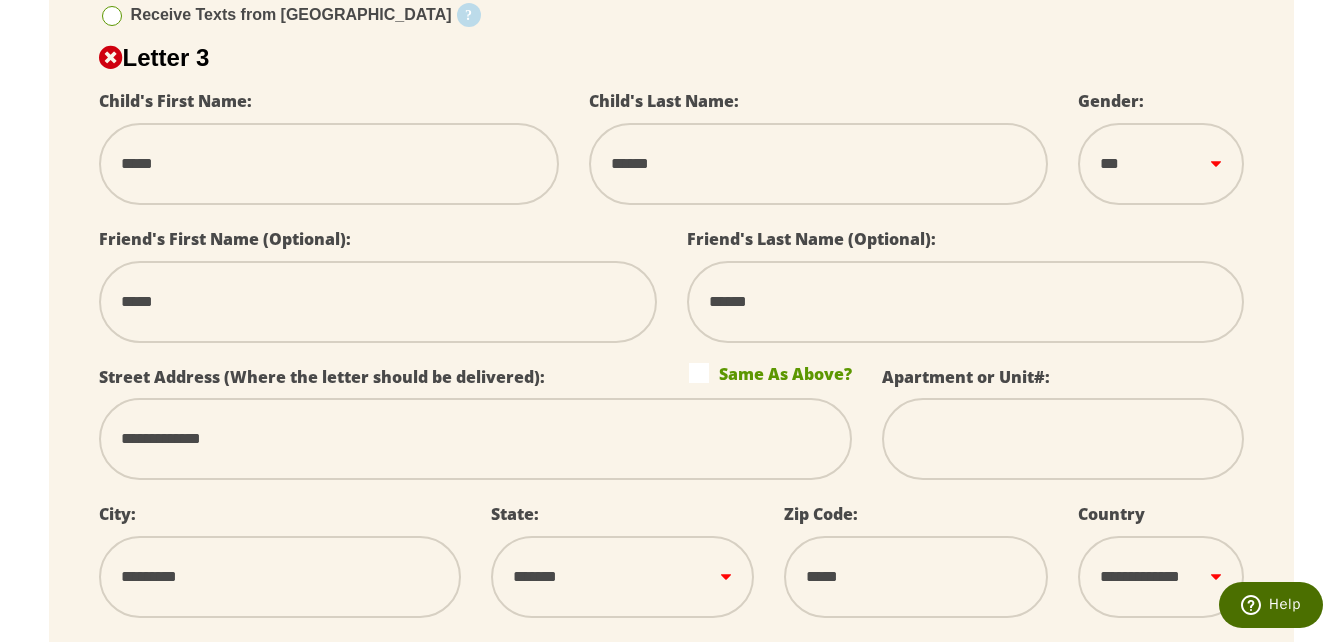 drag, startPoint x: 292, startPoint y: 295, endPoint x: 104, endPoint y: 318, distance: 189.40169 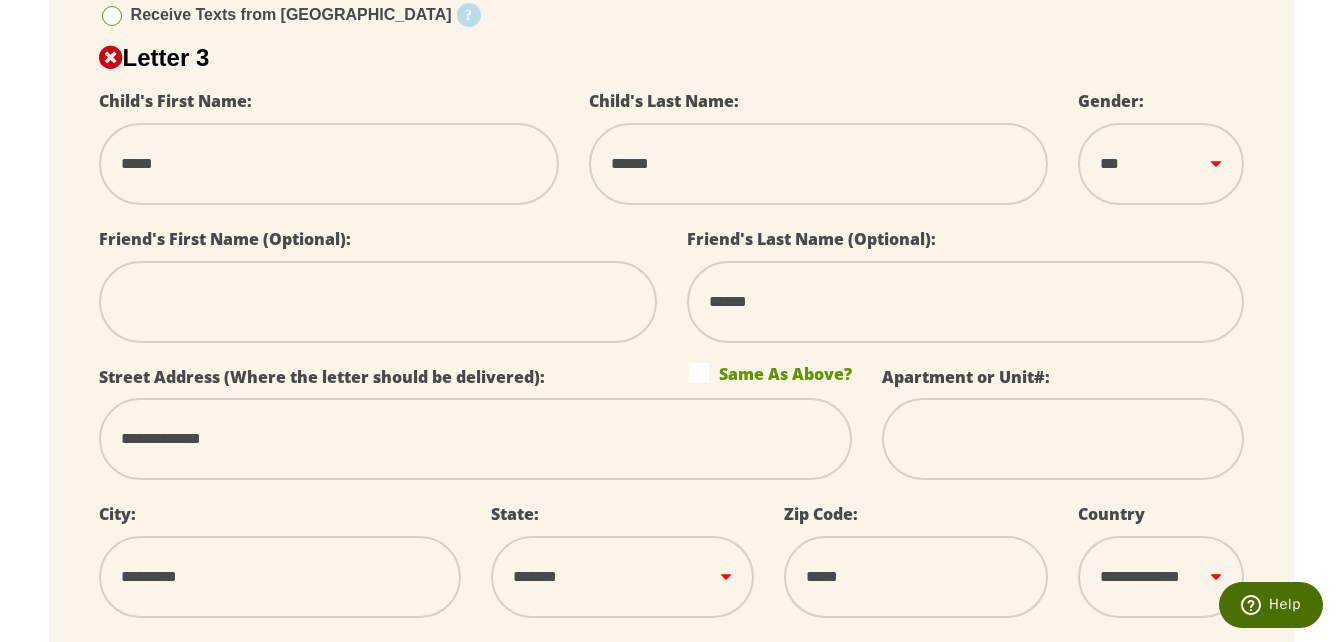 type 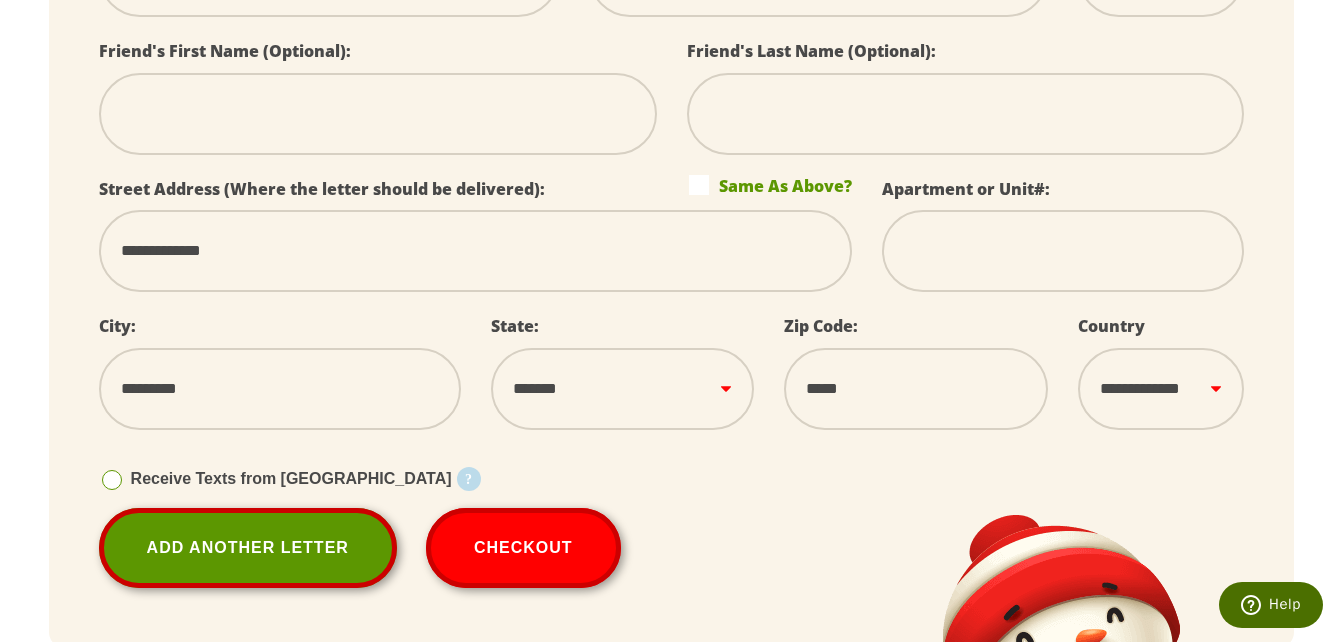 scroll, scrollTop: 1988, scrollLeft: 0, axis: vertical 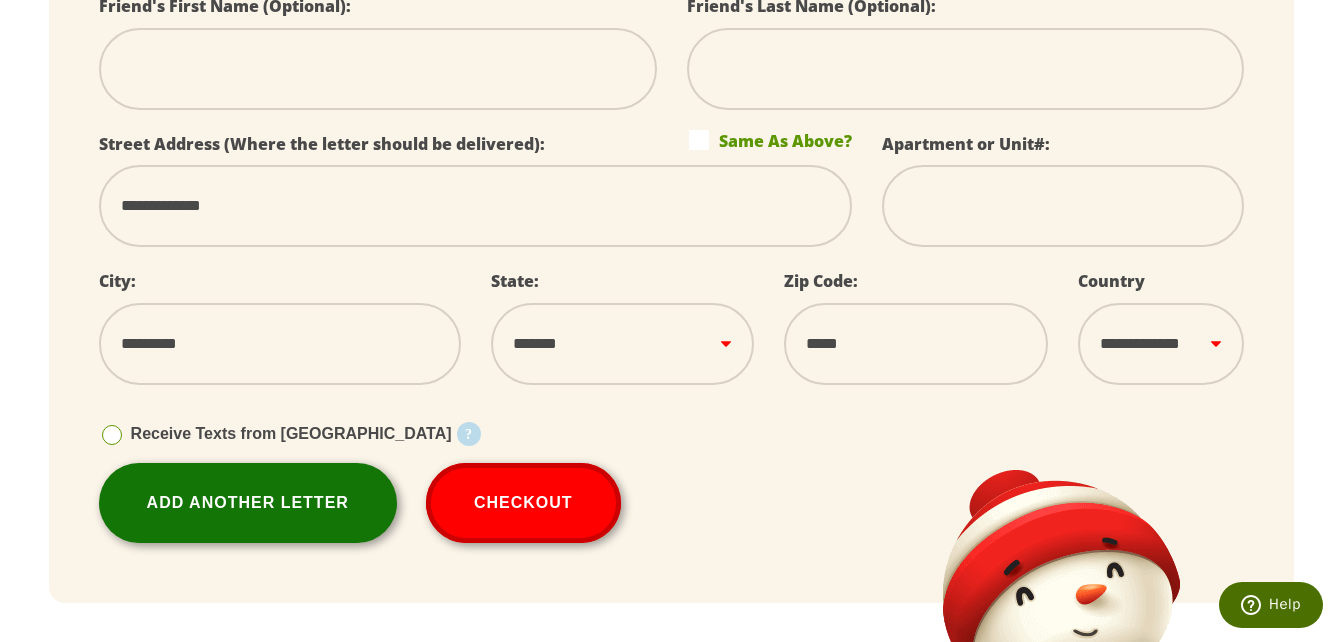 type 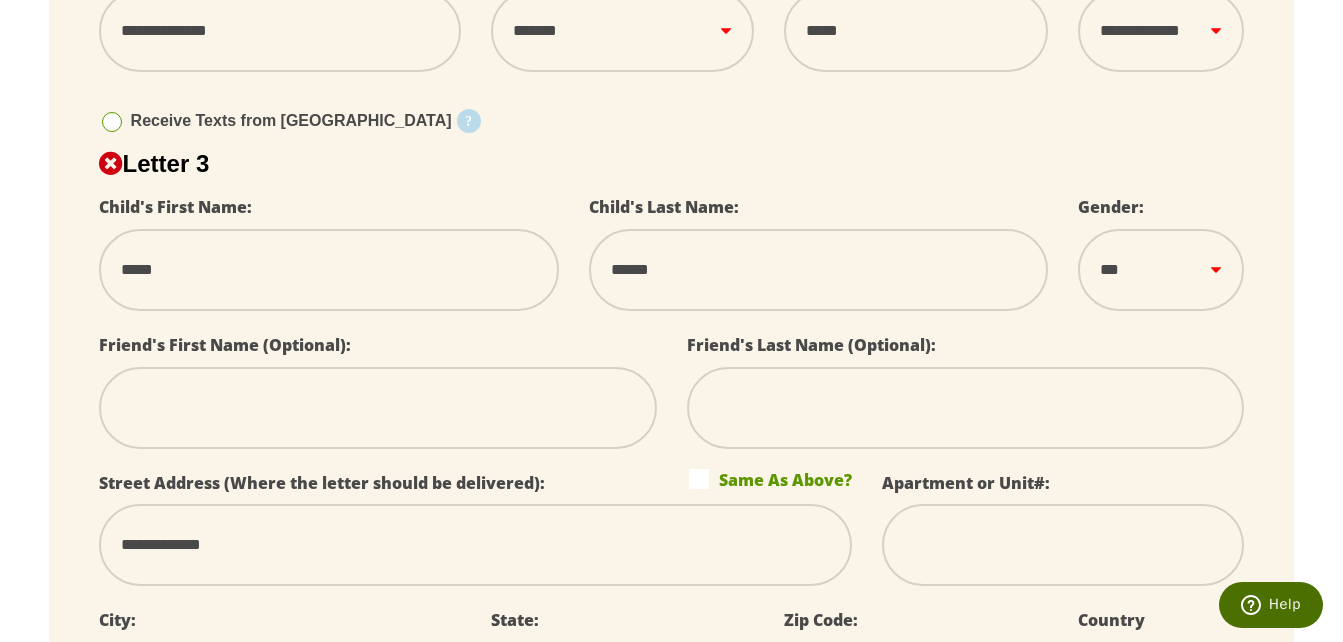scroll, scrollTop: 1522, scrollLeft: 0, axis: vertical 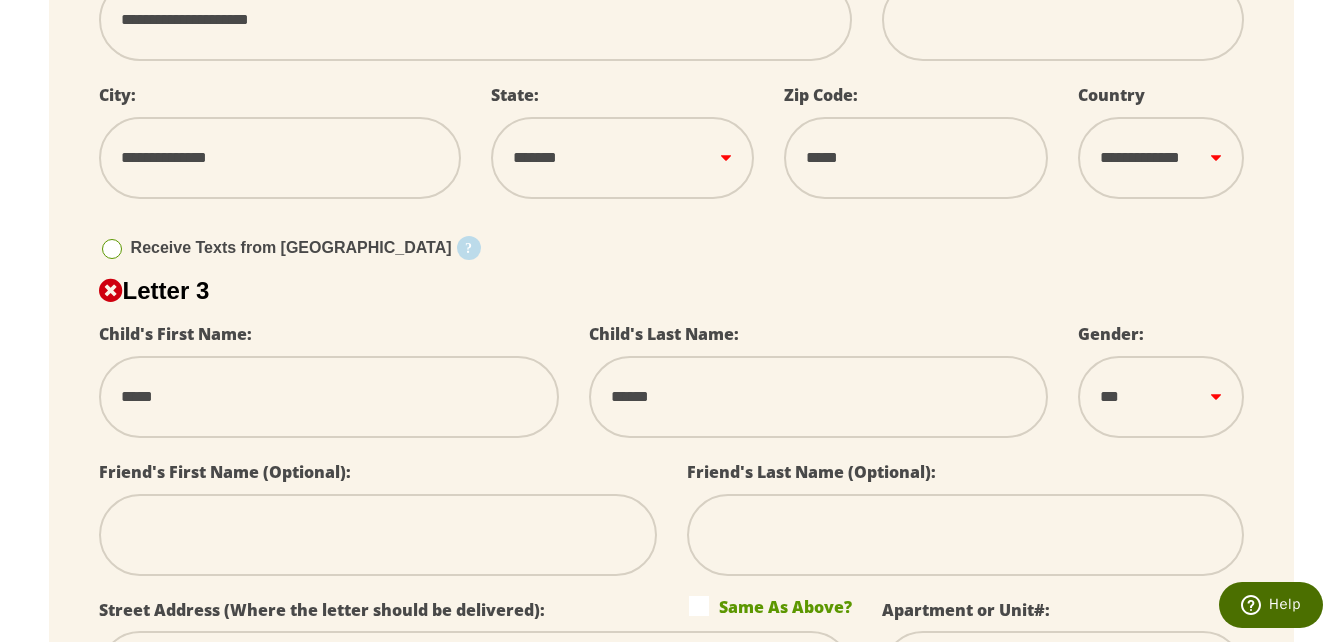 click on "*****" at bounding box center (329, 397) 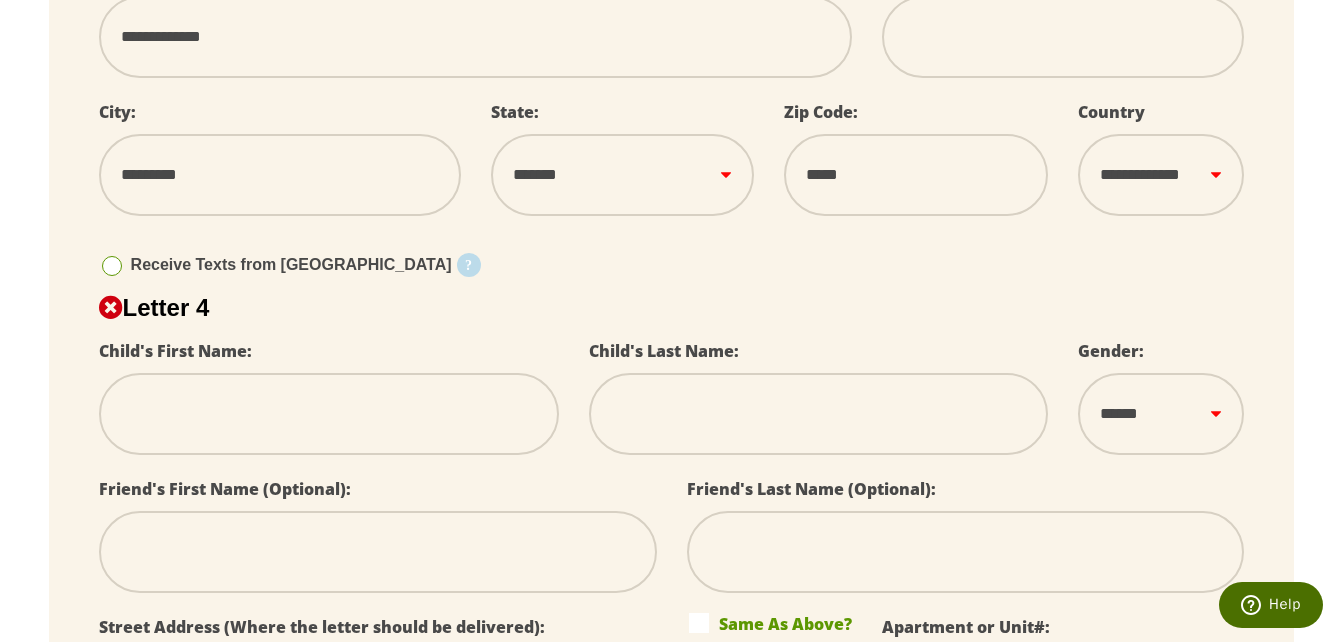 scroll, scrollTop: 2222, scrollLeft: 0, axis: vertical 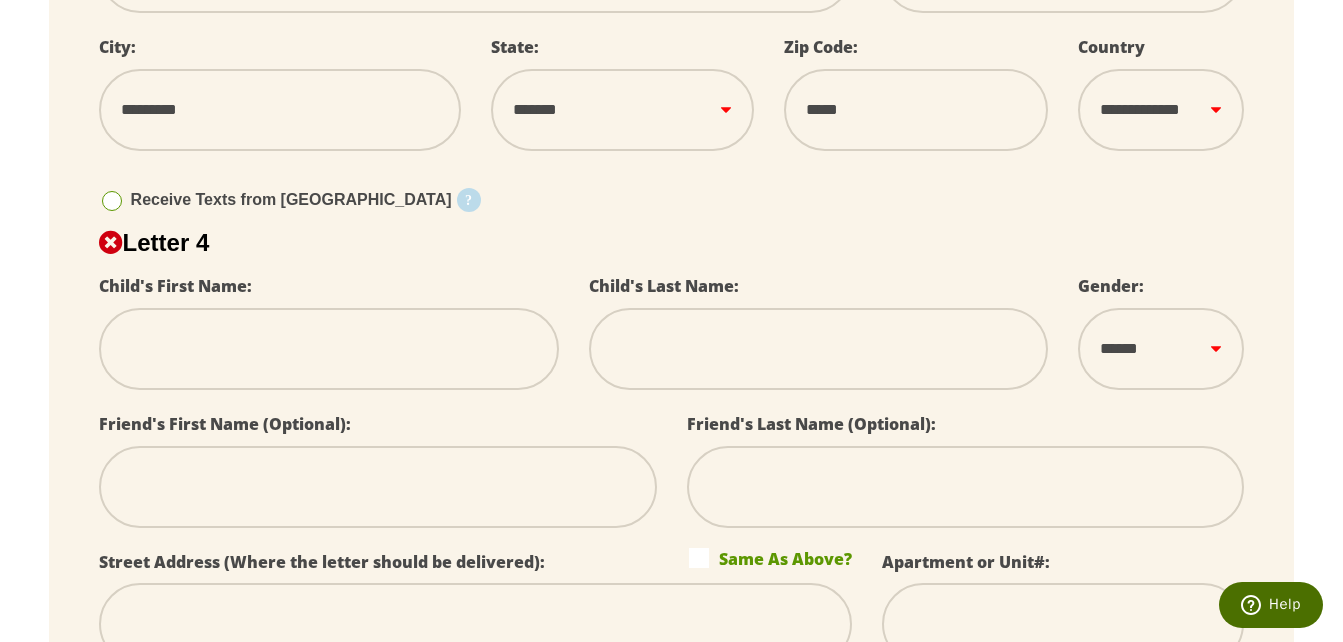 click at bounding box center [329, 349] 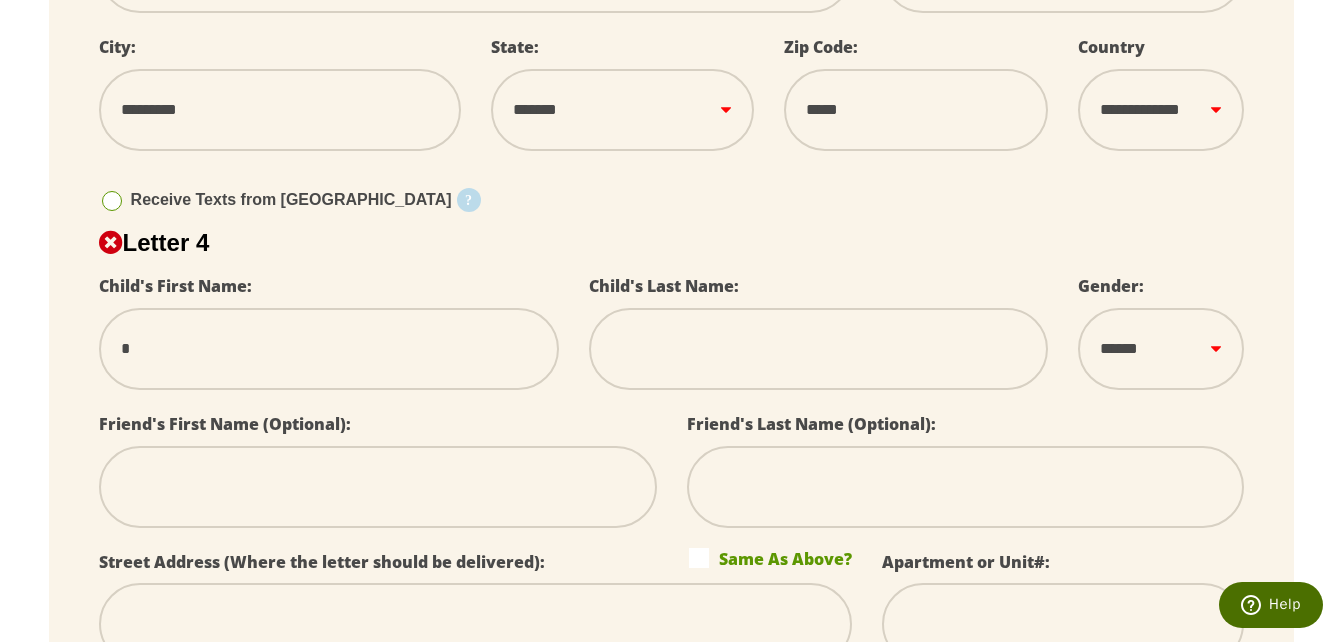 type on "**" 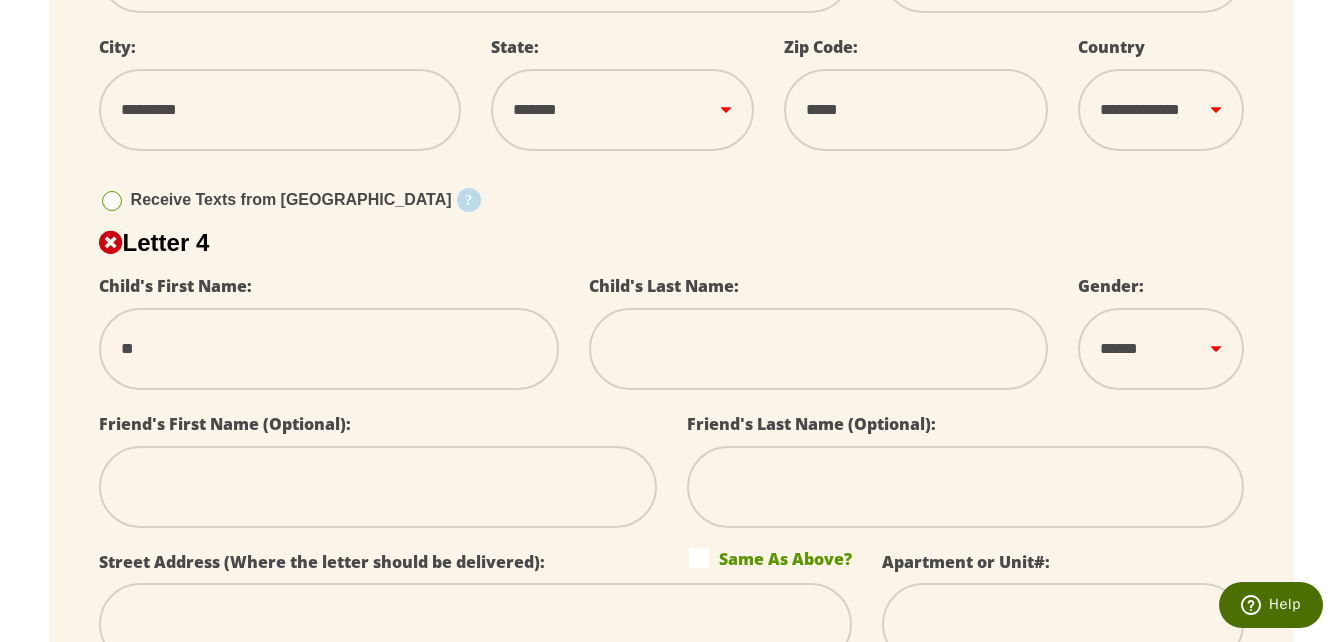 type on "***" 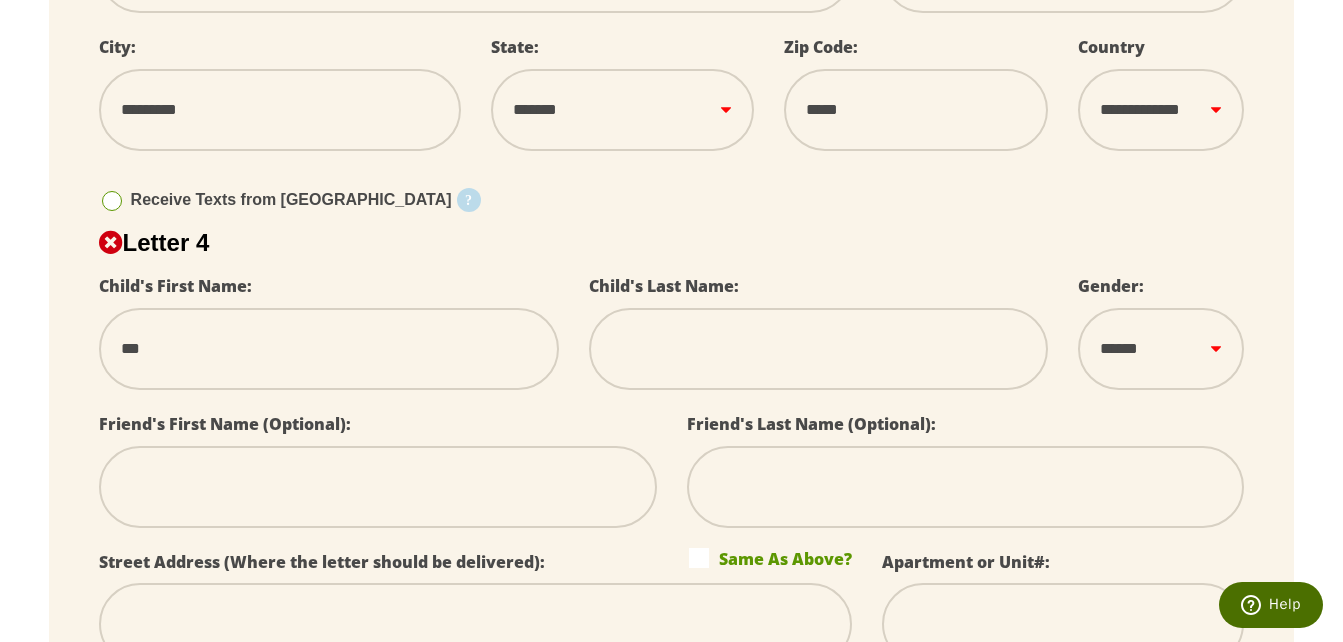 type on "****" 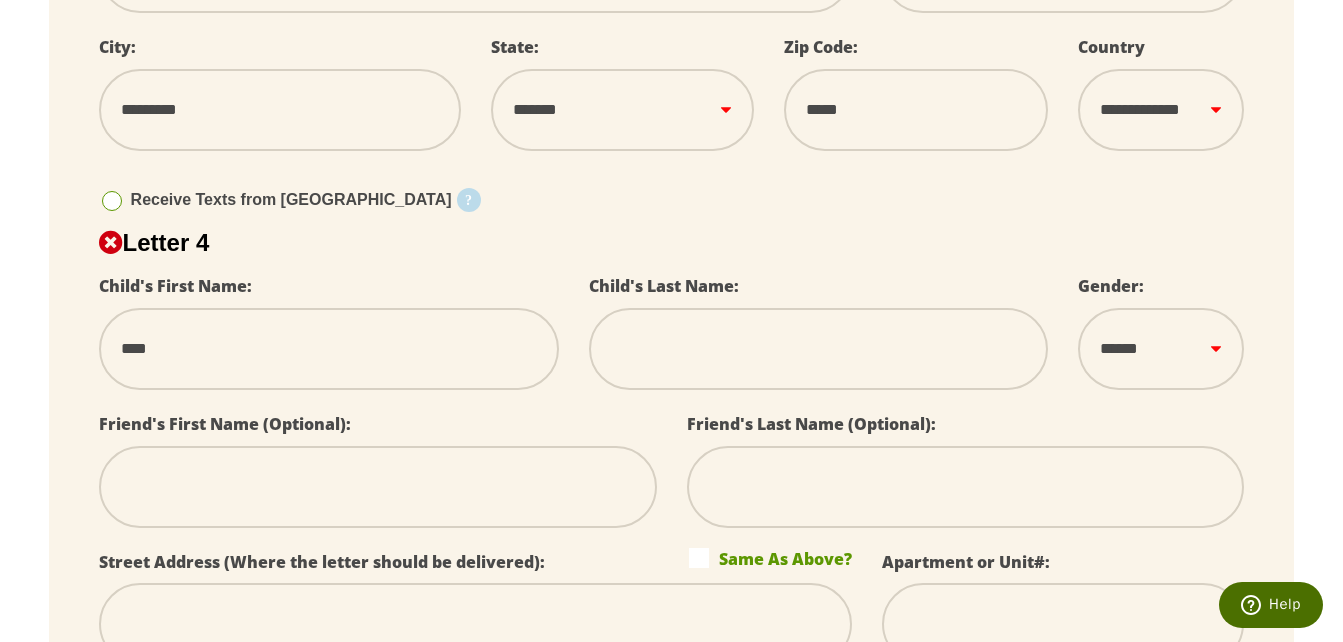 type on "*****" 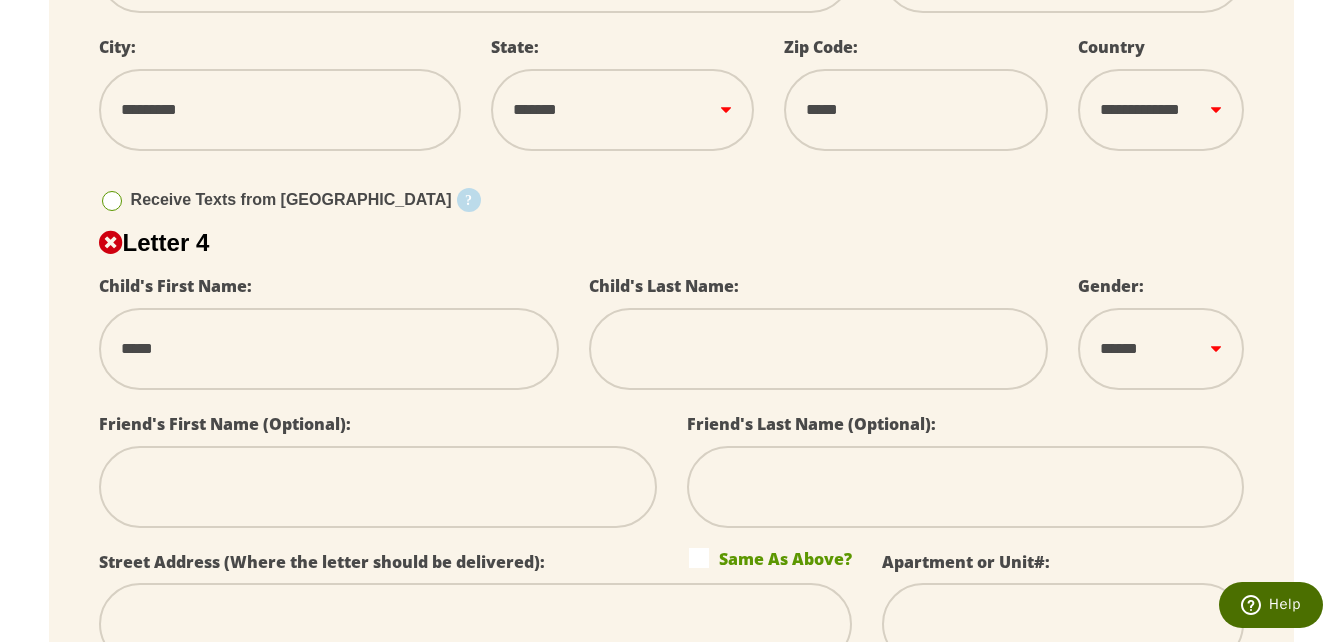 type on "******" 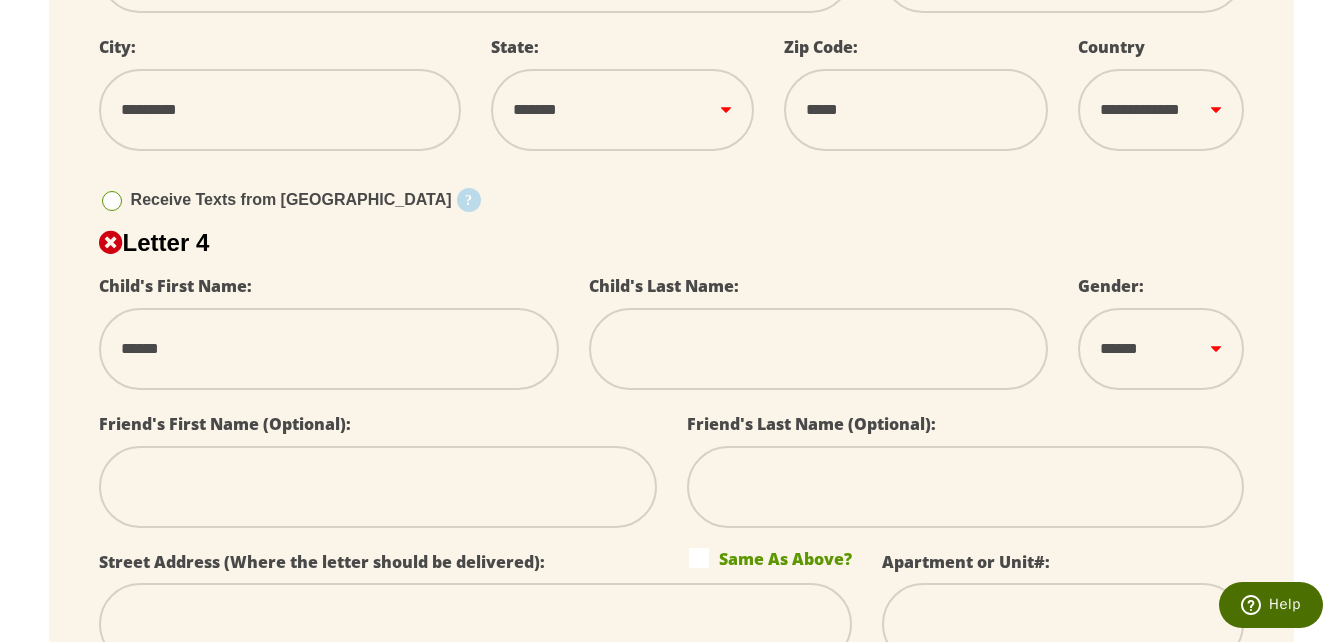 type on "******" 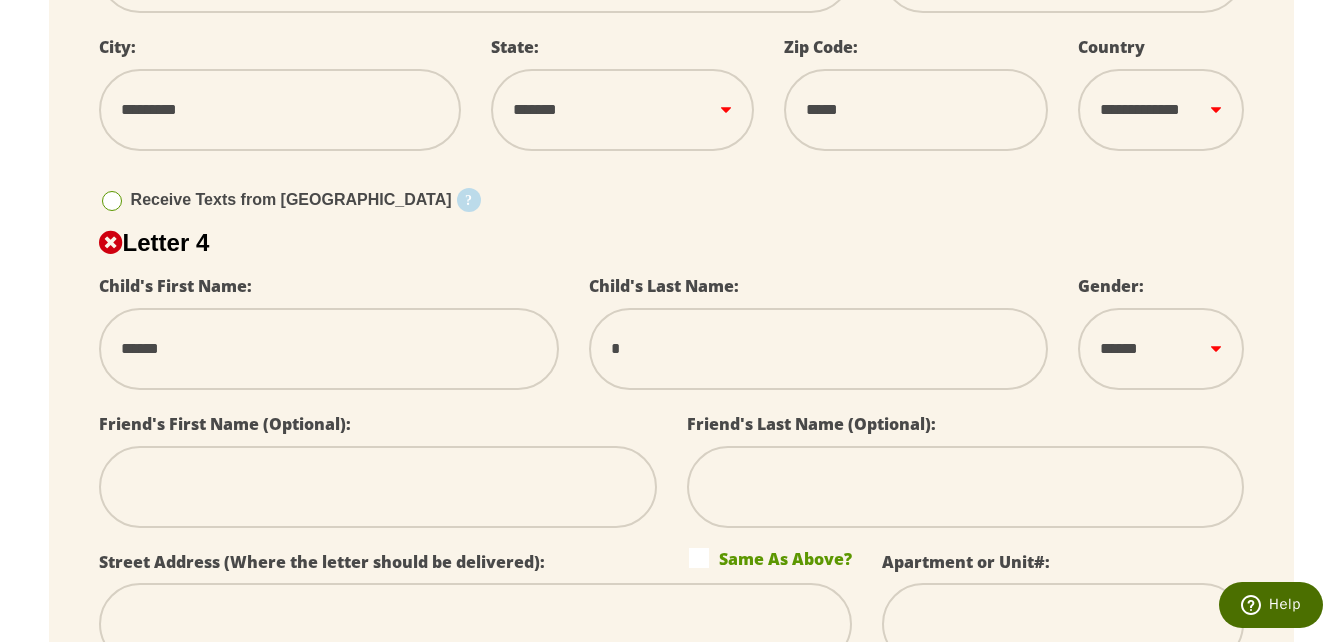 type on "**" 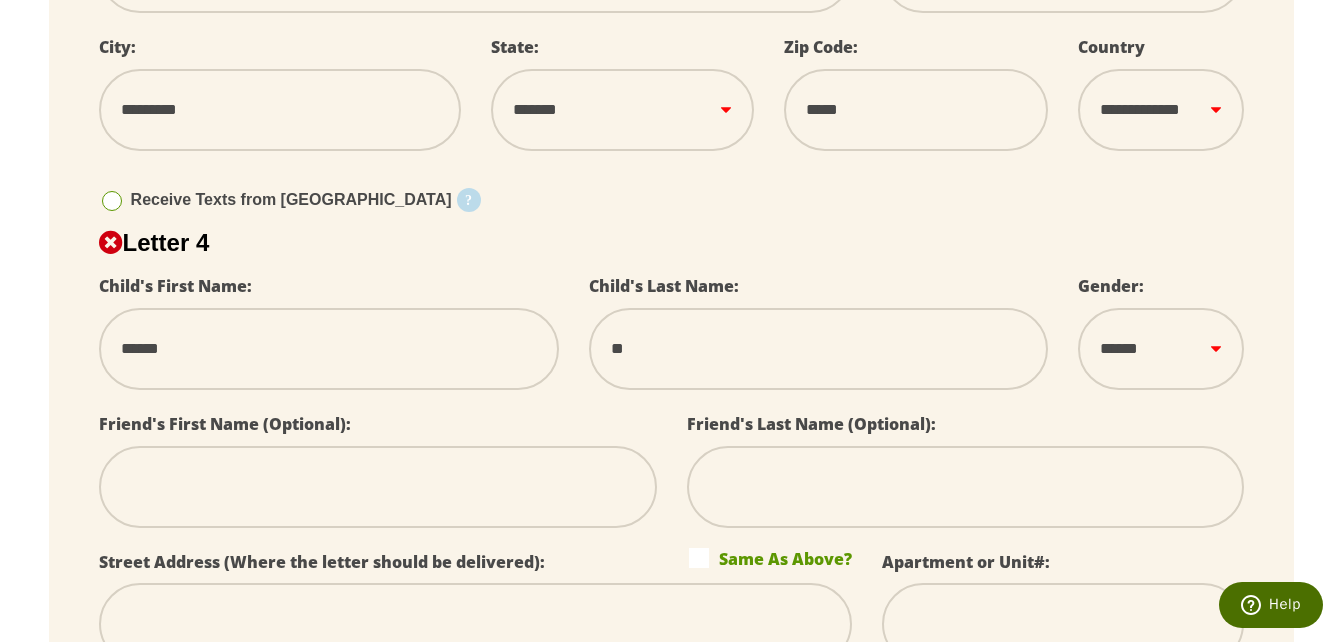 type on "***" 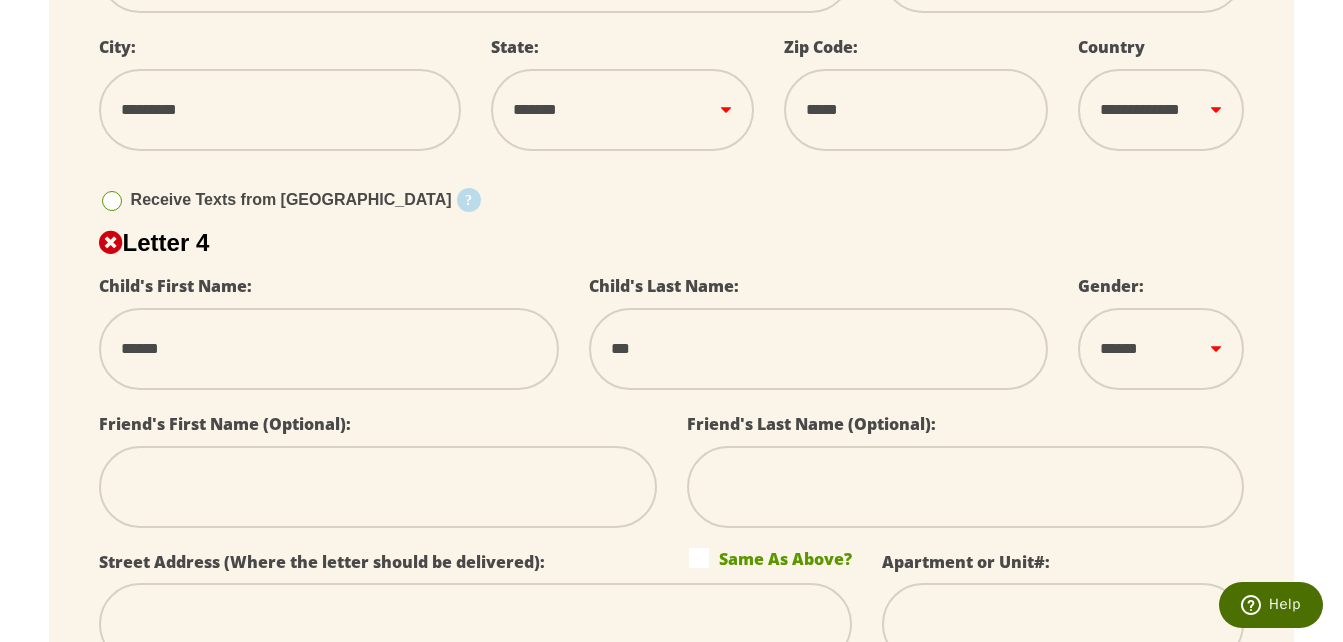 type on "****" 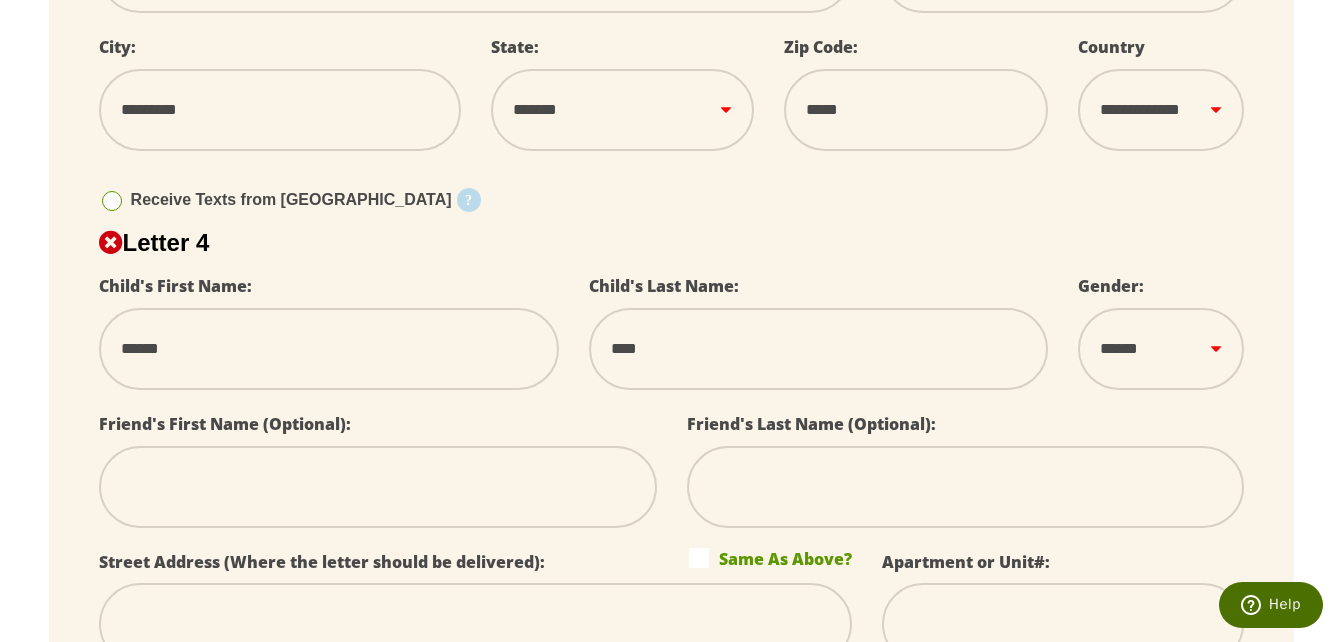 type on "*****" 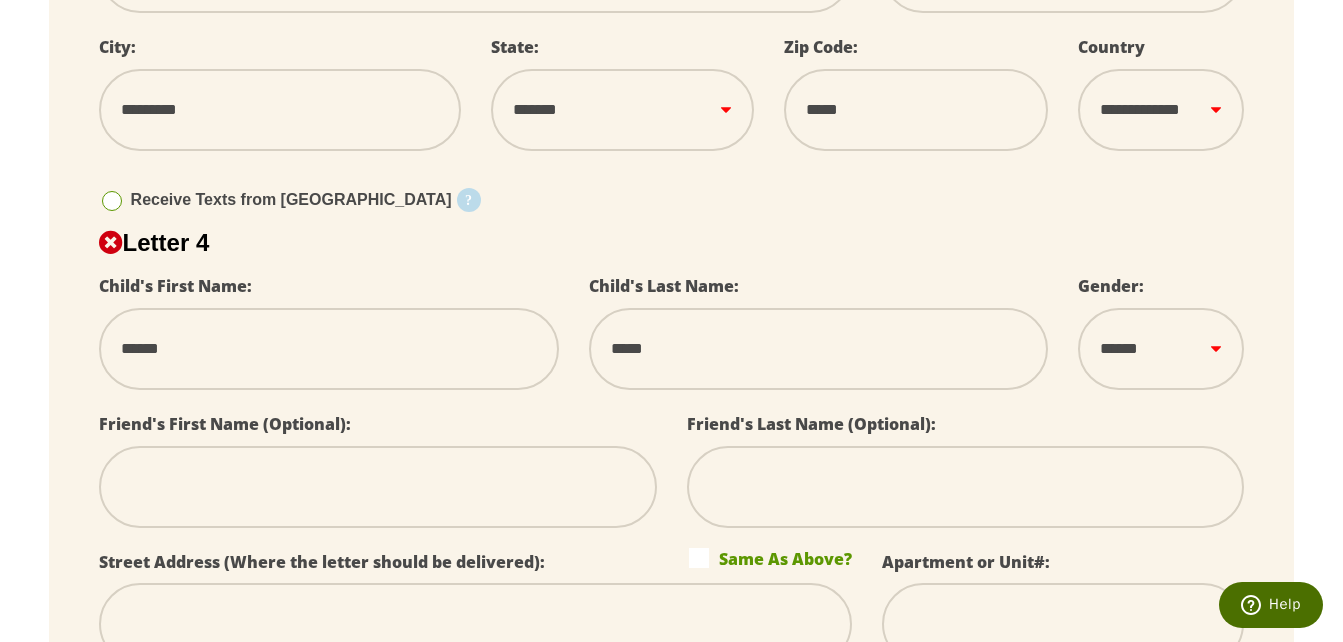 type on "******" 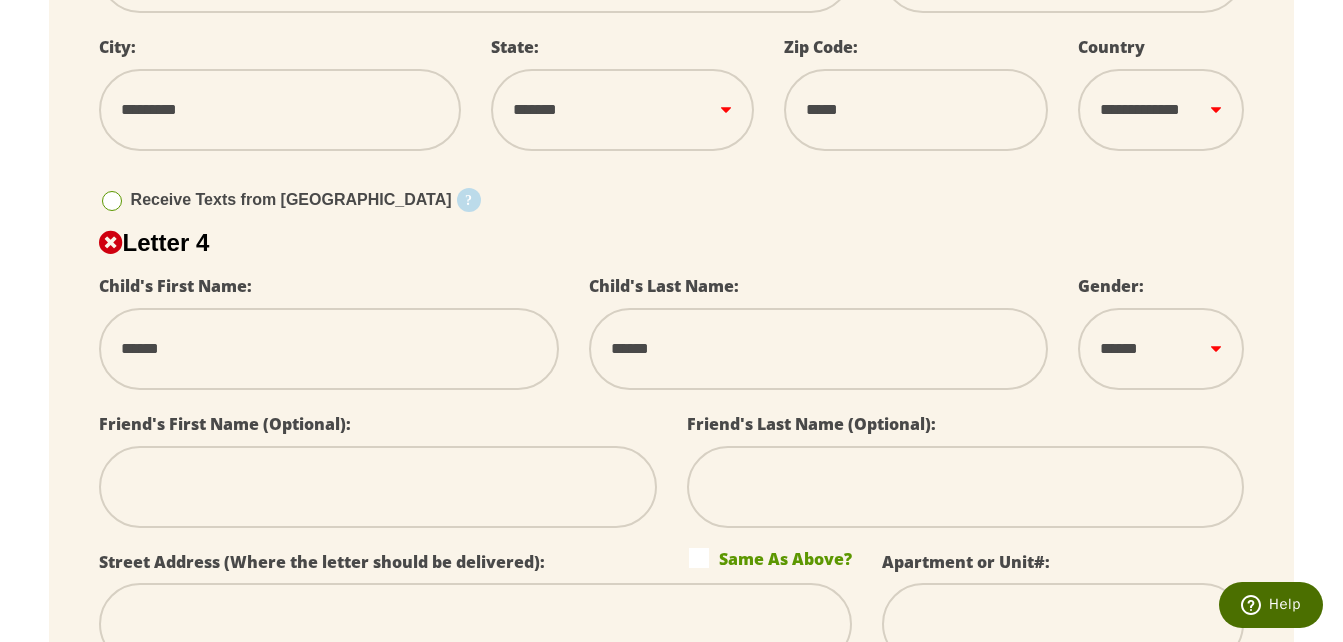 type on "******" 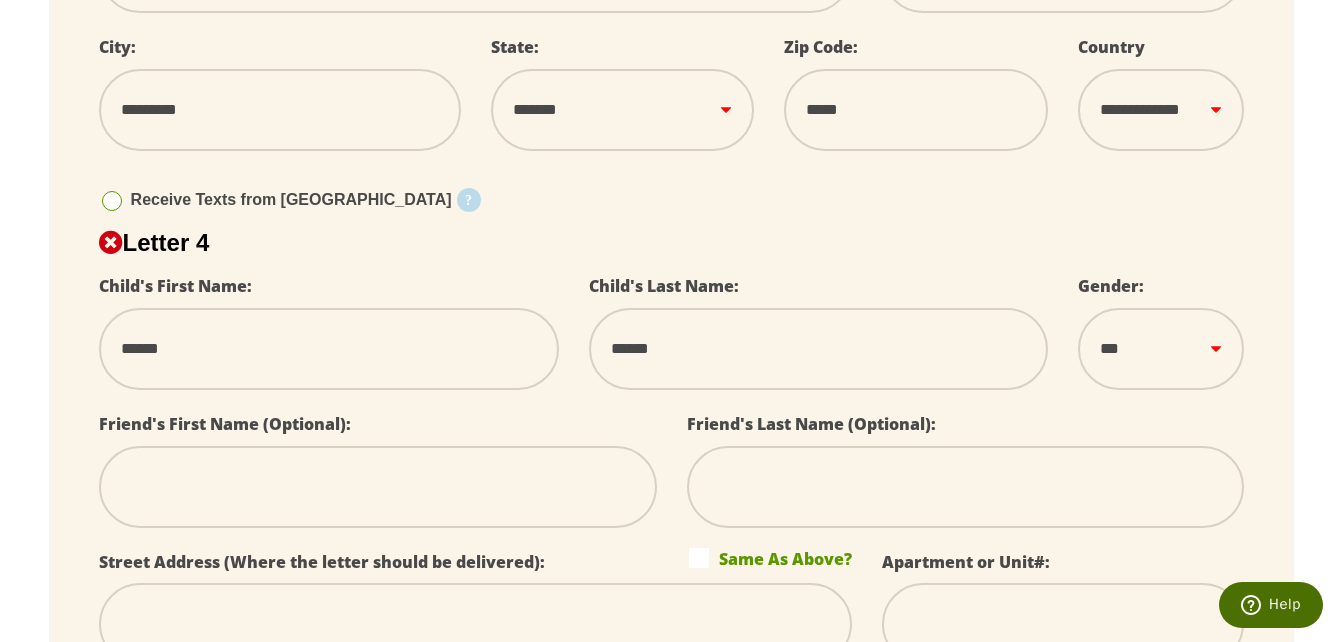 click on "******   ***   ****" at bounding box center [1161, 349] 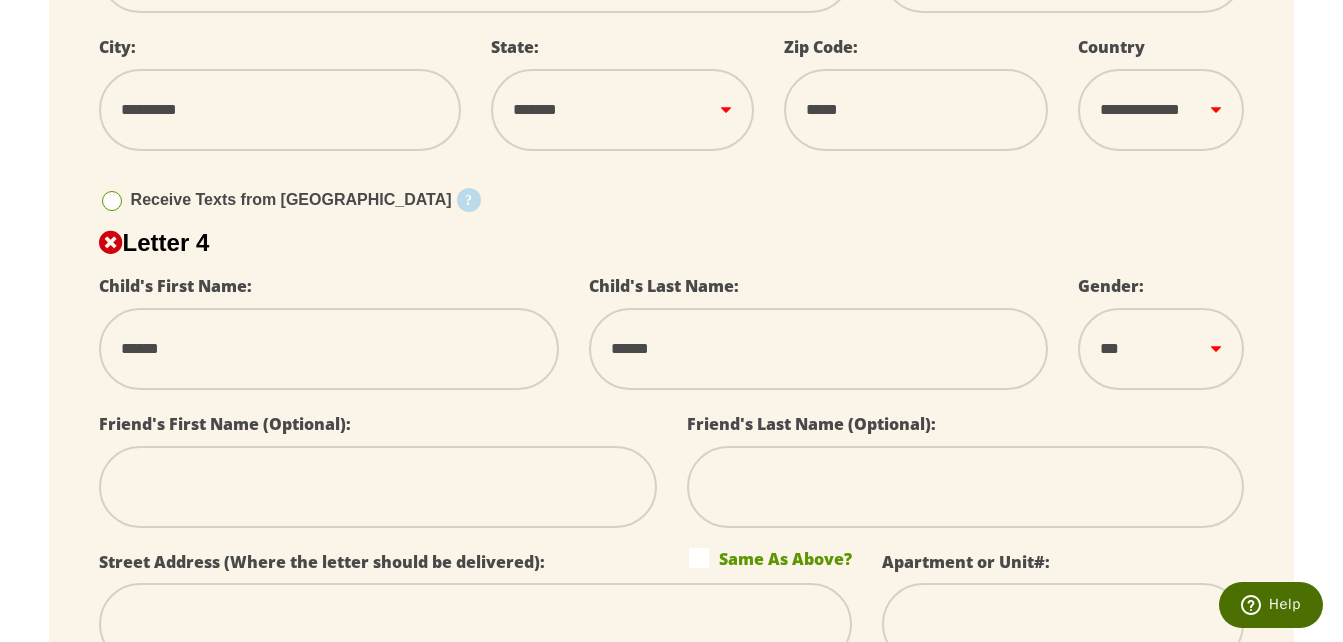 click at bounding box center [476, 624] 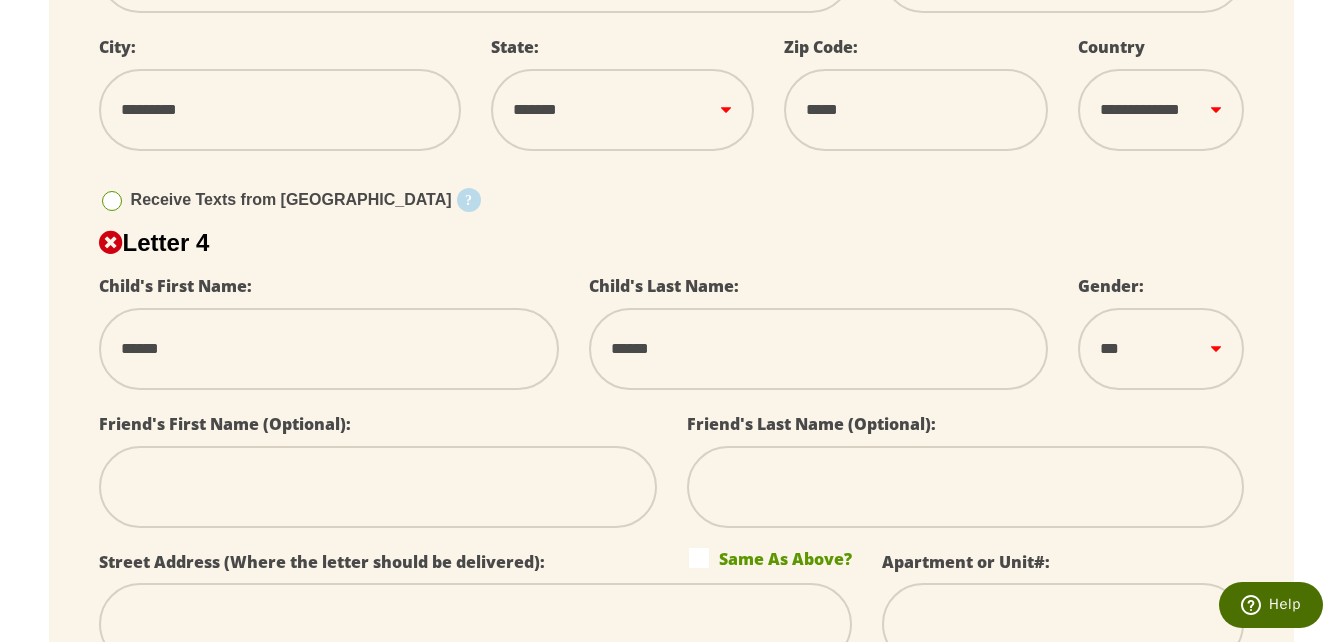 type on "**********" 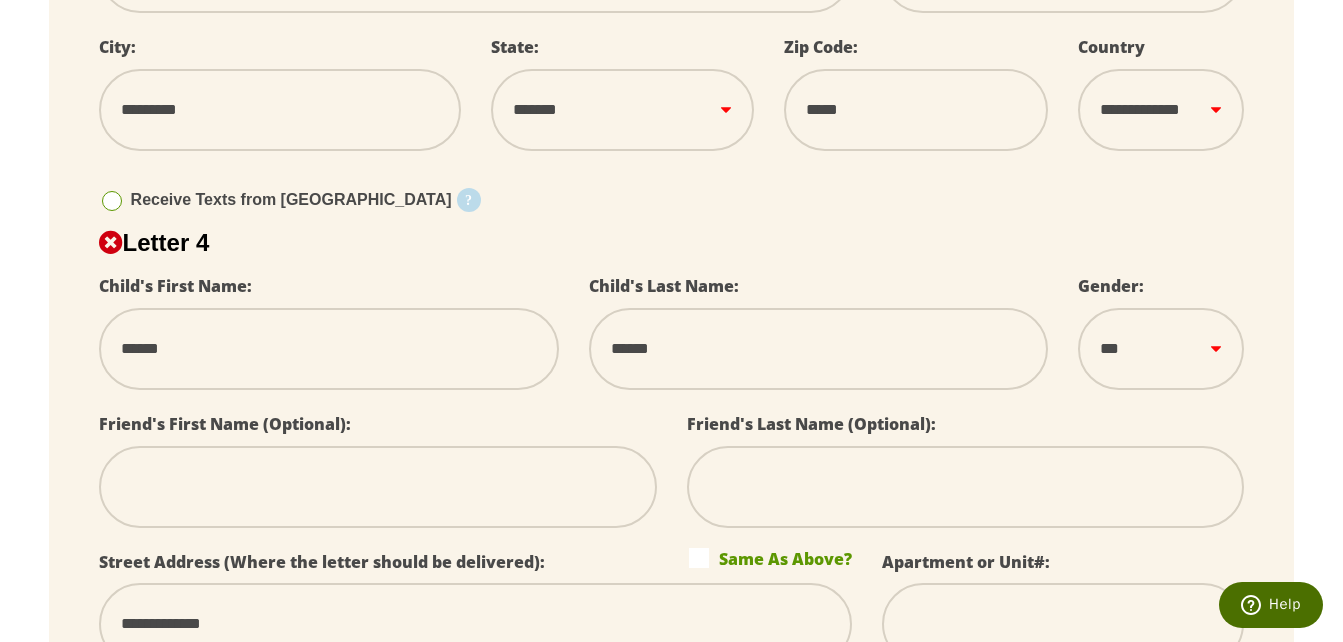 type 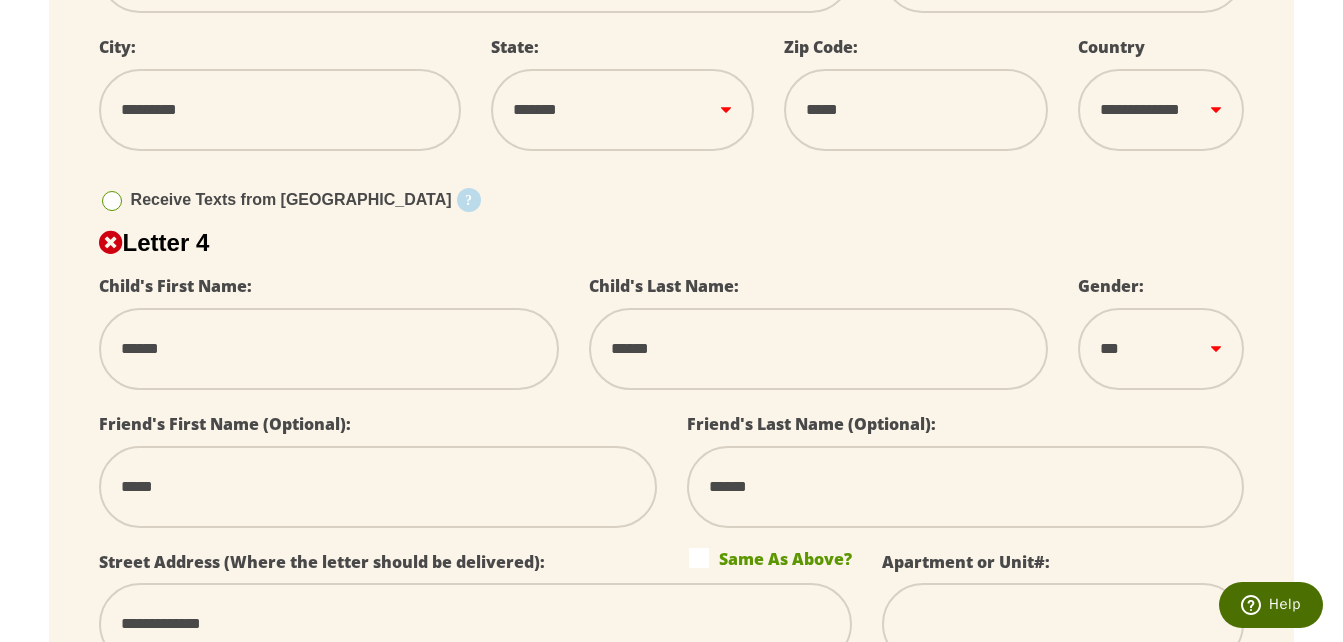 drag, startPoint x: 195, startPoint y: 491, endPoint x: 0, endPoint y: 624, distance: 236.03813 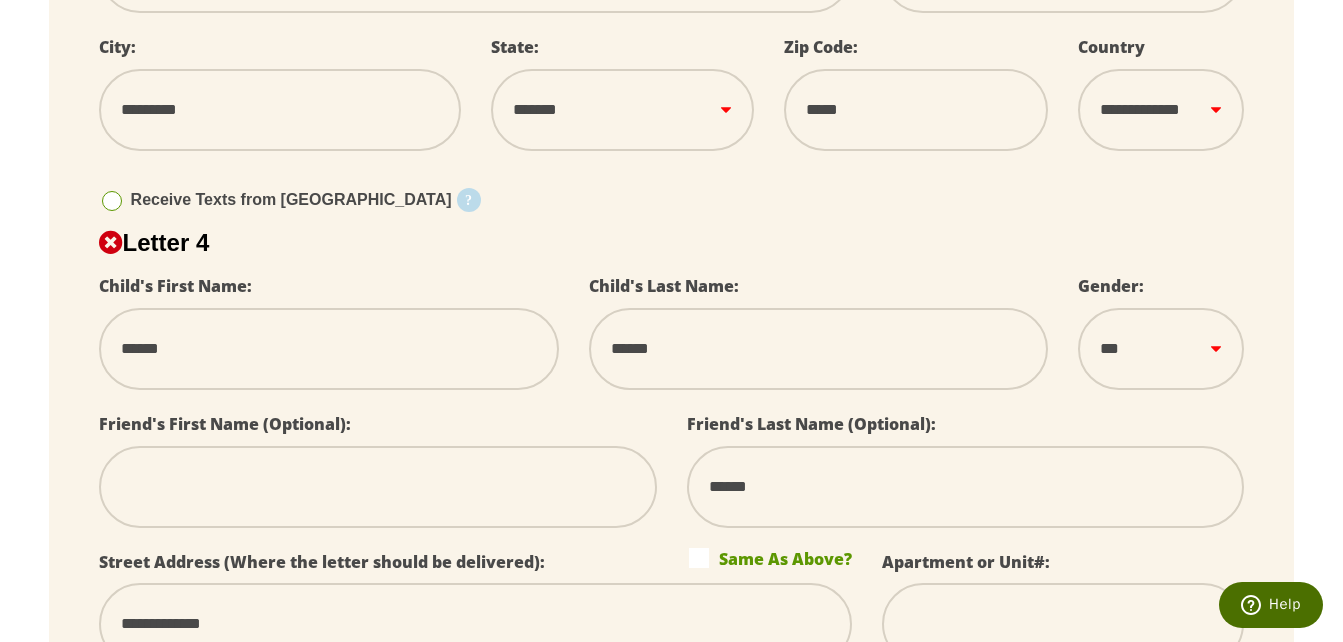 click on "******" at bounding box center (966, 487) 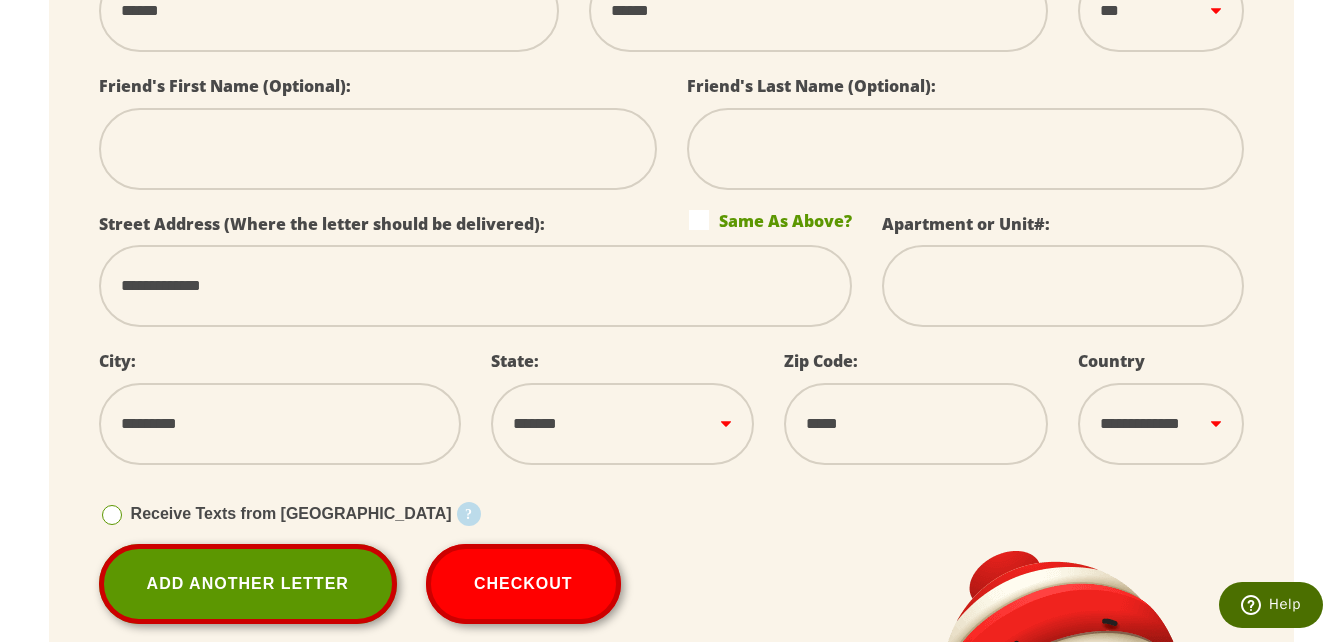 scroll, scrollTop: 2600, scrollLeft: 0, axis: vertical 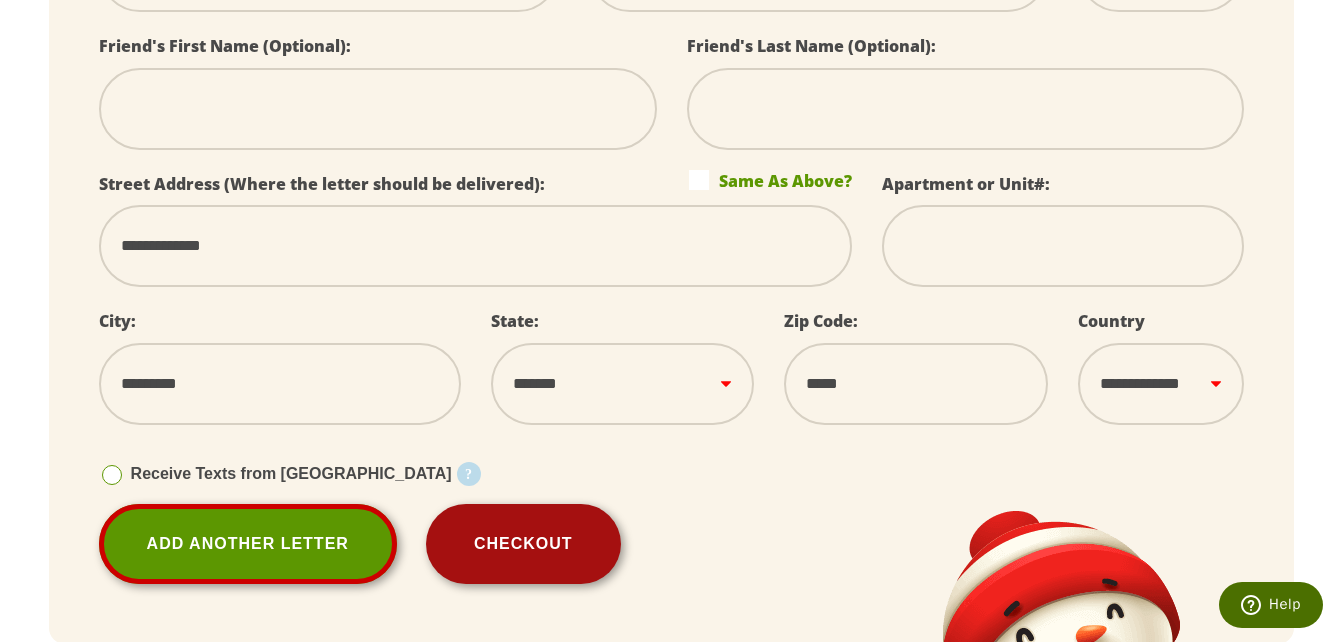 click on "Checkout" at bounding box center [523, 544] 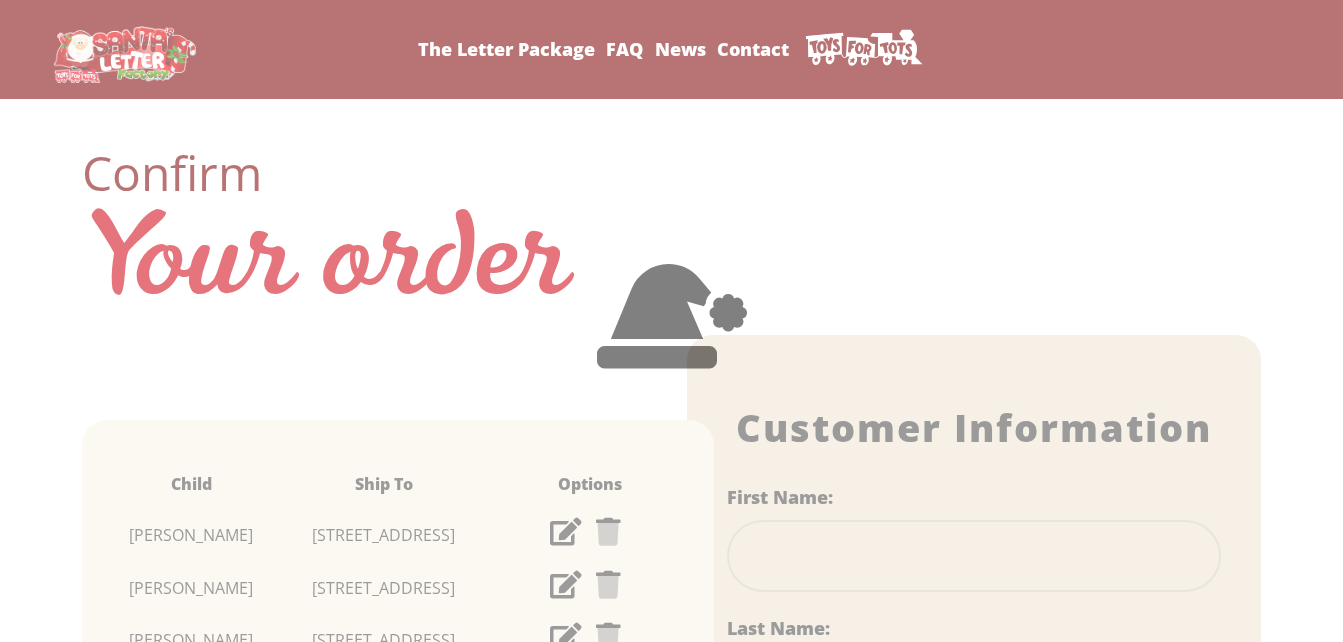 scroll, scrollTop: 0, scrollLeft: 0, axis: both 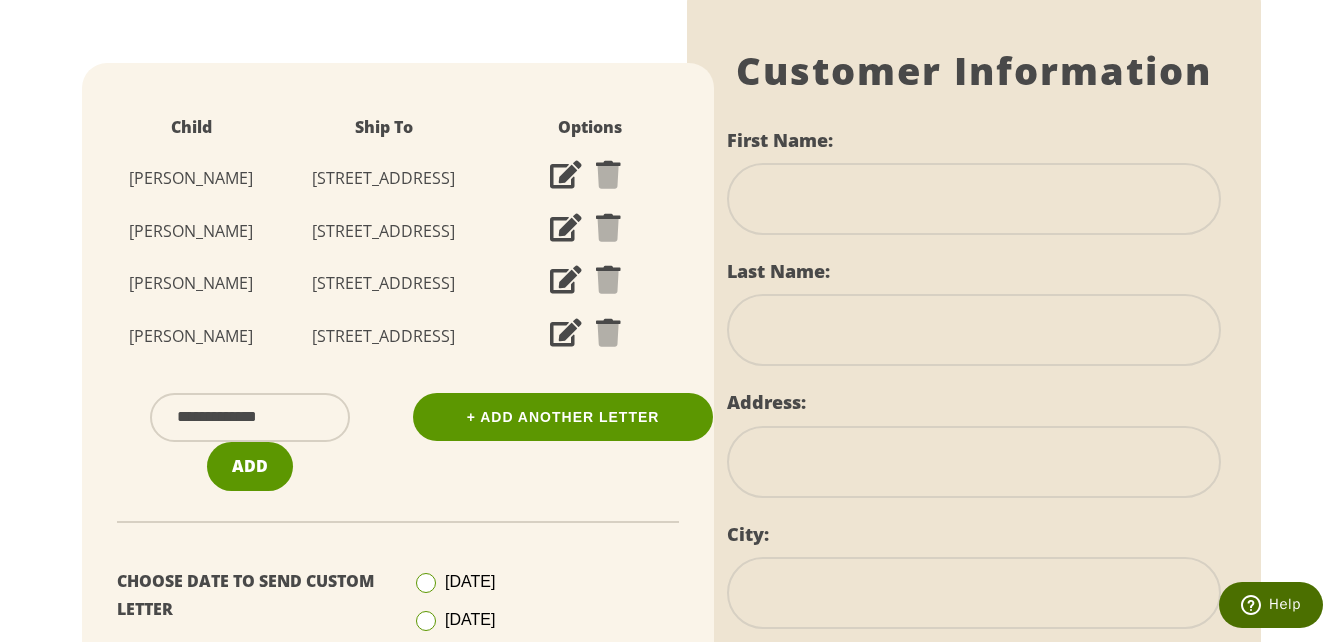 drag, startPoint x: 637, startPoint y: 175, endPoint x: 605, endPoint y: 170, distance: 32.38827 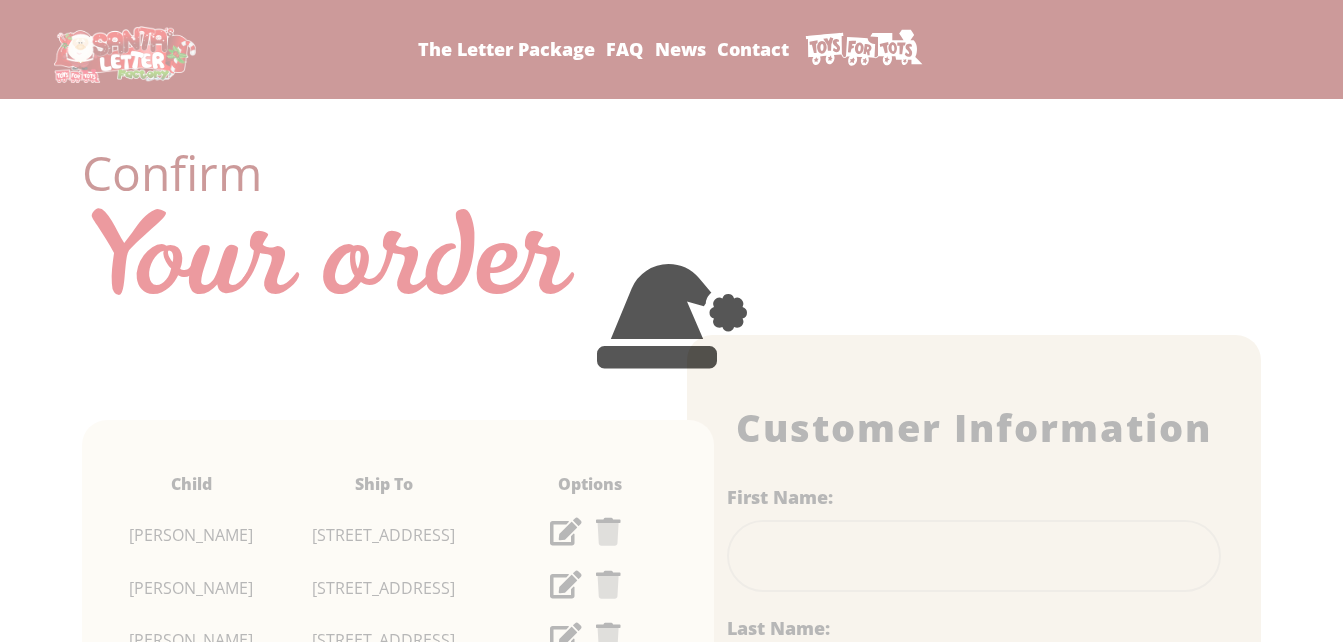 scroll, scrollTop: 0, scrollLeft: 0, axis: both 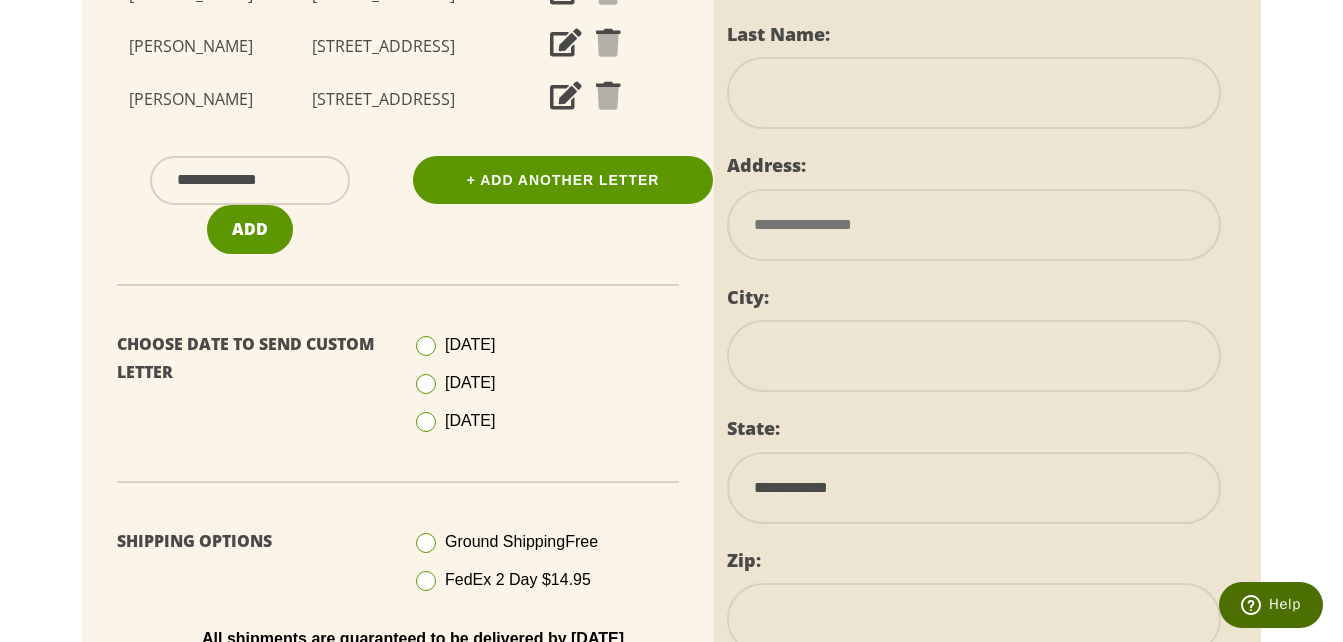 click at bounding box center [426, 422] 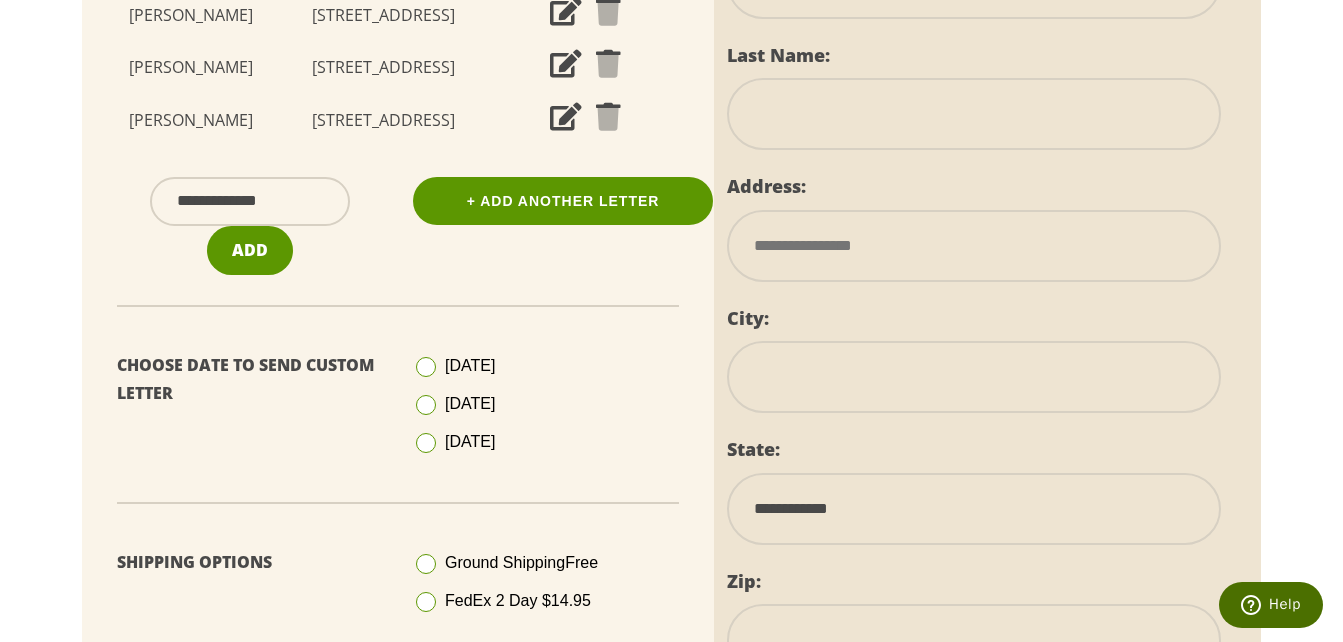 scroll, scrollTop: 361, scrollLeft: 0, axis: vertical 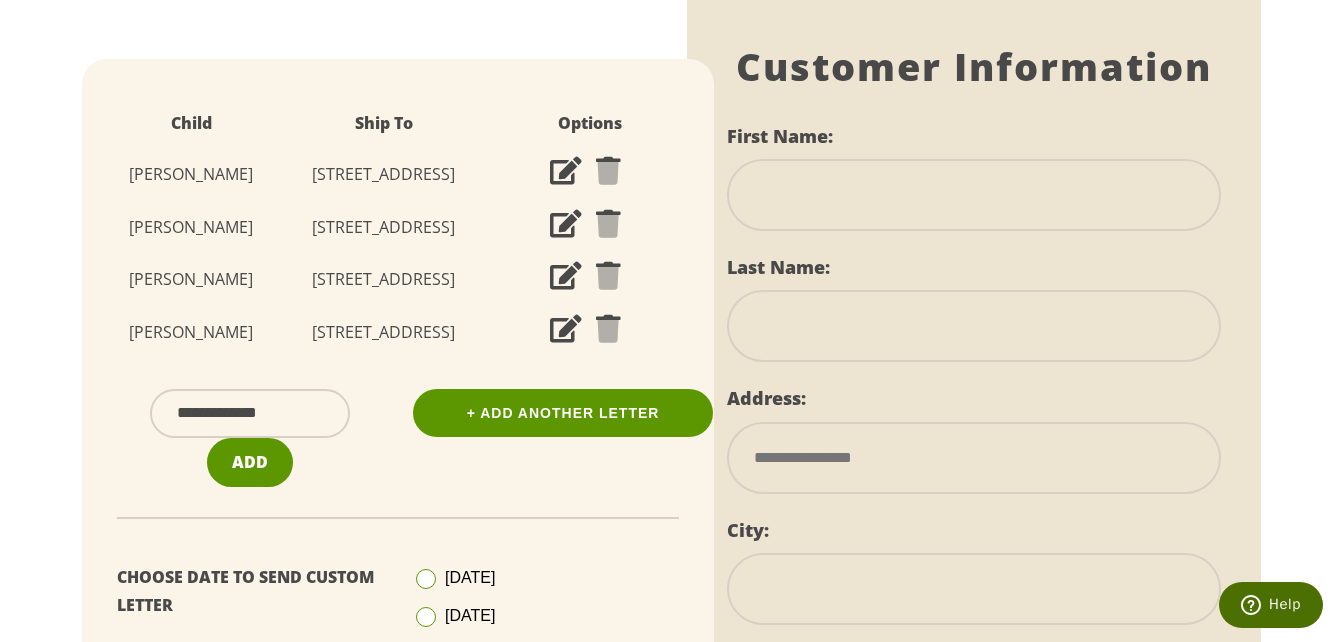click at bounding box center [974, 195] 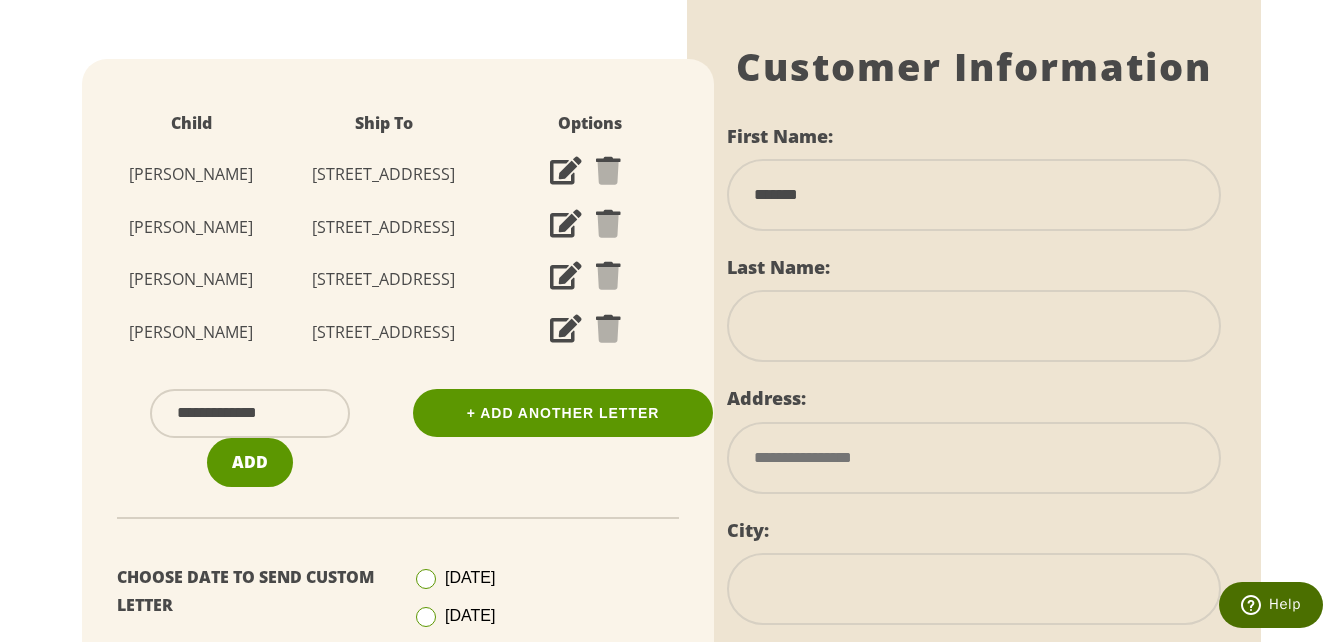 type on "******" 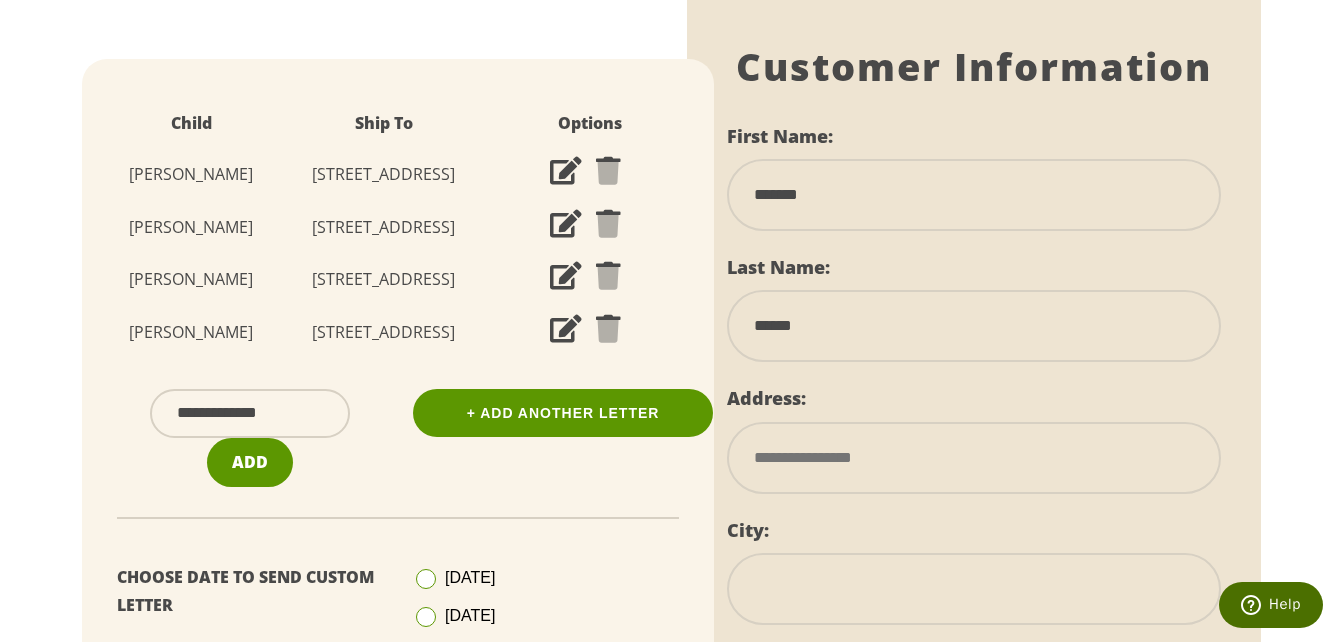 type on "**********" 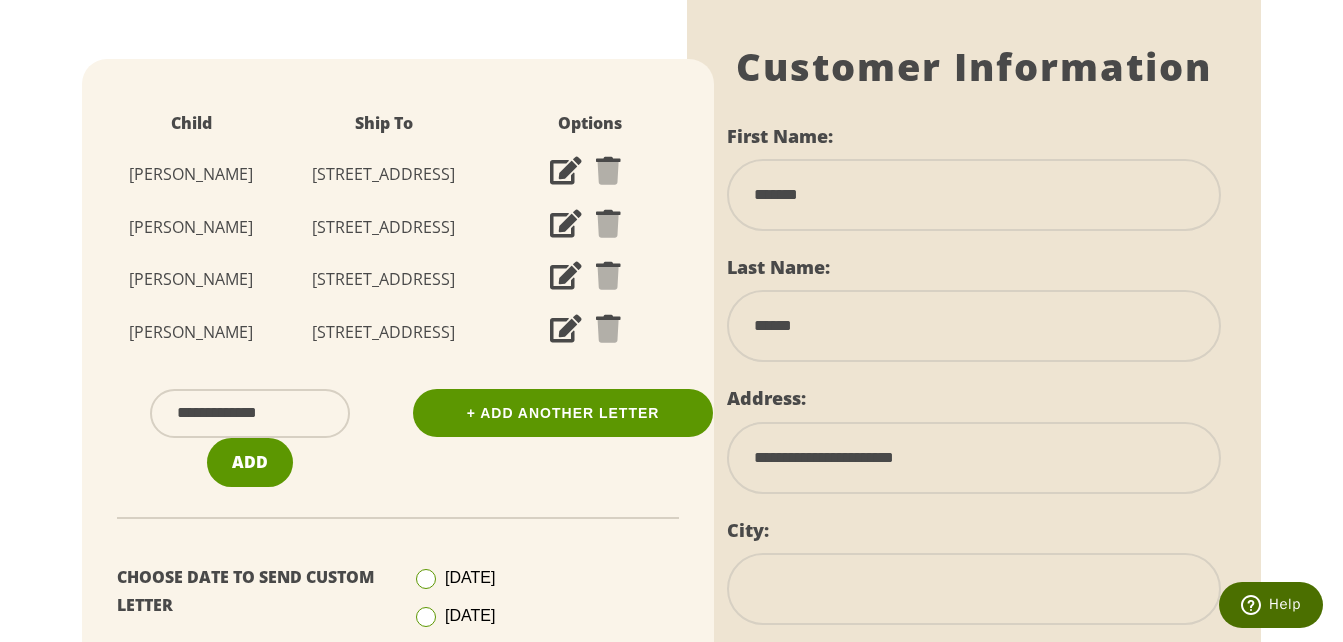 type on "*********" 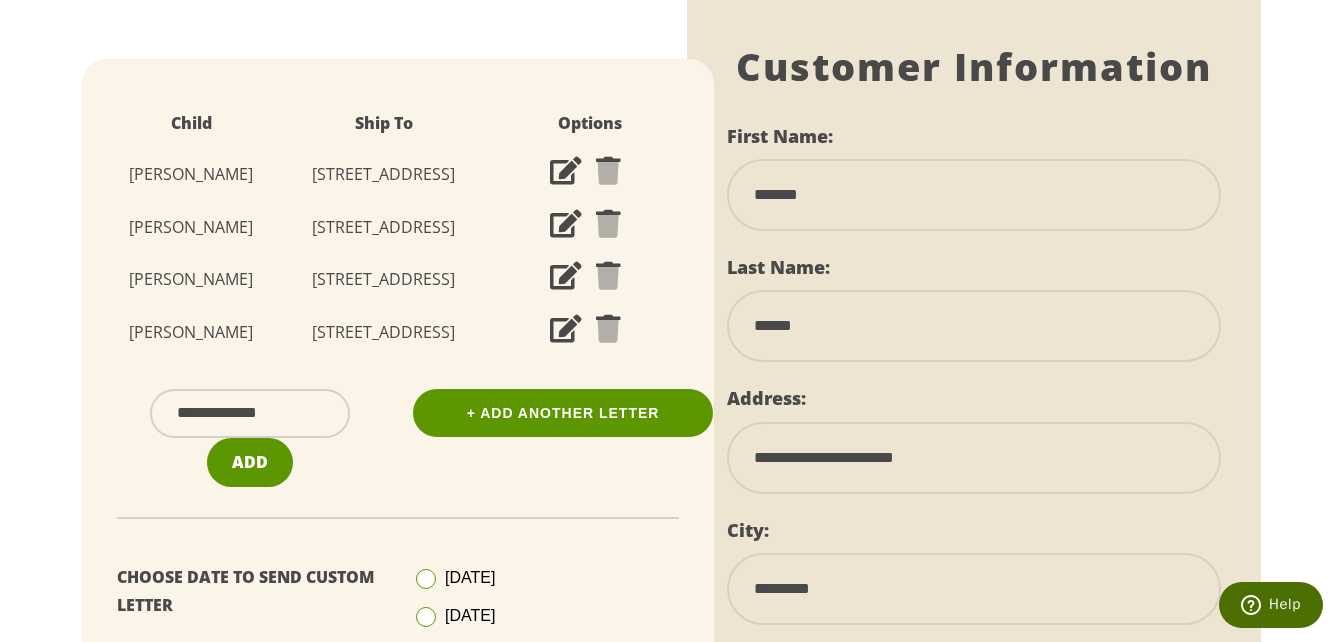 select on "**" 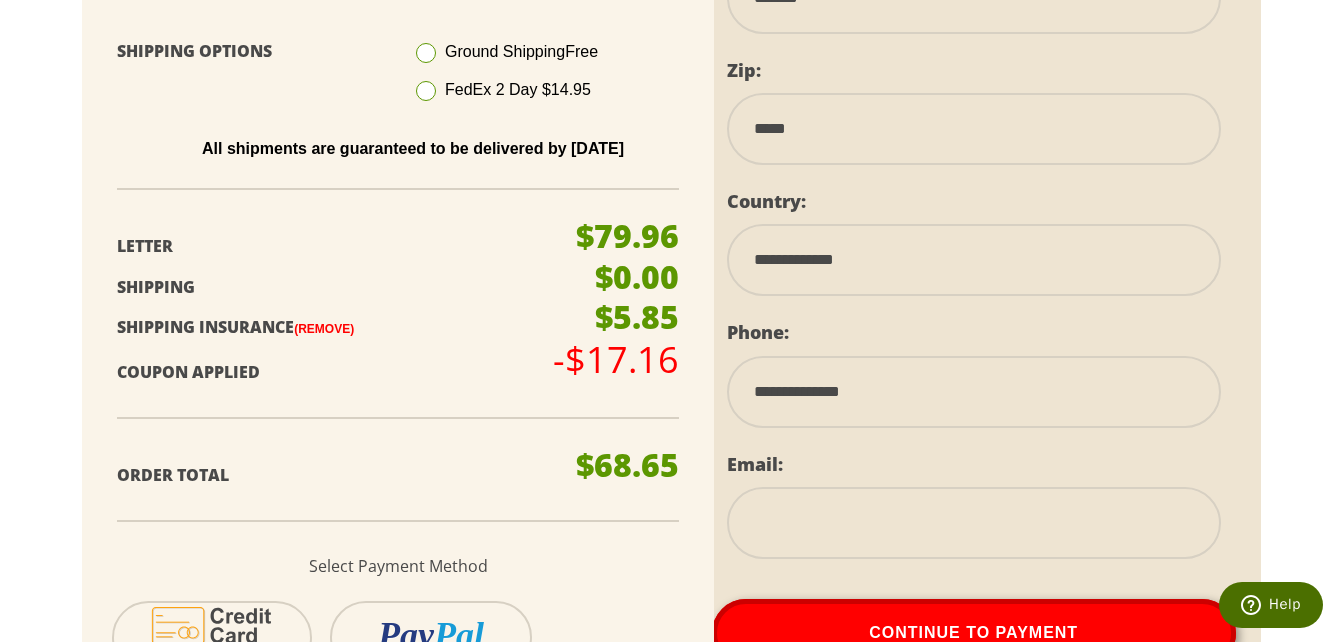 scroll, scrollTop: 1121, scrollLeft: 0, axis: vertical 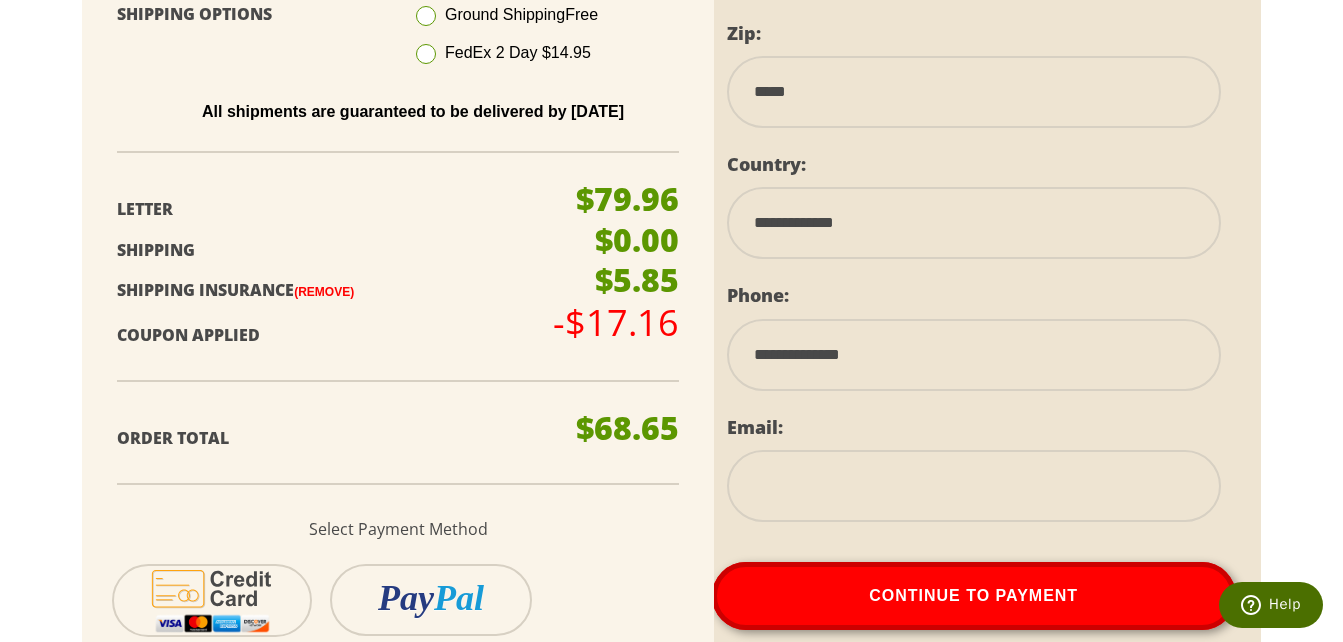 click at bounding box center (974, 486) 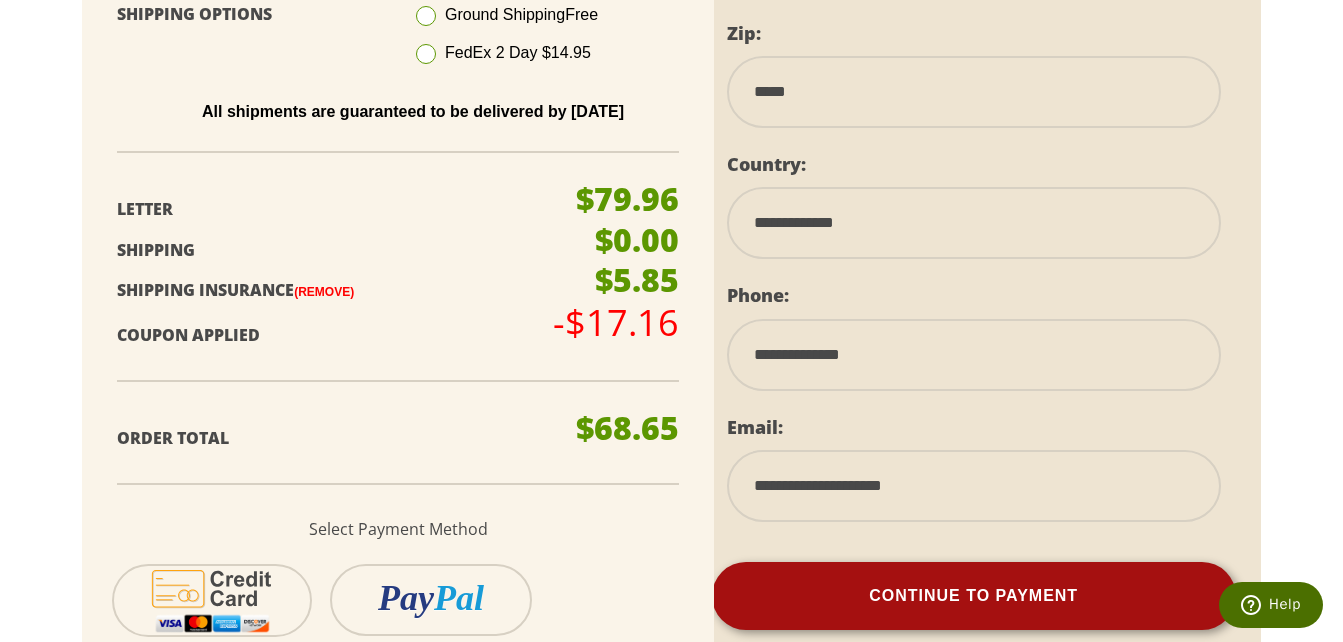 click on "Continue To Payment" at bounding box center (974, 596) 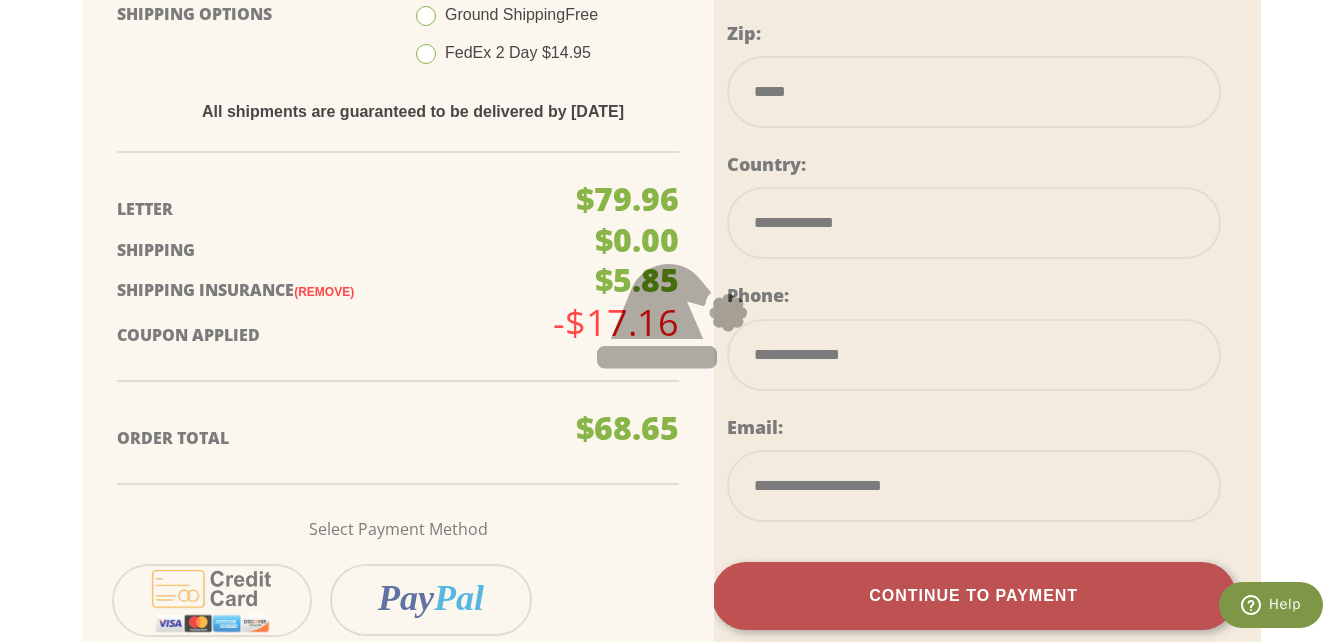 scroll, scrollTop: 481, scrollLeft: 0, axis: vertical 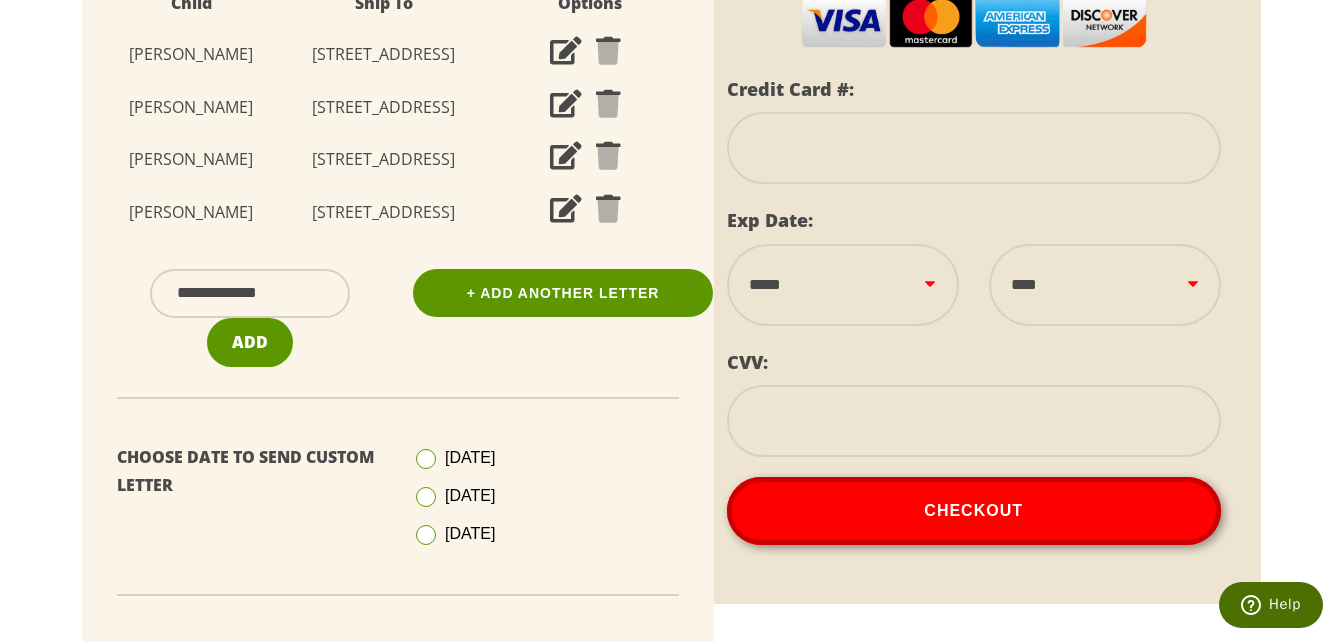 click at bounding box center [974, 148] 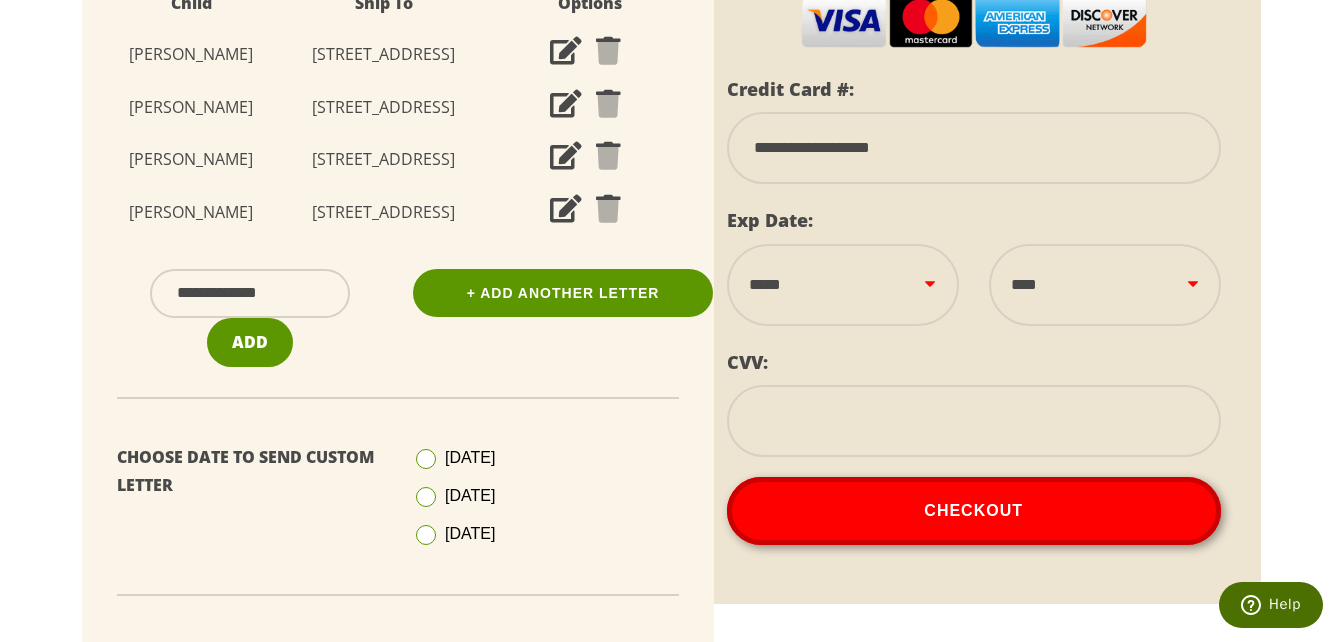 select on "**" 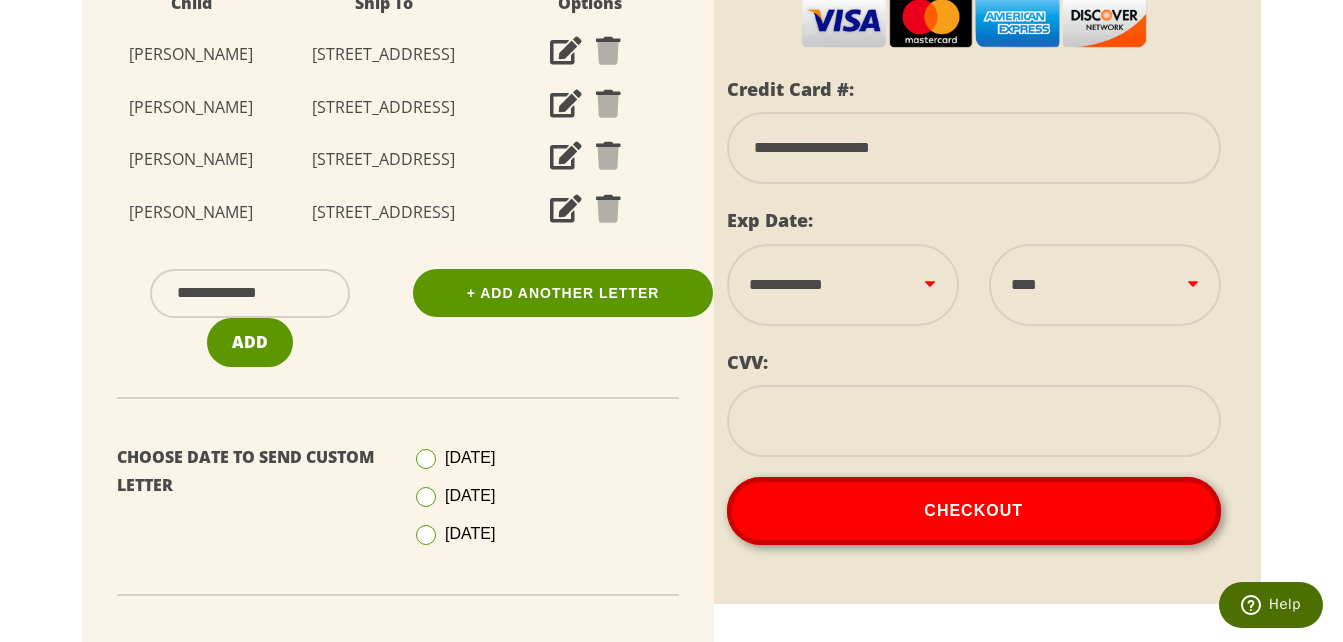 select on "****" 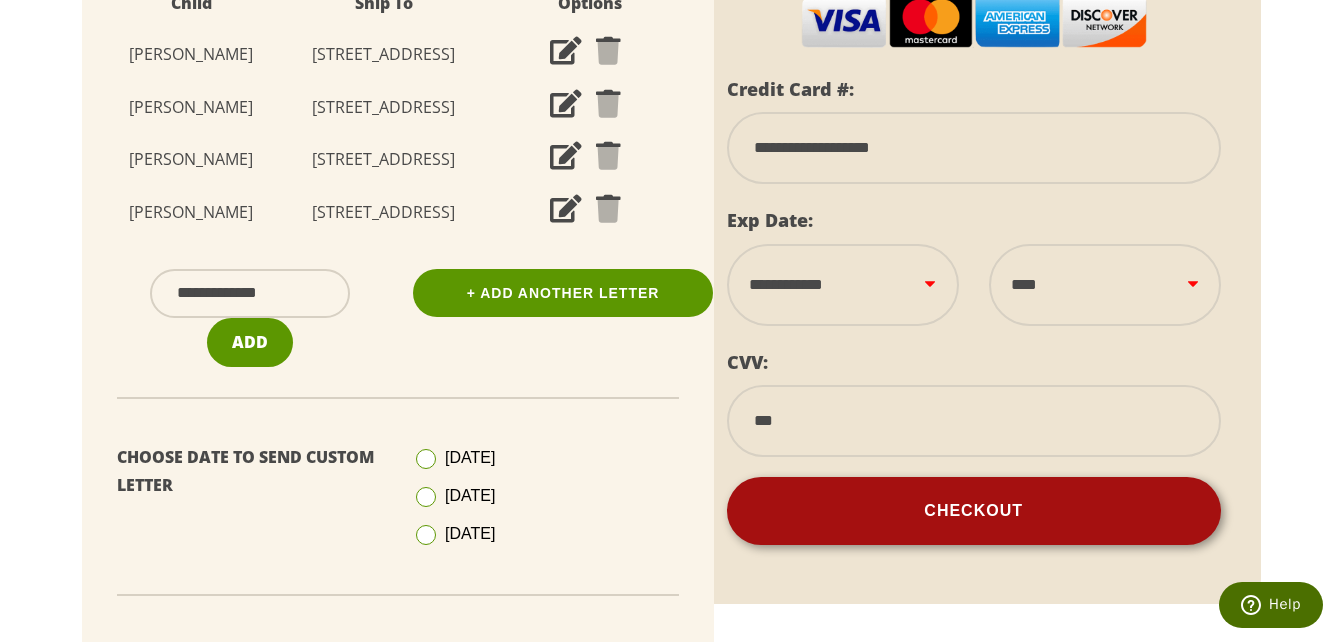 click on "Checkout" at bounding box center [974, 511] 